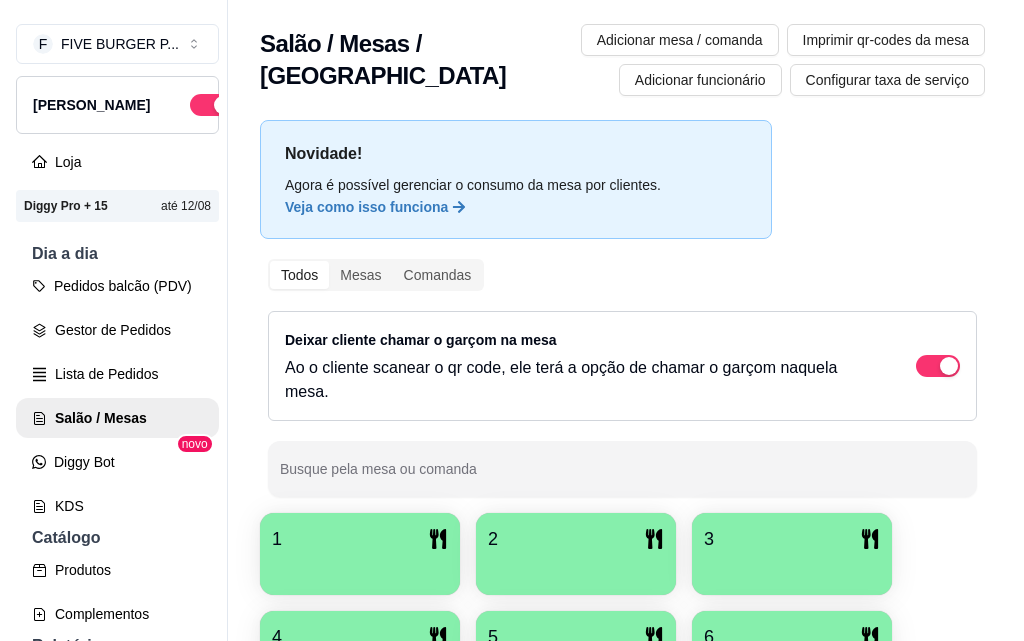 scroll, scrollTop: 0, scrollLeft: 0, axis: both 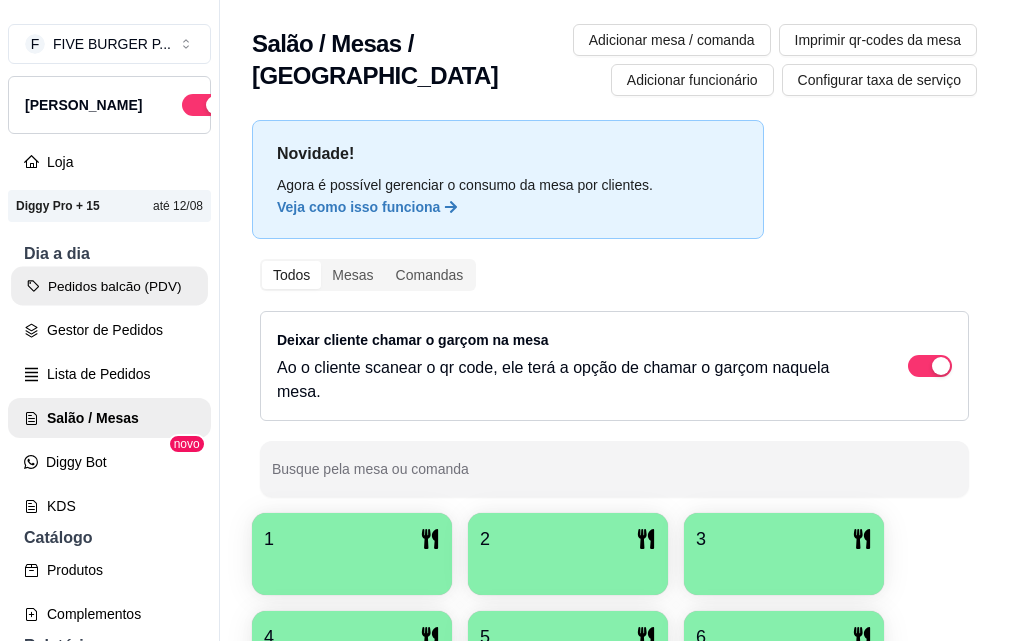 click on "Pedidos balcão (PDV)" at bounding box center [109, 286] 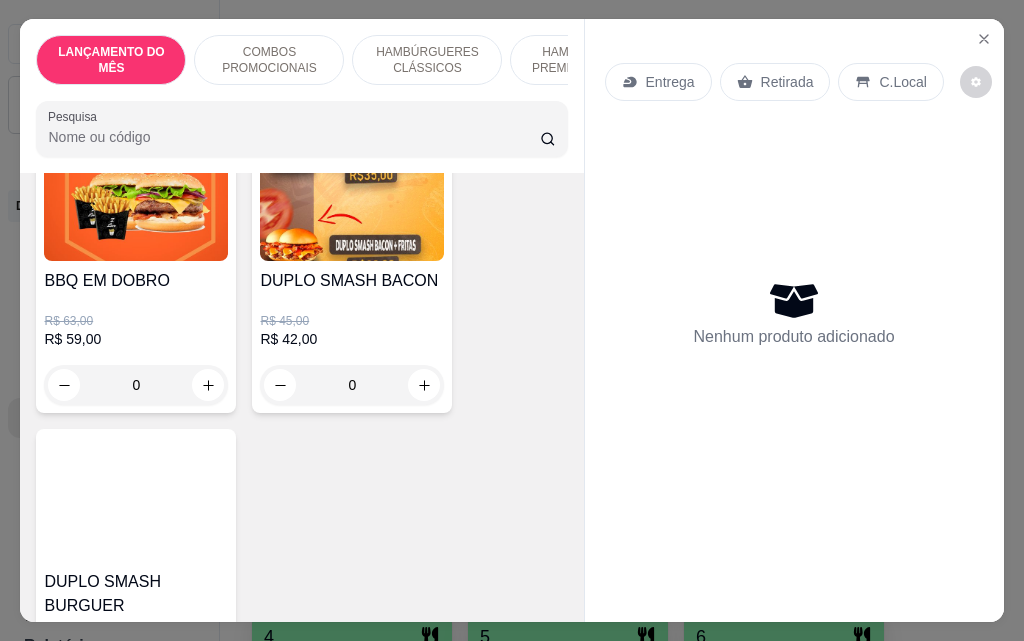 scroll, scrollTop: 100, scrollLeft: 0, axis: vertical 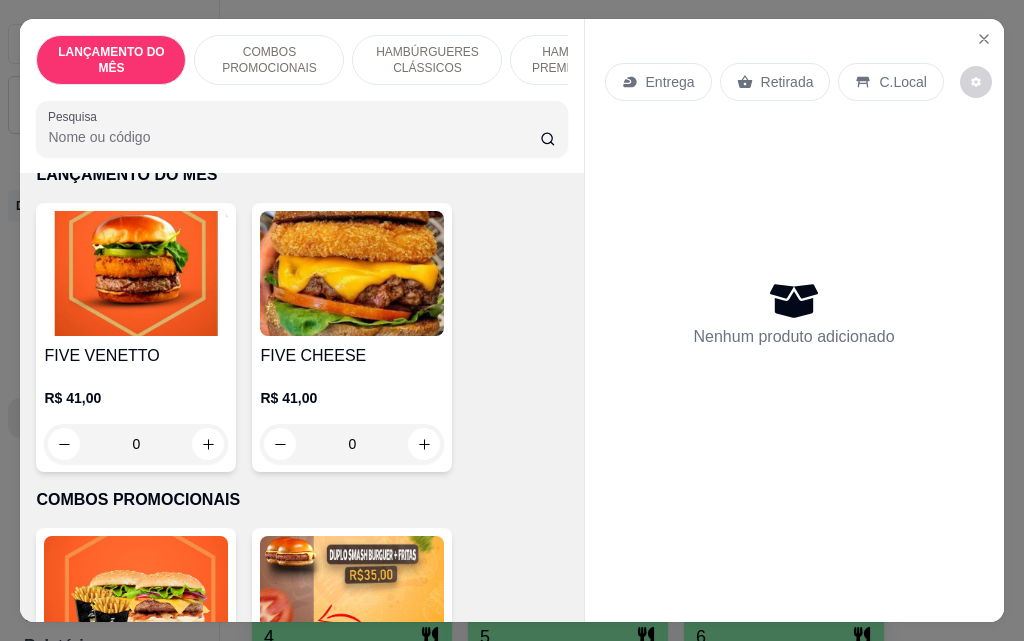 click on "0" at bounding box center [136, 444] 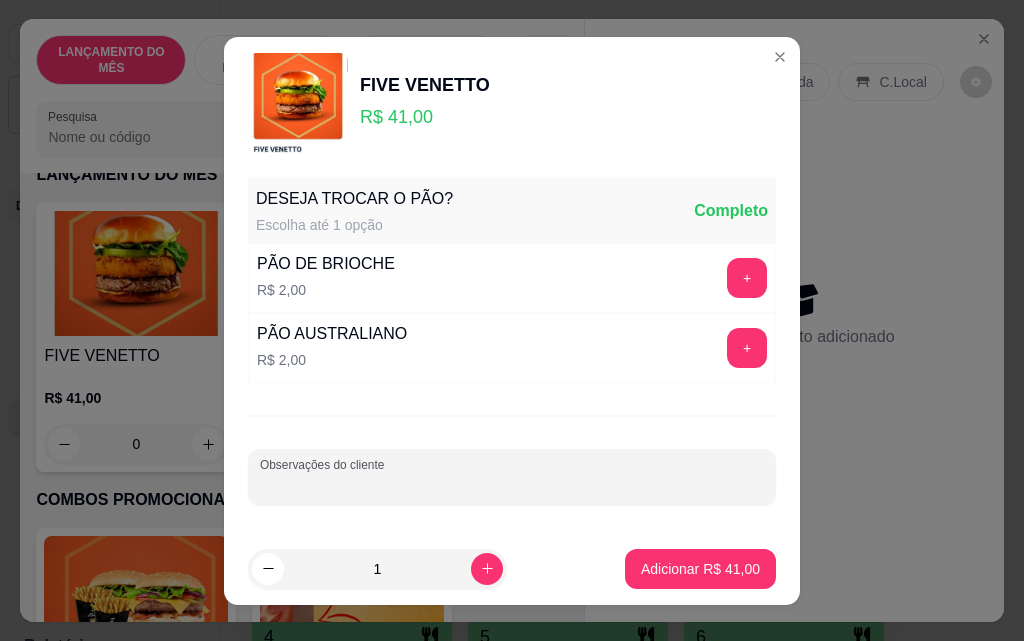 click on "Observações do cliente" at bounding box center (512, 485) 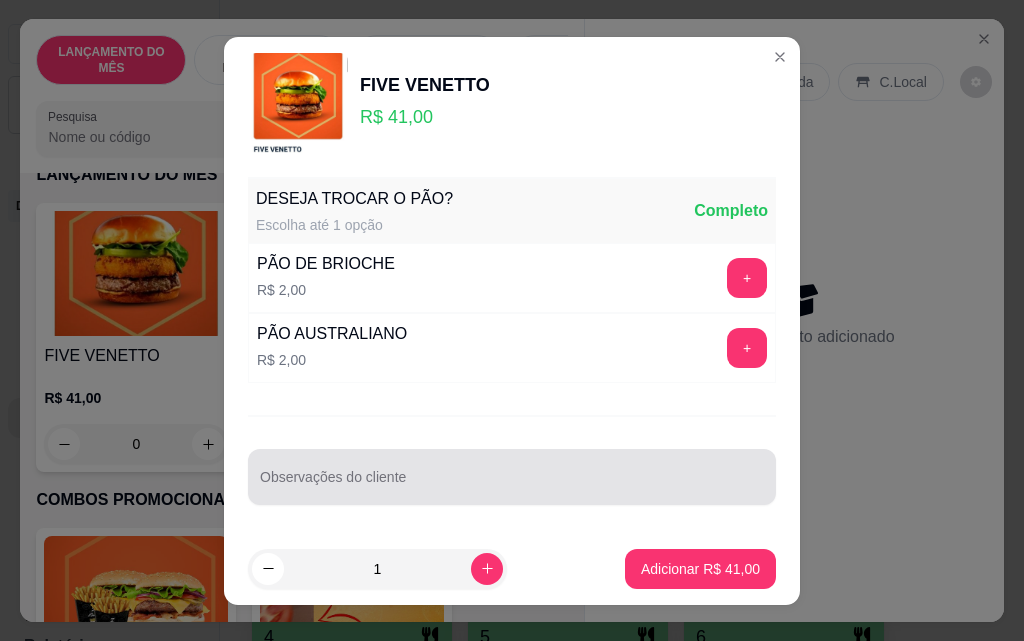drag, startPoint x: 355, startPoint y: 458, endPoint x: 289, endPoint y: 469, distance: 66.910385 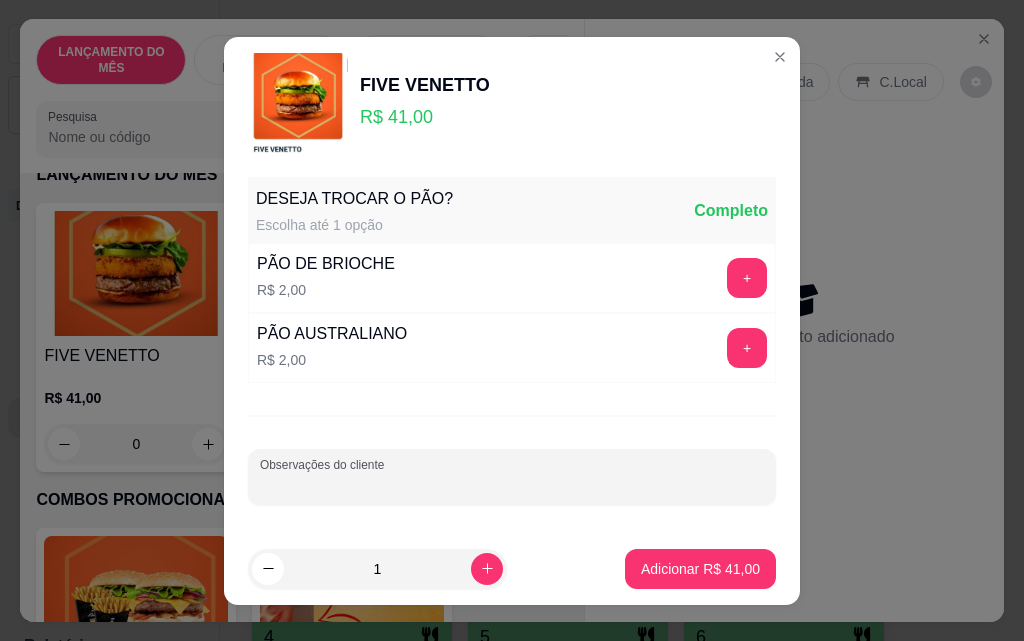 drag, startPoint x: 289, startPoint y: 469, endPoint x: 275, endPoint y: 488, distance: 23.600847 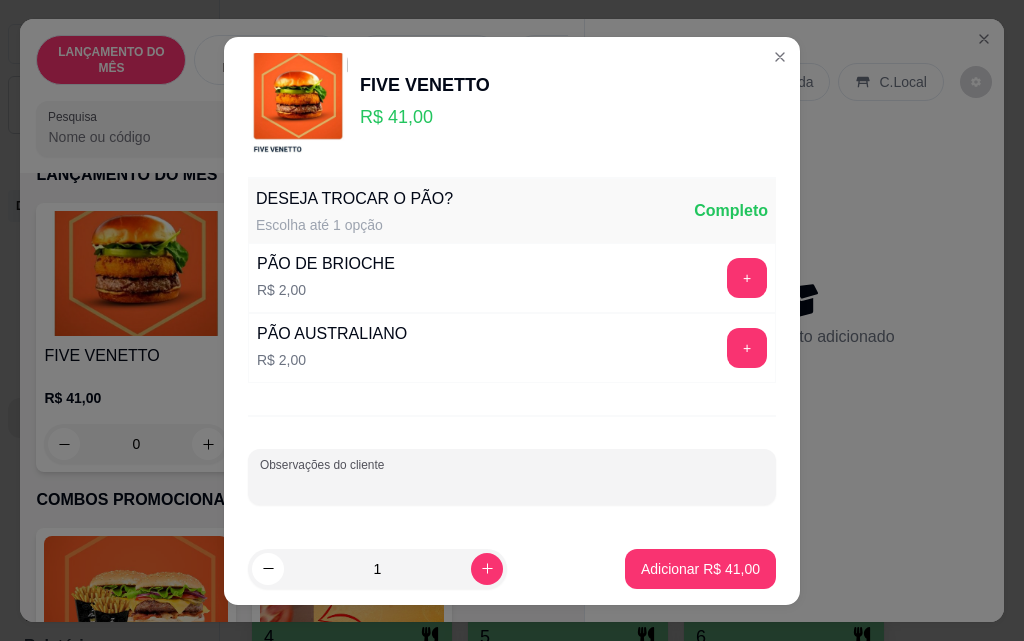 paste on "sem rúcula e sem cebola roxa" 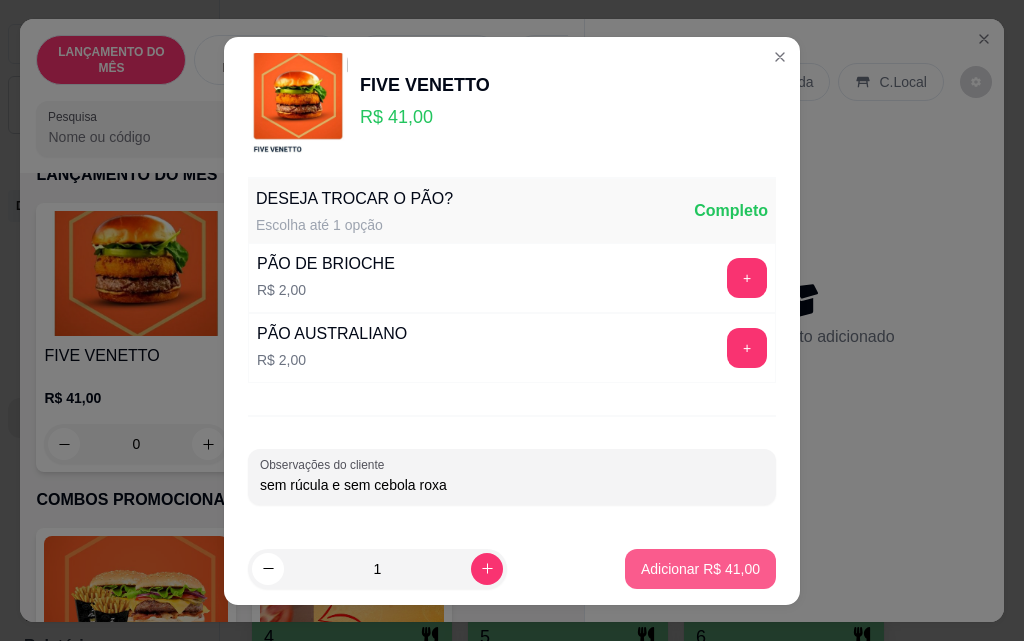 type on "sem rúcula e sem cebola roxa" 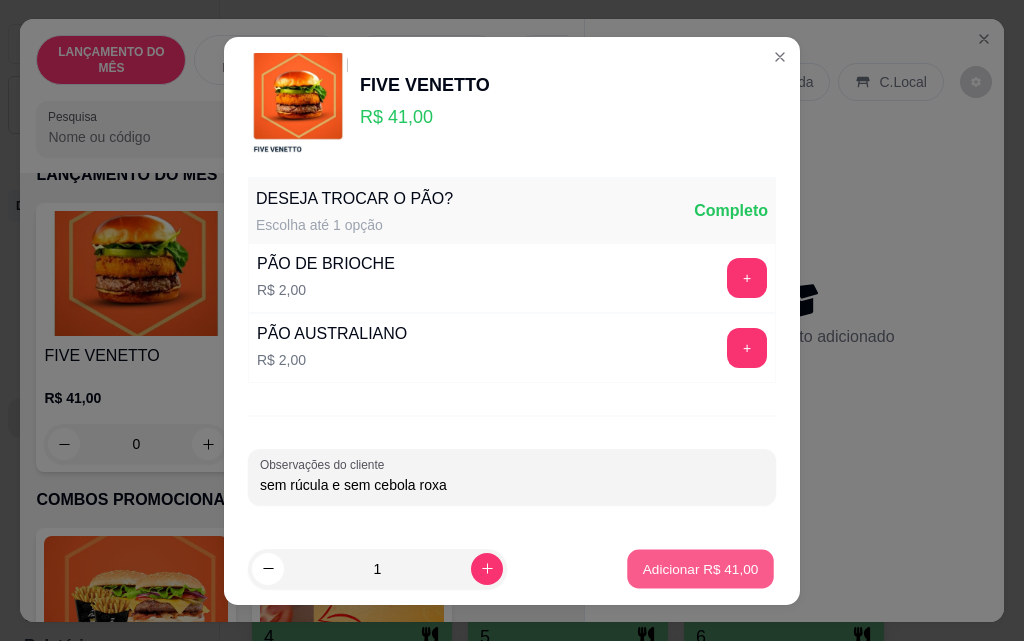 click on "Adicionar   R$ 41,00" at bounding box center (700, 568) 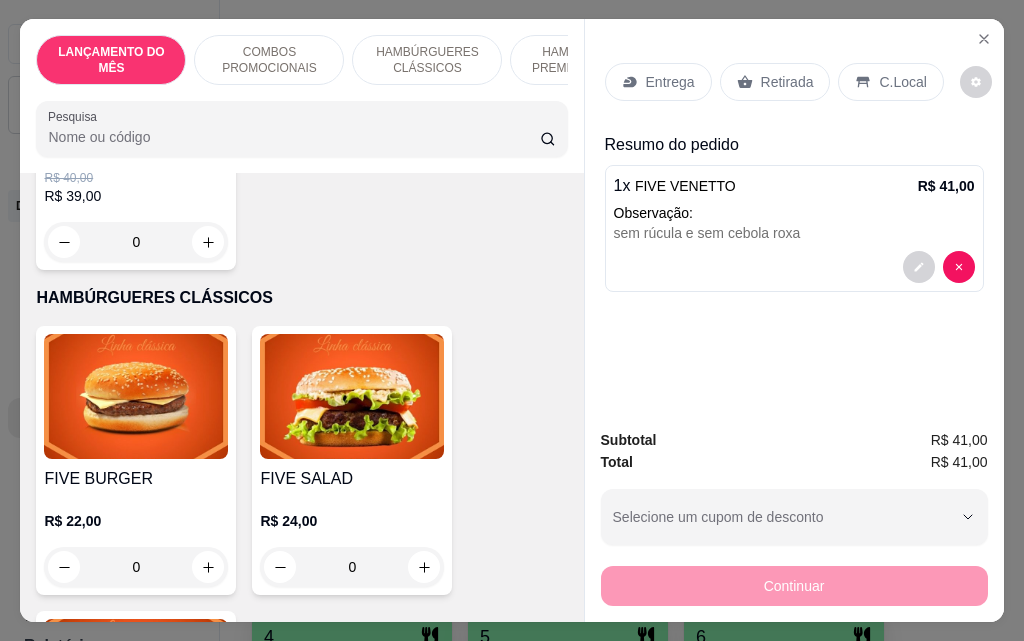 scroll, scrollTop: 1000, scrollLeft: 0, axis: vertical 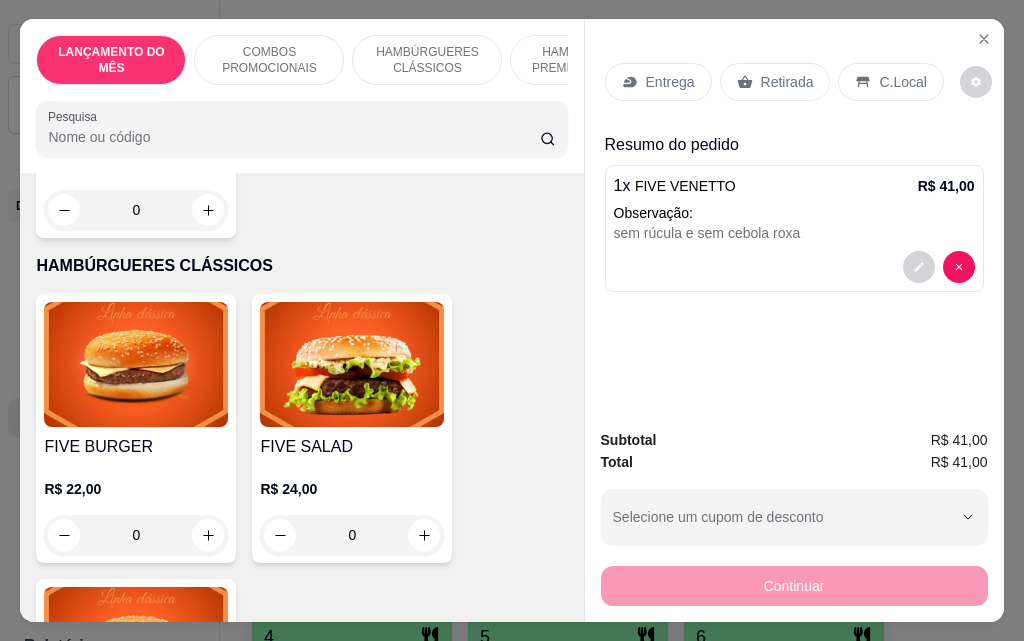 click on "0" at bounding box center [136, 535] 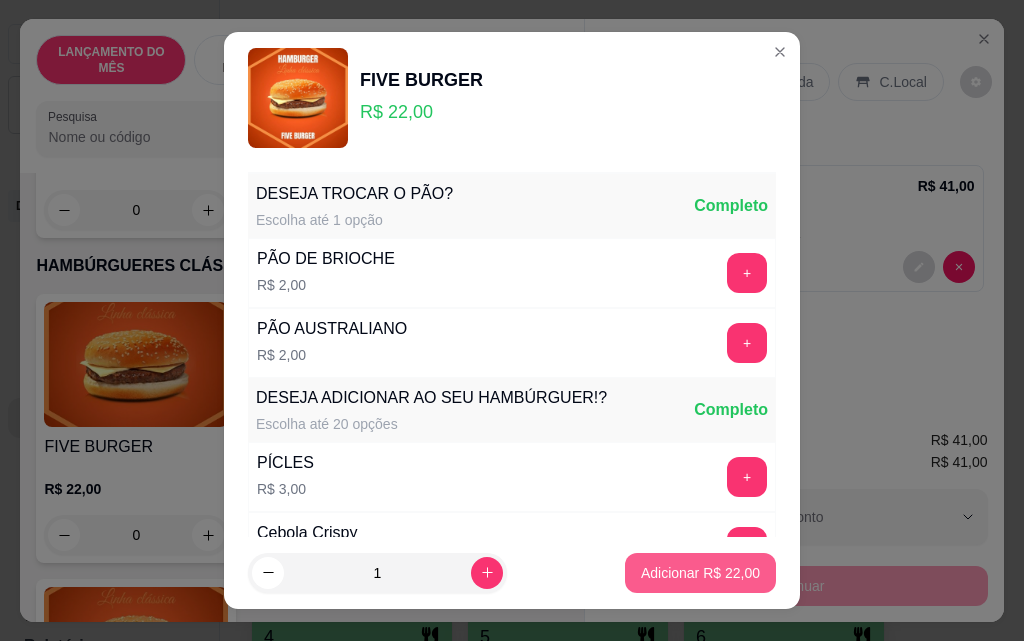 click on "Adicionar   R$ 22,00" at bounding box center [700, 573] 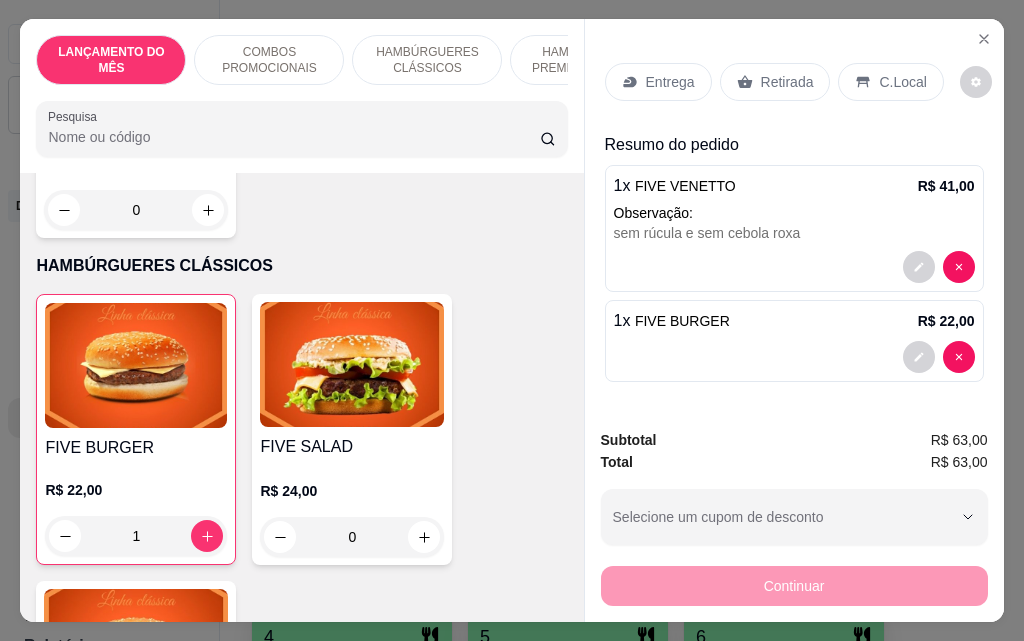 click on "Entrega" at bounding box center [658, 82] 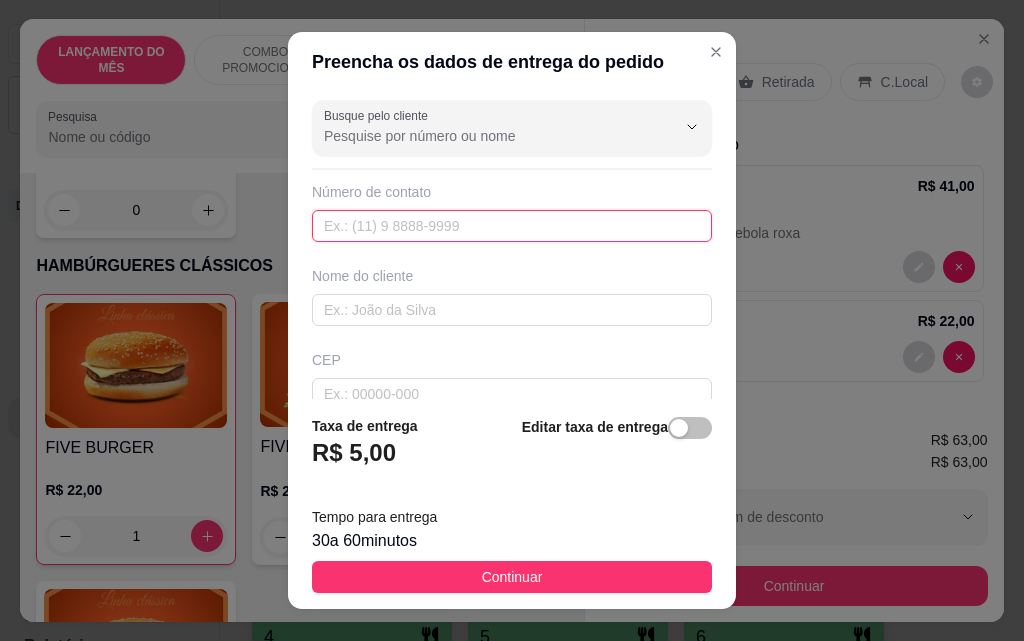 click at bounding box center [512, 226] 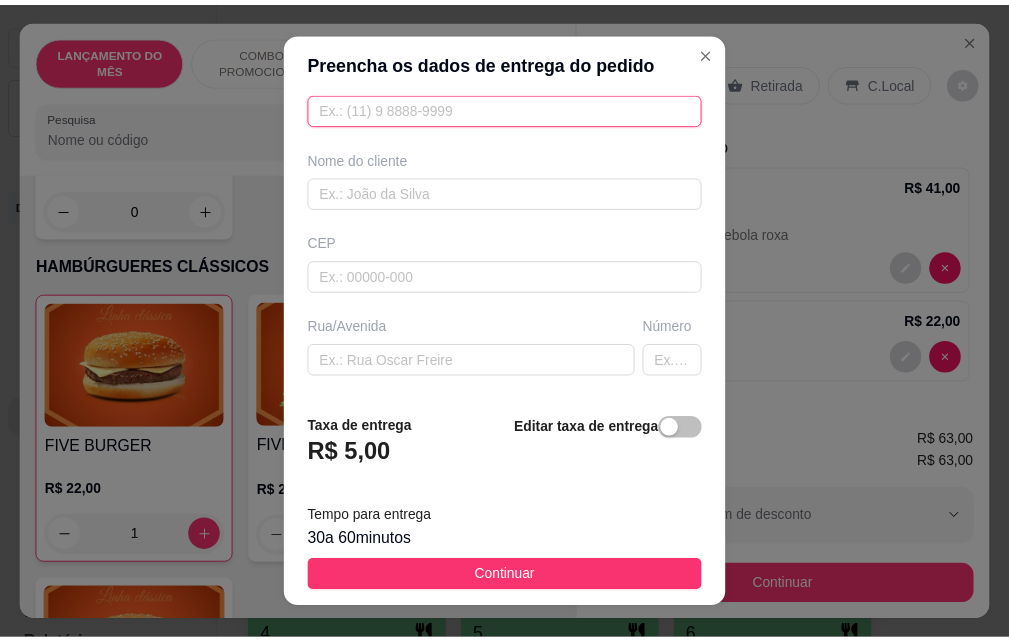 scroll, scrollTop: 300, scrollLeft: 0, axis: vertical 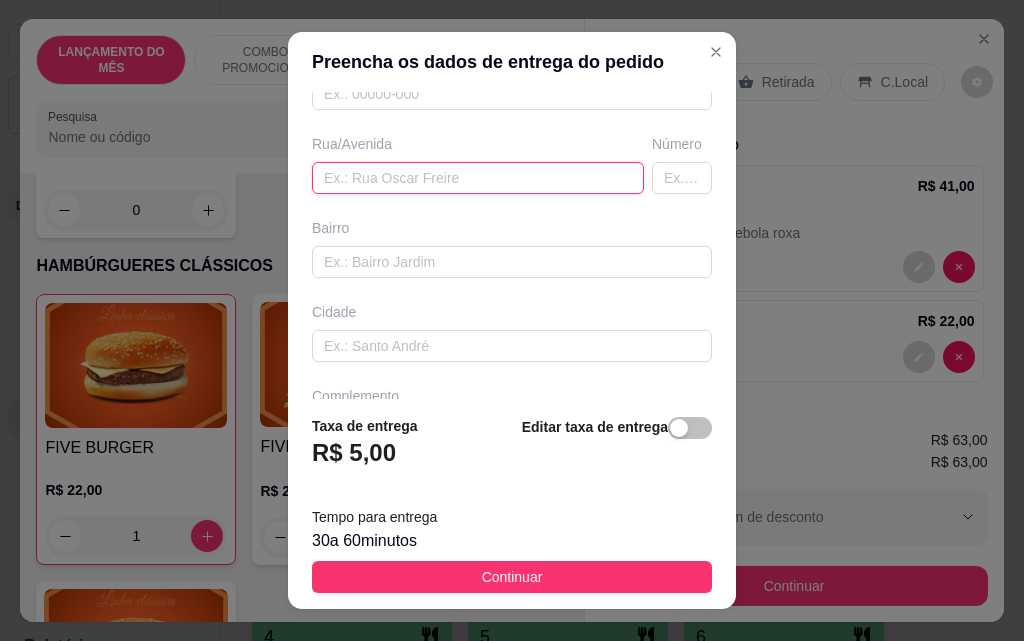 click at bounding box center [478, 178] 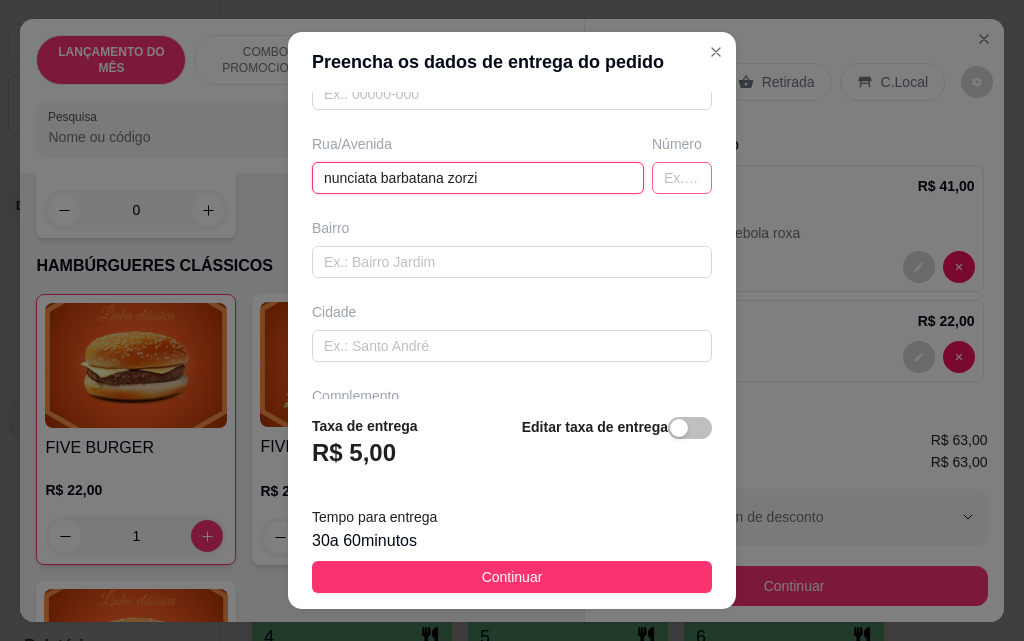 type on "nunciata barbatana zorzi" 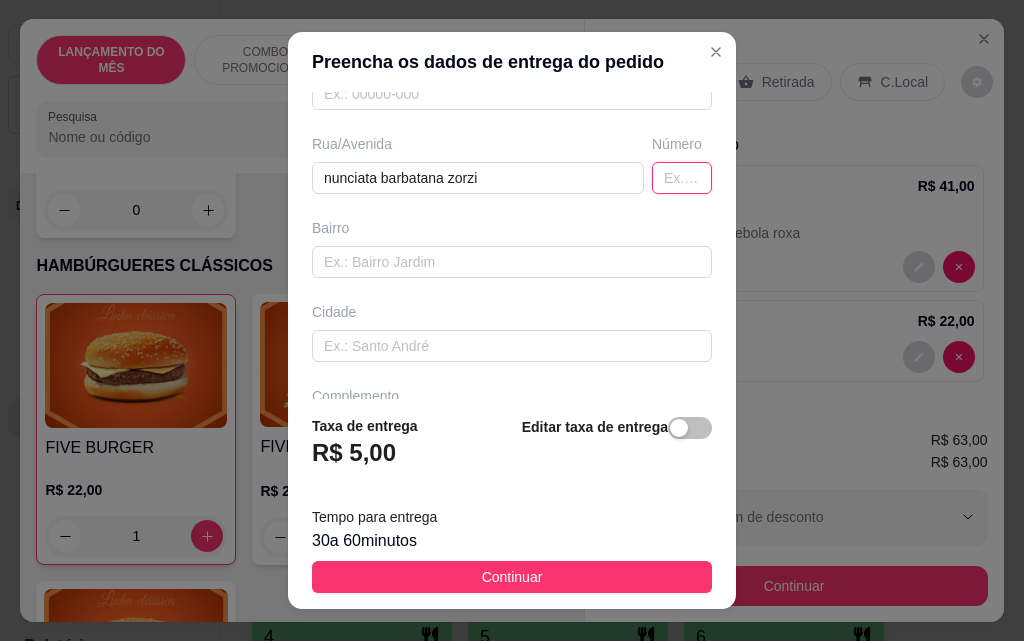 drag, startPoint x: 633, startPoint y: 189, endPoint x: 625, endPoint y: 163, distance: 27.202942 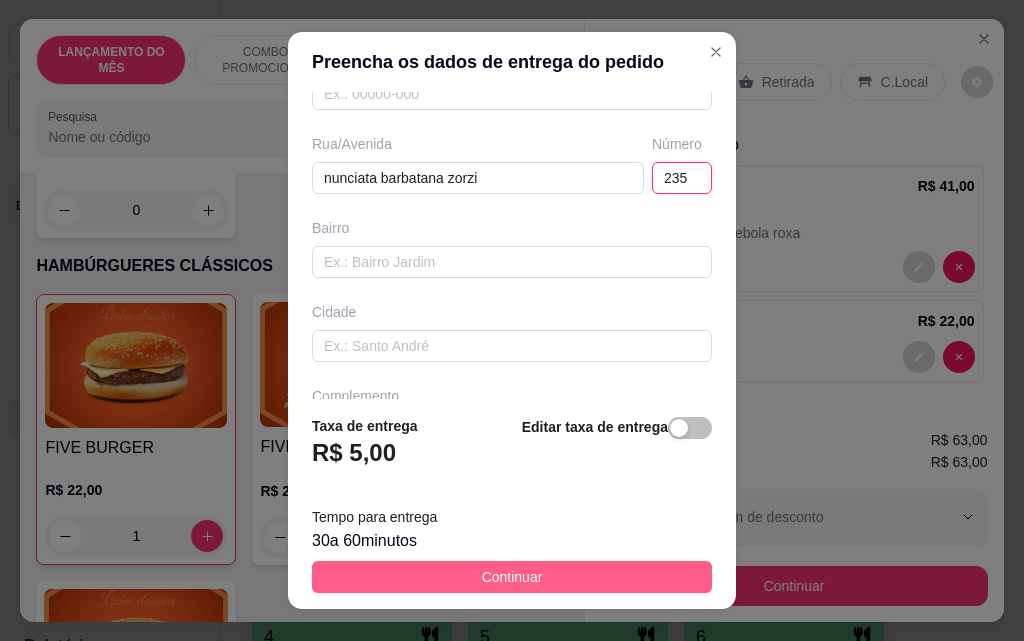 type on "235" 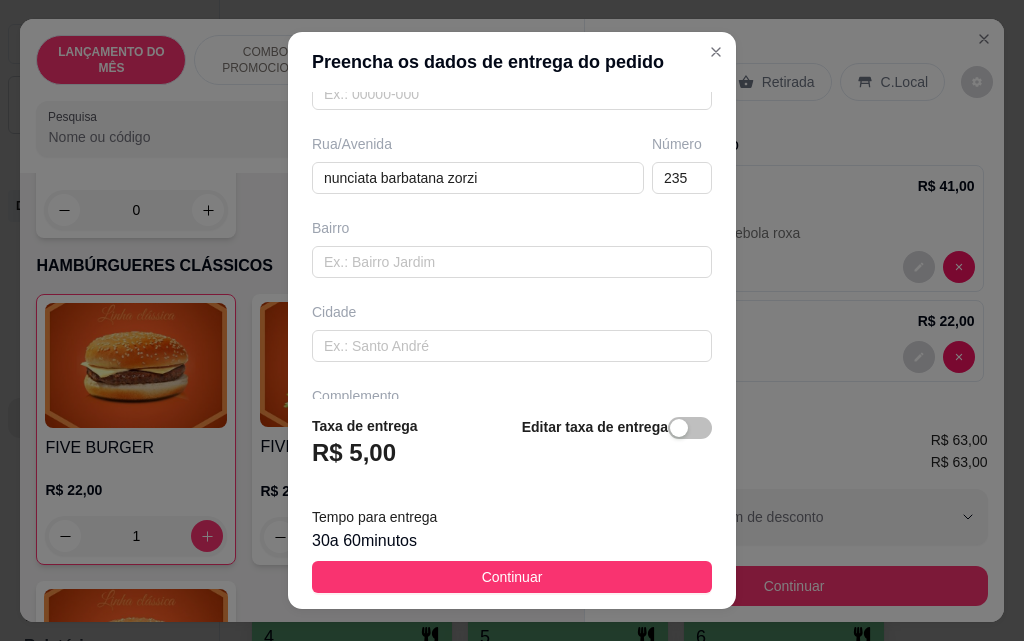 drag, startPoint x: 568, startPoint y: 589, endPoint x: 621, endPoint y: 584, distance: 53.235325 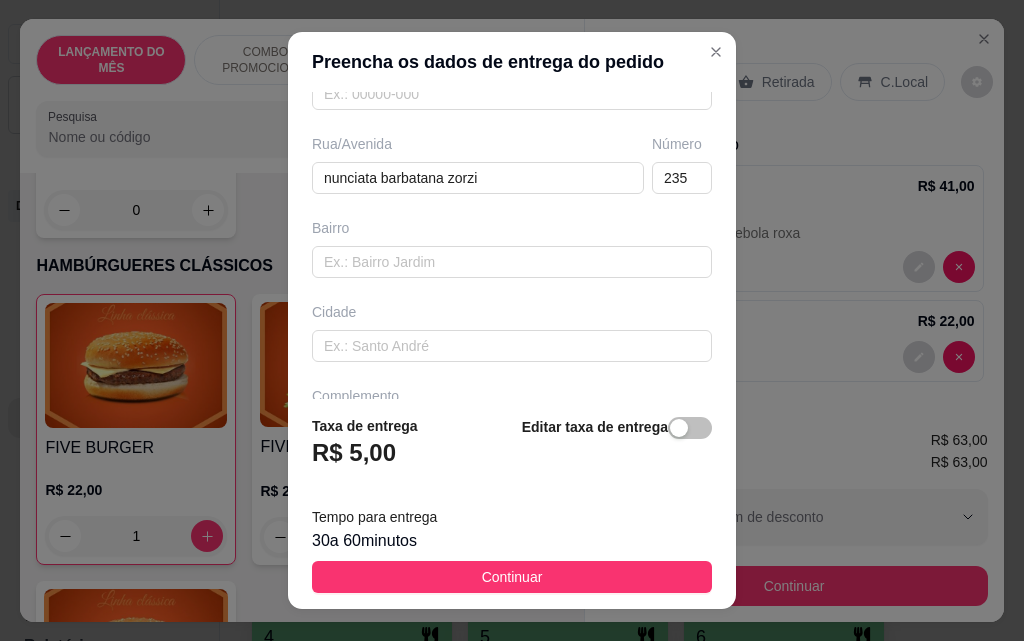 click on "Continuar" at bounding box center [512, 577] 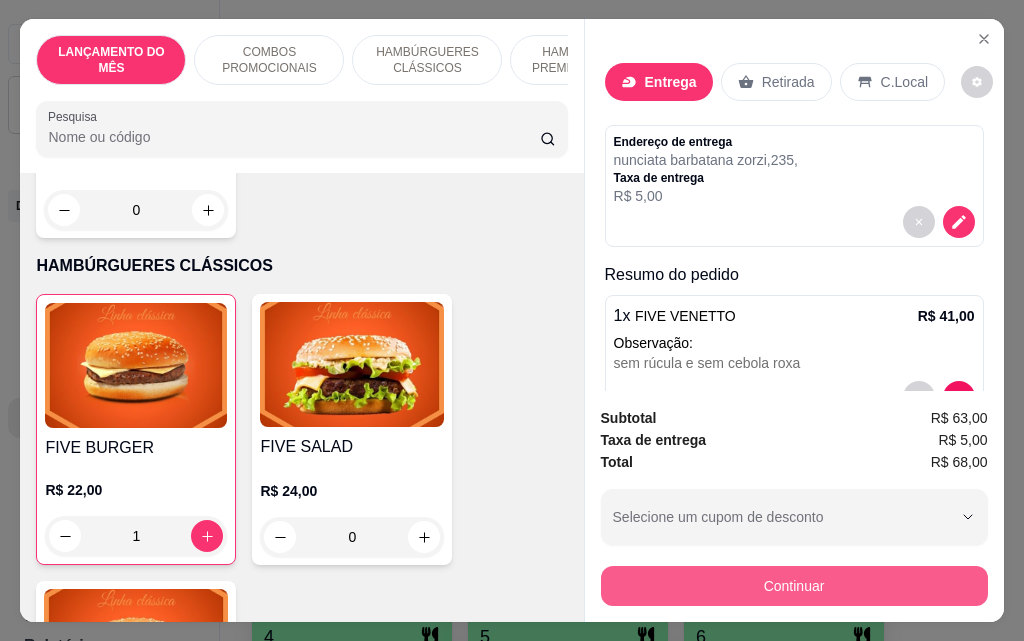 click on "Continuar" at bounding box center [794, 586] 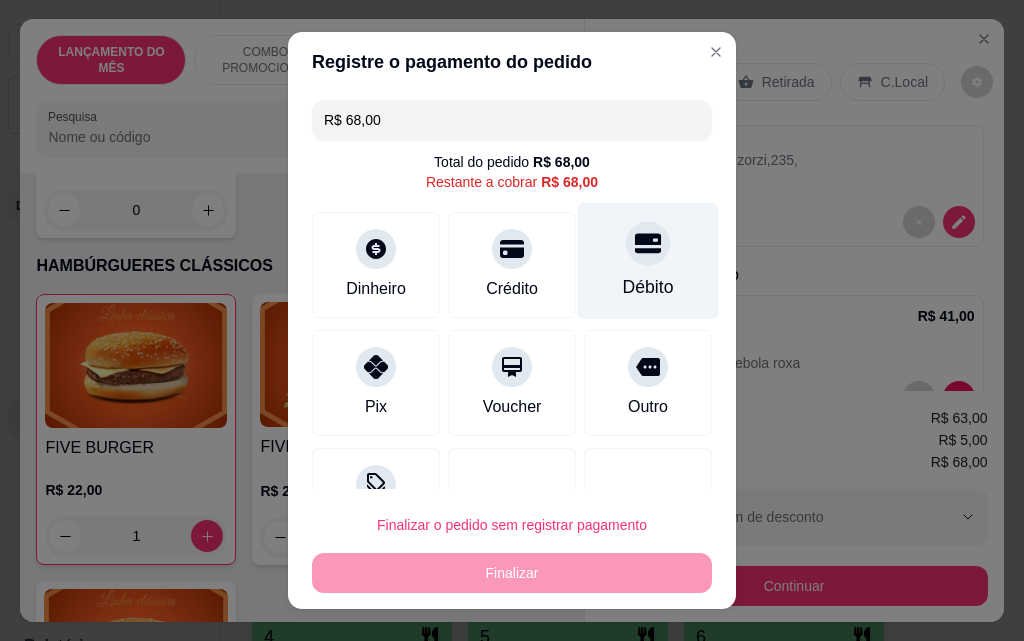click on "Débito" at bounding box center [648, 287] 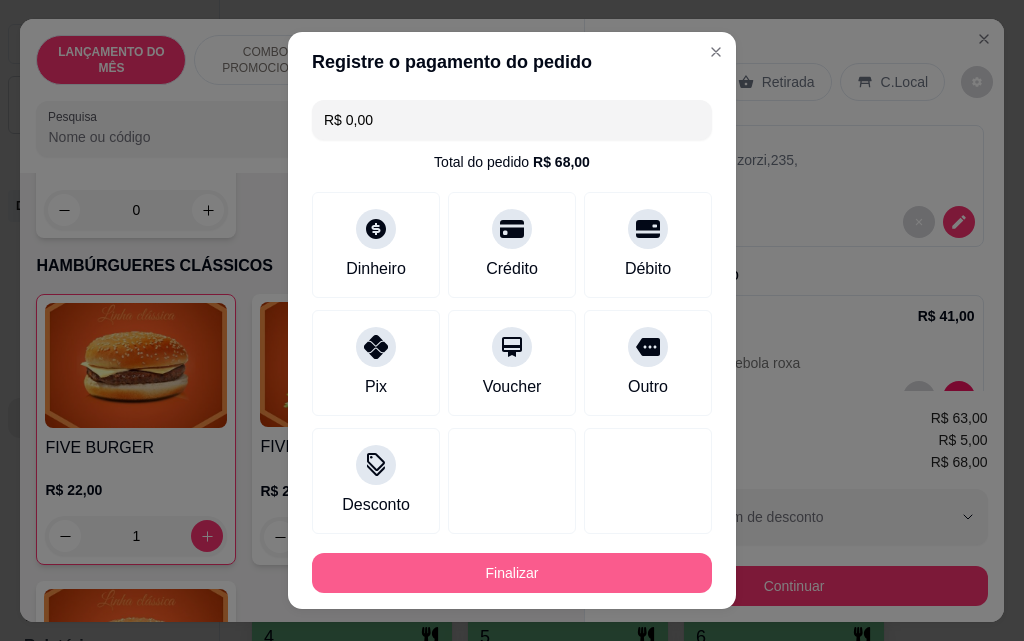 click on "Finalizar" at bounding box center (512, 573) 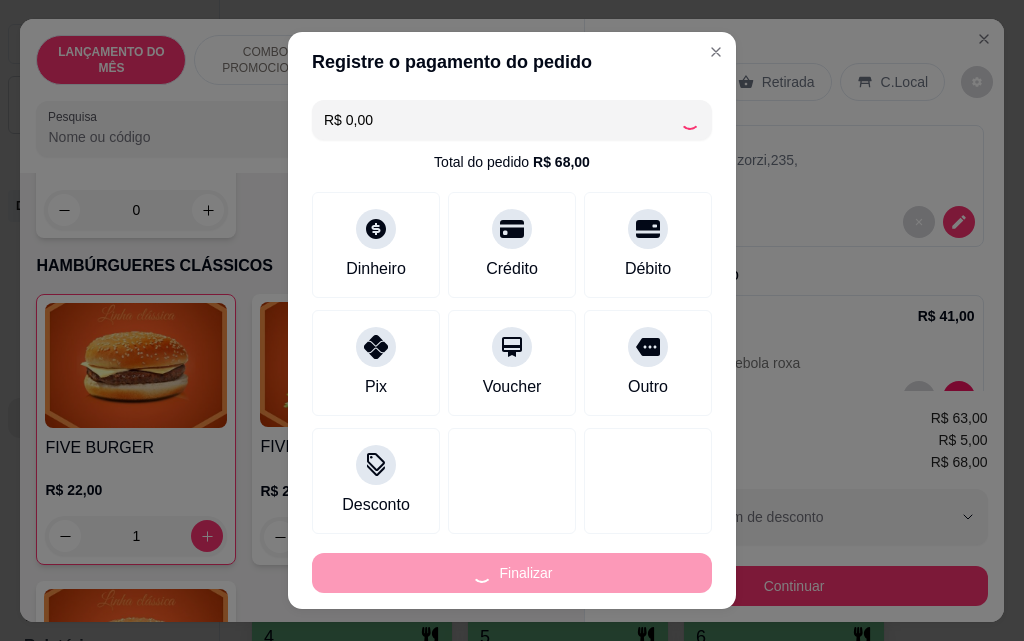 type on "0" 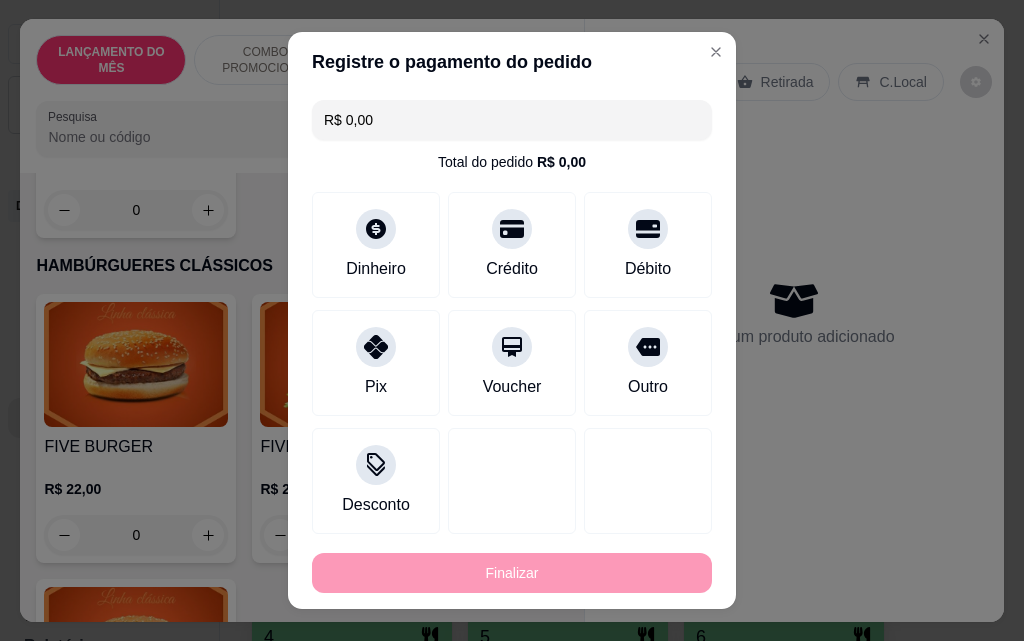 type on "-R$ 68,00" 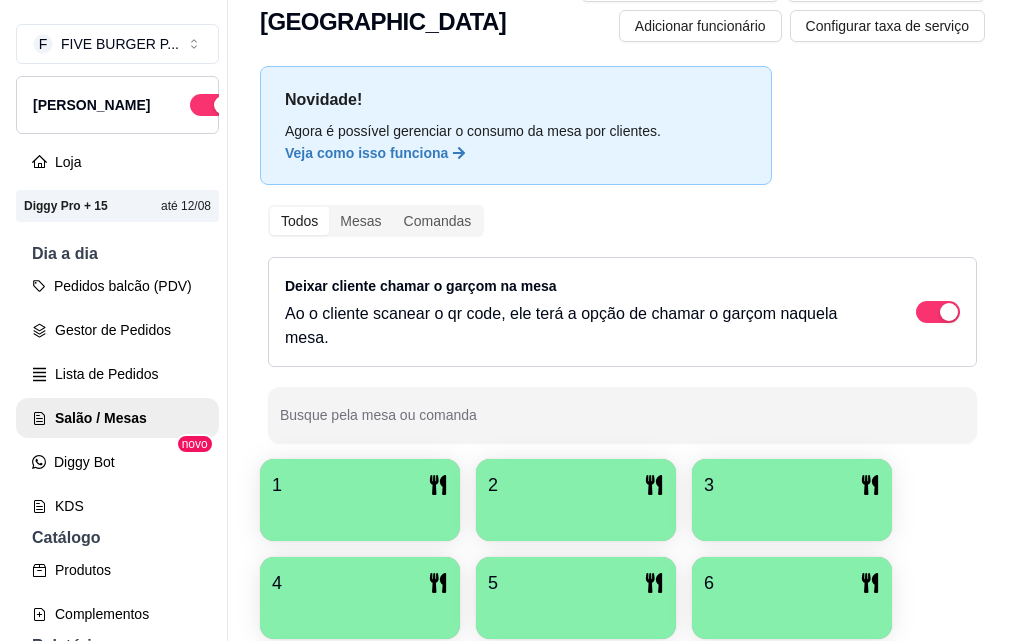 scroll, scrollTop: 100, scrollLeft: 0, axis: vertical 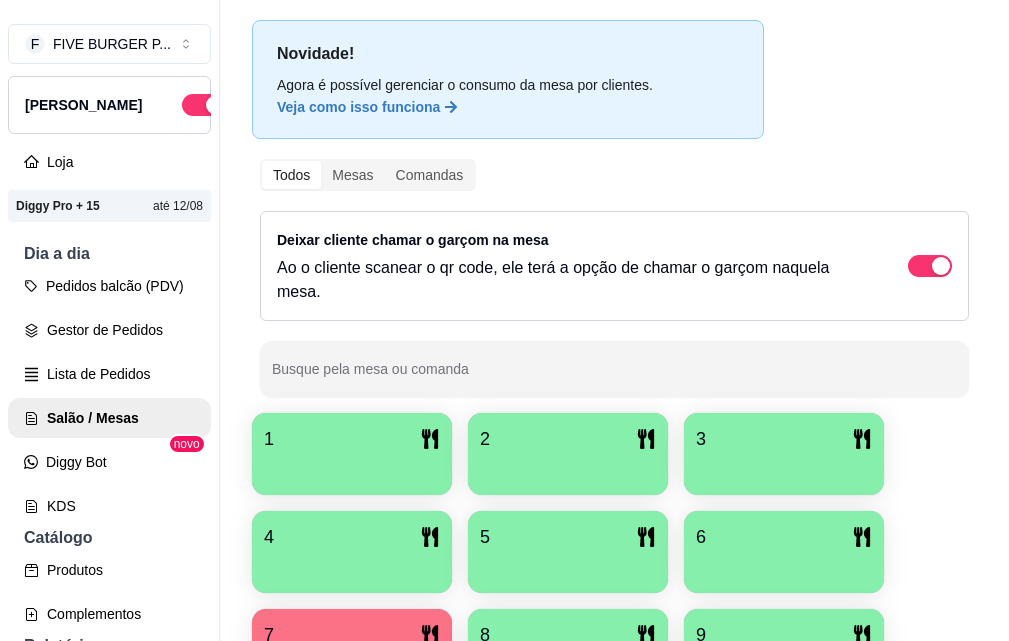 click on "Dia a dia" at bounding box center [109, 254] 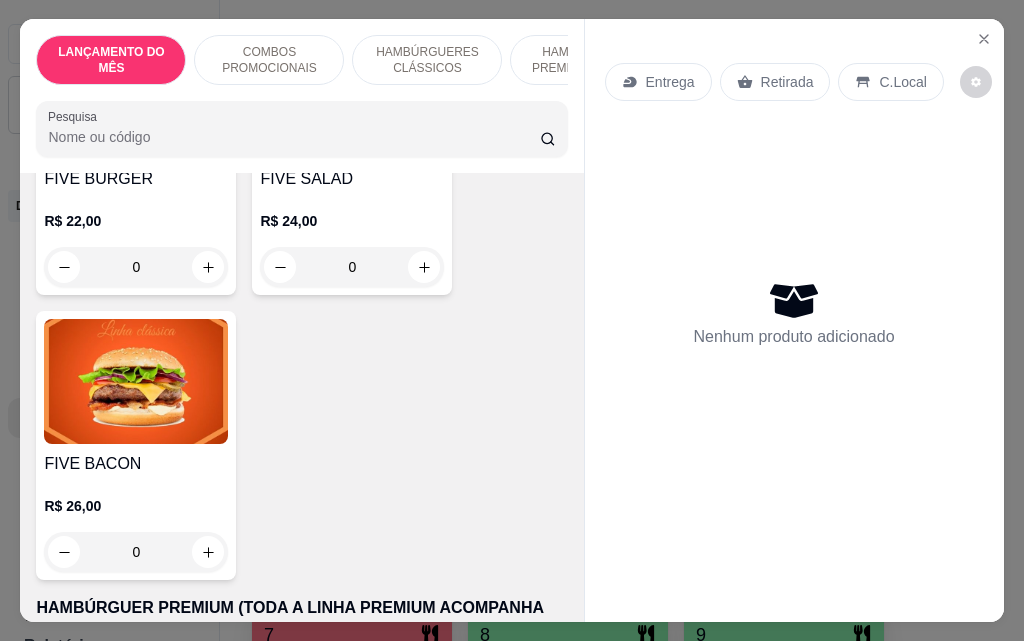 scroll, scrollTop: 1300, scrollLeft: 0, axis: vertical 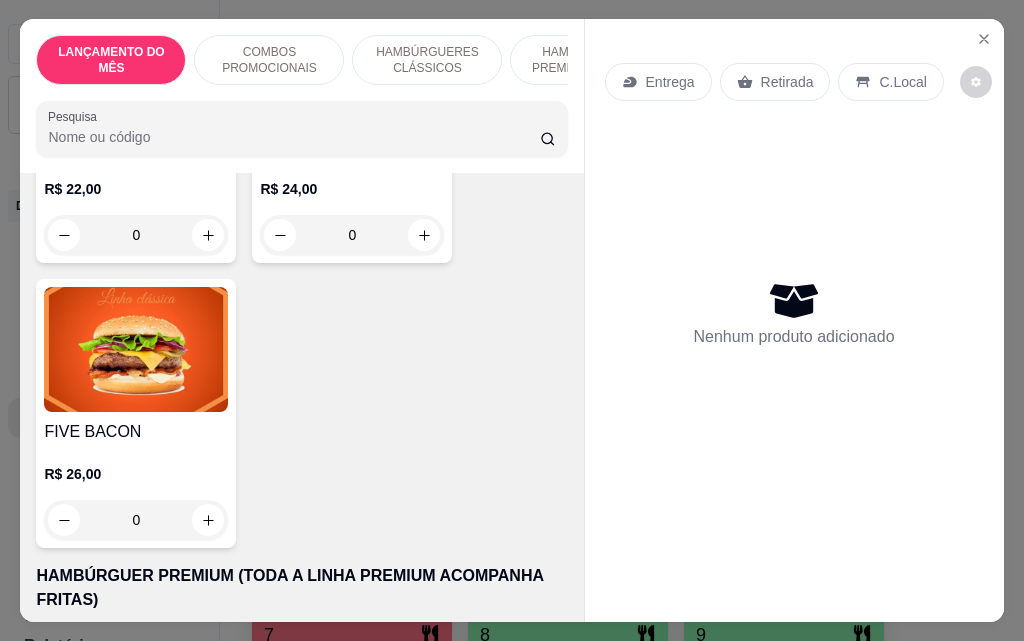 click on "0" at bounding box center (136, 520) 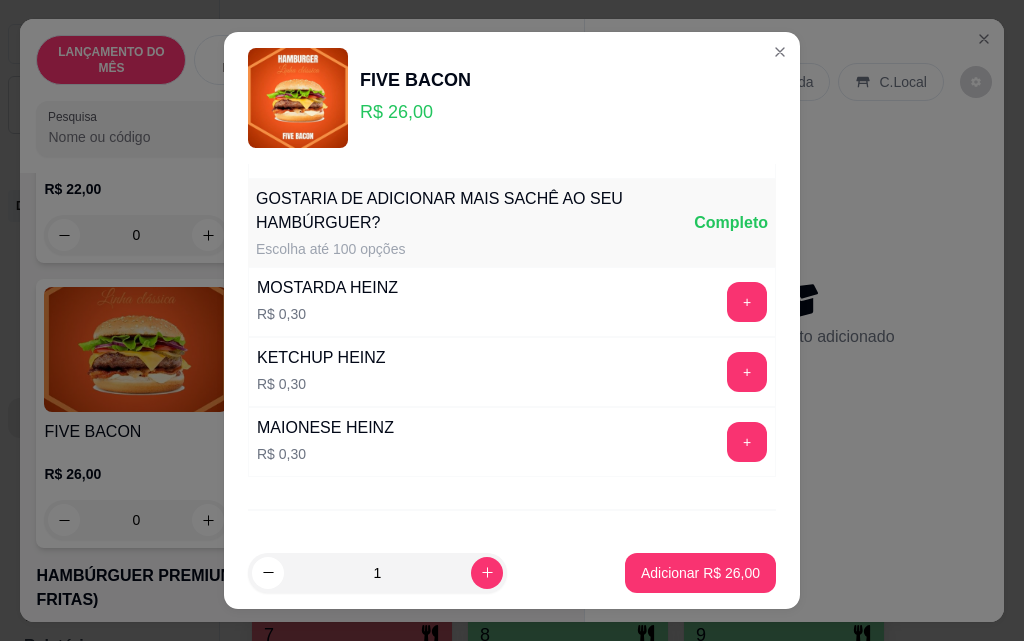 scroll, scrollTop: 1753, scrollLeft: 0, axis: vertical 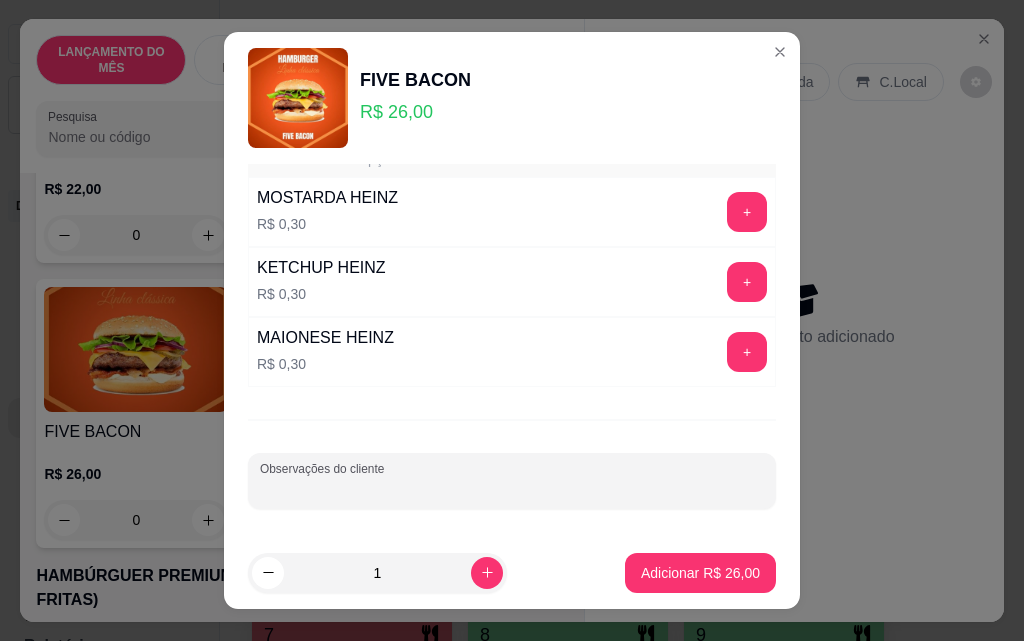 click on "Observações do cliente" at bounding box center (512, 489) 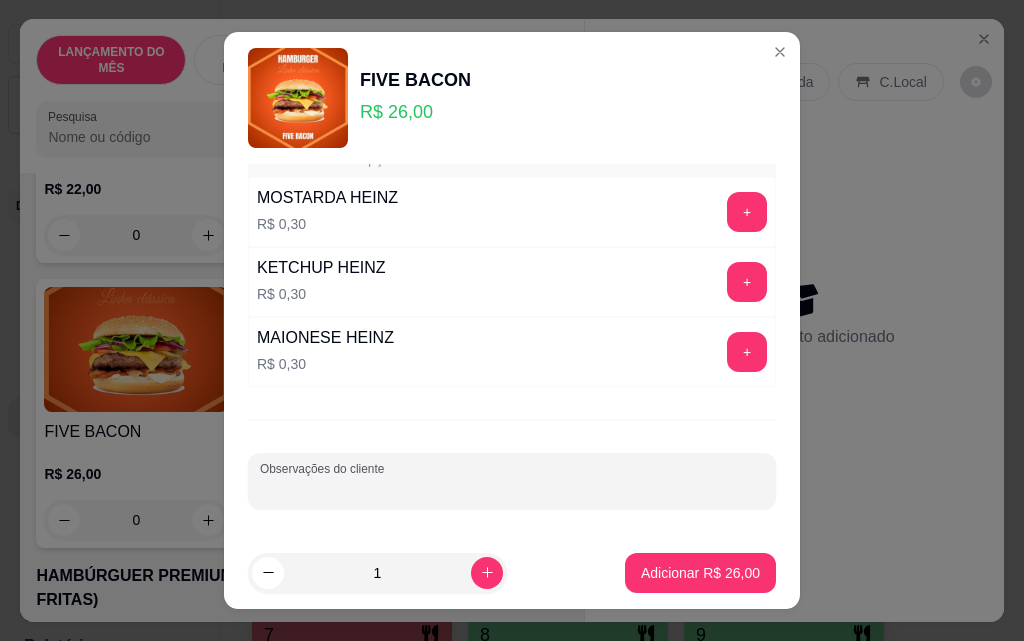 paste on "SEM cheddar e SEM molho. E hambúrguer bem passado." 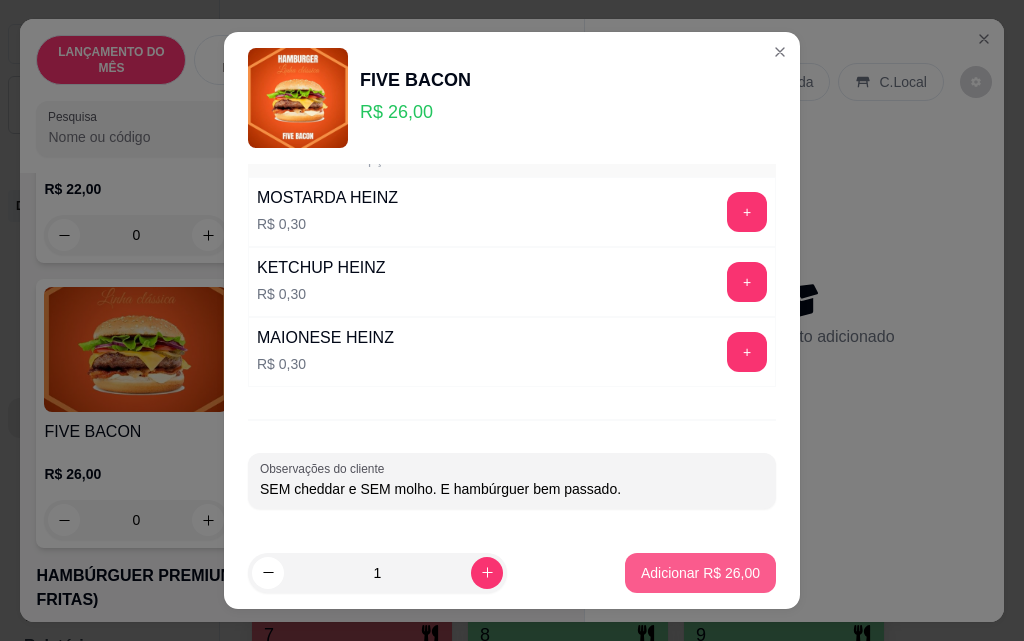 type on "SEM cheddar e SEM molho. E hambúrguer bem passado." 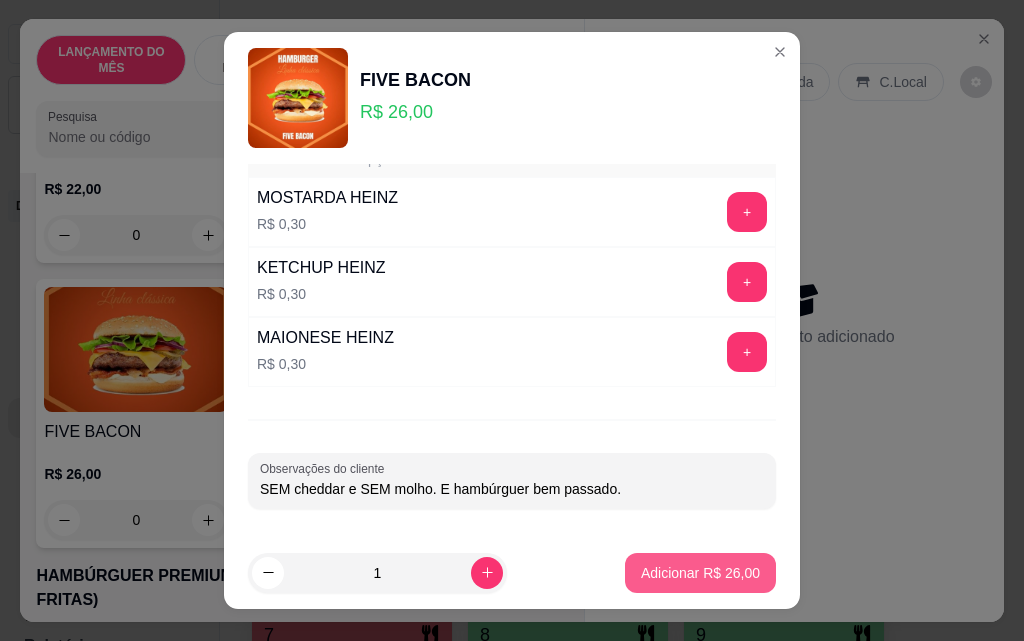 click on "Adicionar   R$ 26,00" at bounding box center (700, 573) 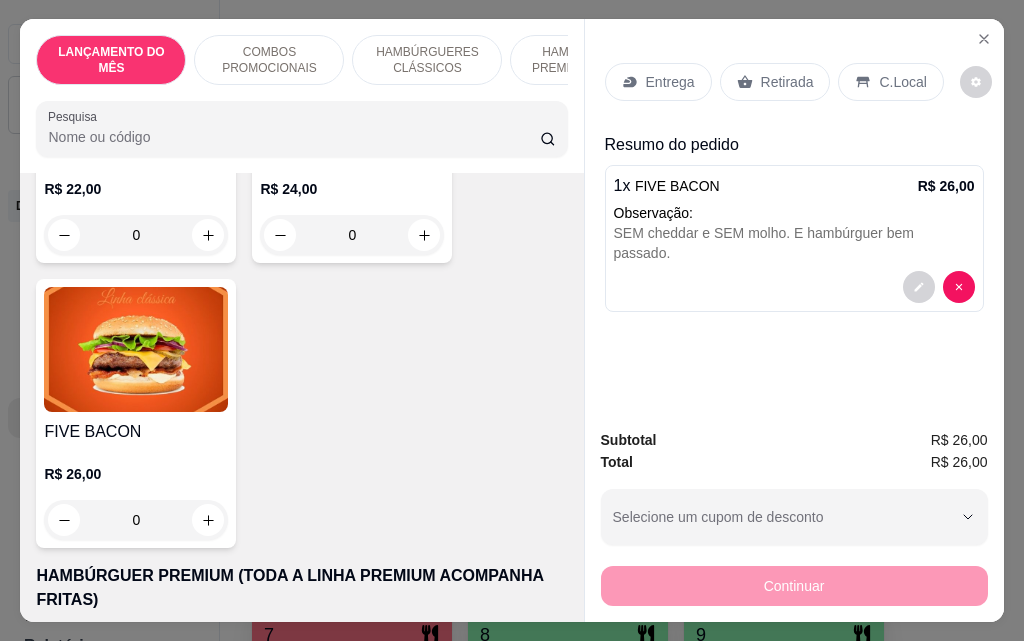 click on "Entrega" at bounding box center (670, 82) 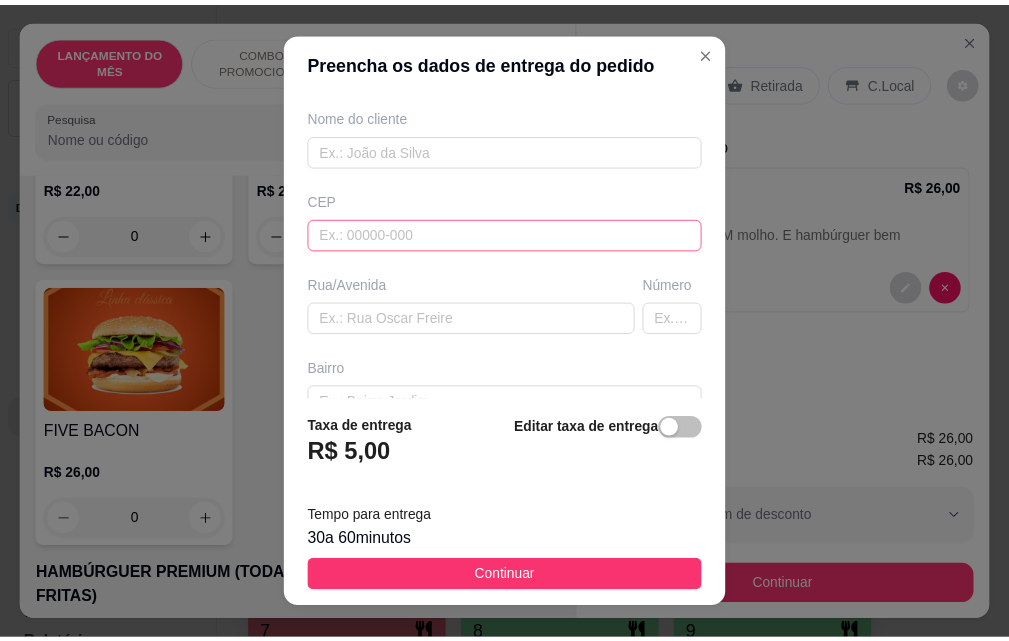 scroll, scrollTop: 367, scrollLeft: 0, axis: vertical 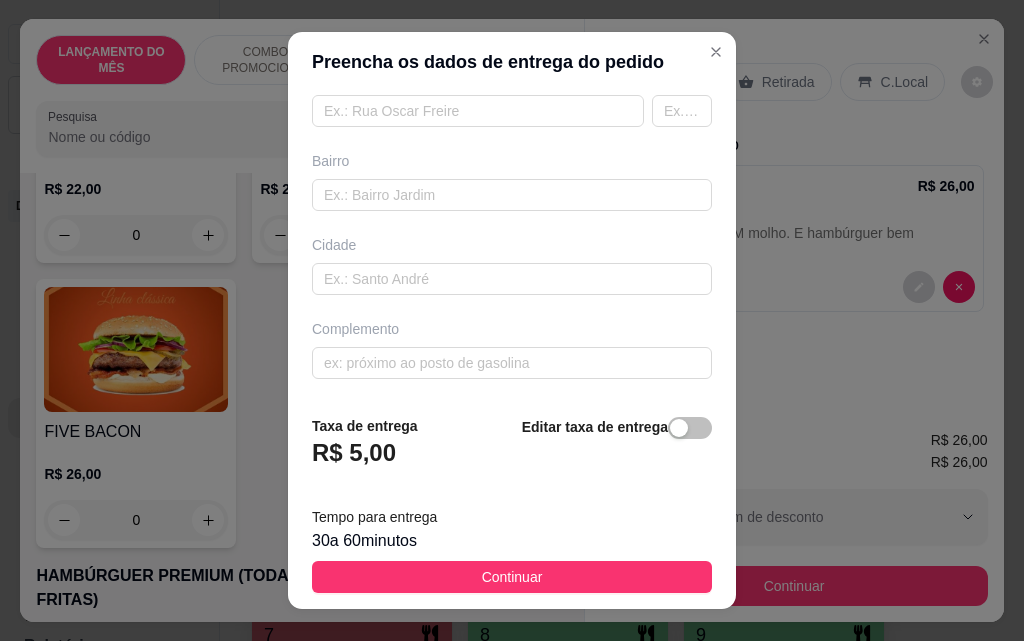 click on "Preencha os dados de entrega do pedido" at bounding box center (512, 62) 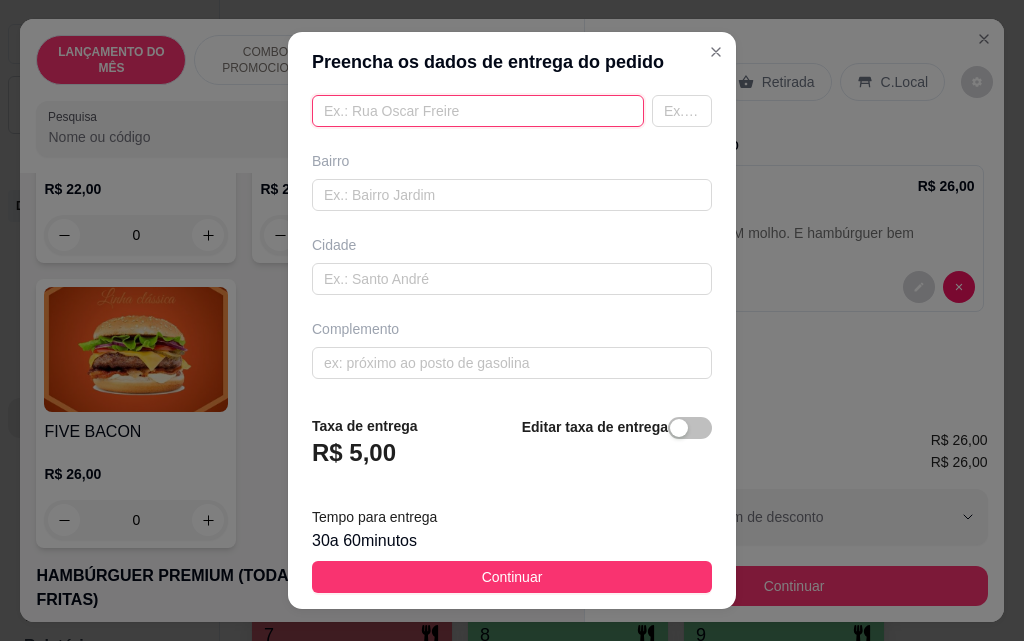 click at bounding box center (478, 111) 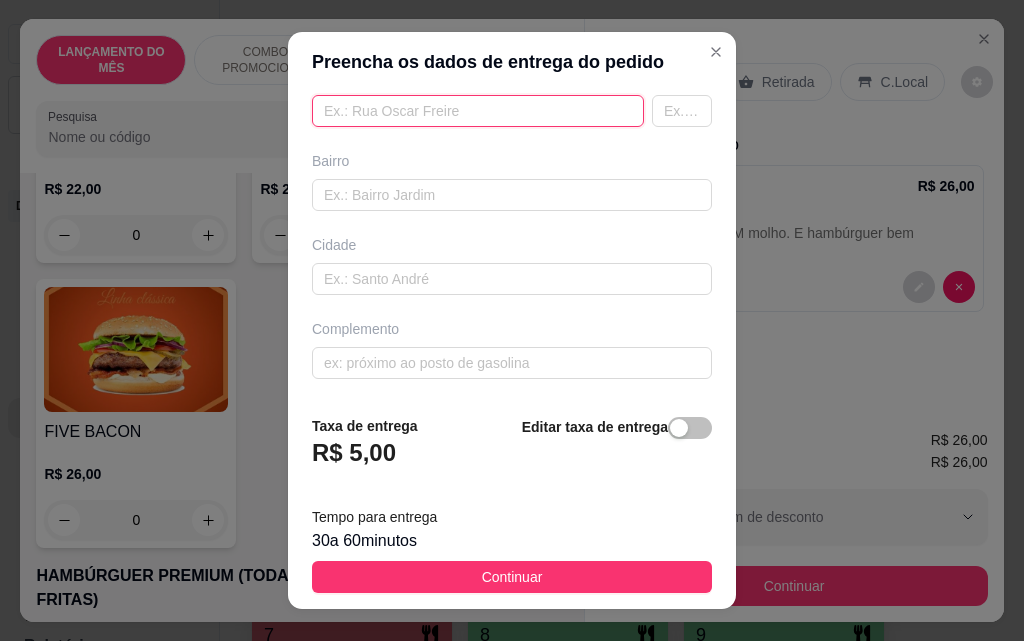 paste on "General [PERSON_NAME]" 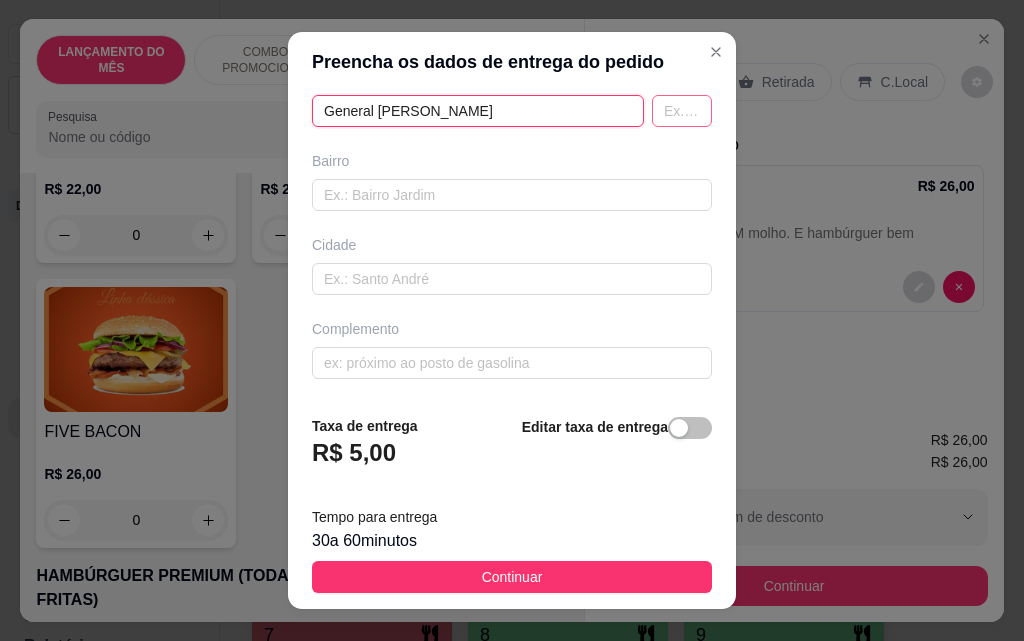 type on "General [PERSON_NAME]" 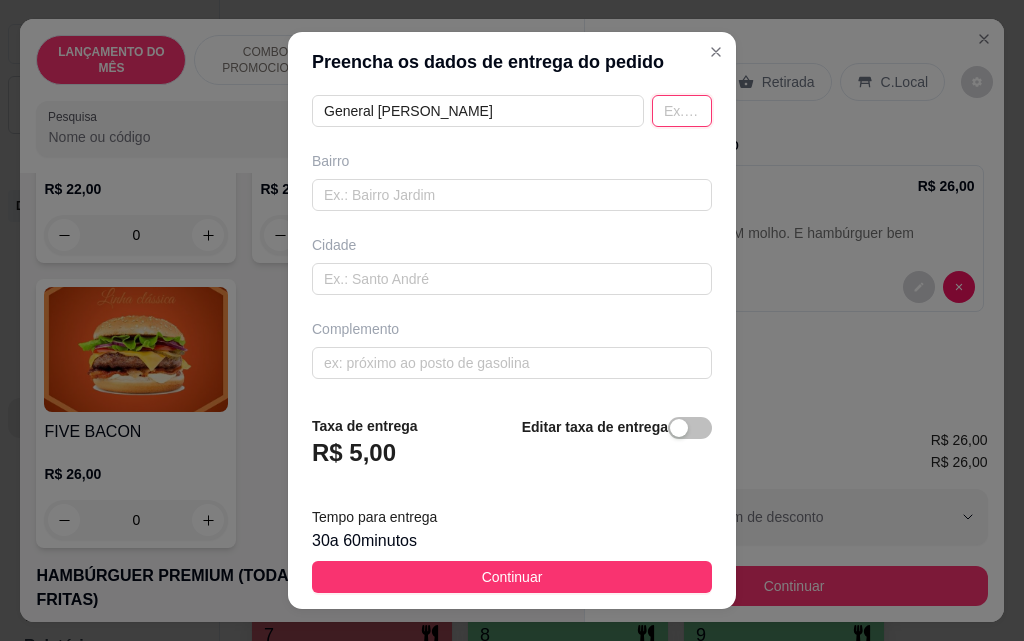 click at bounding box center [682, 111] 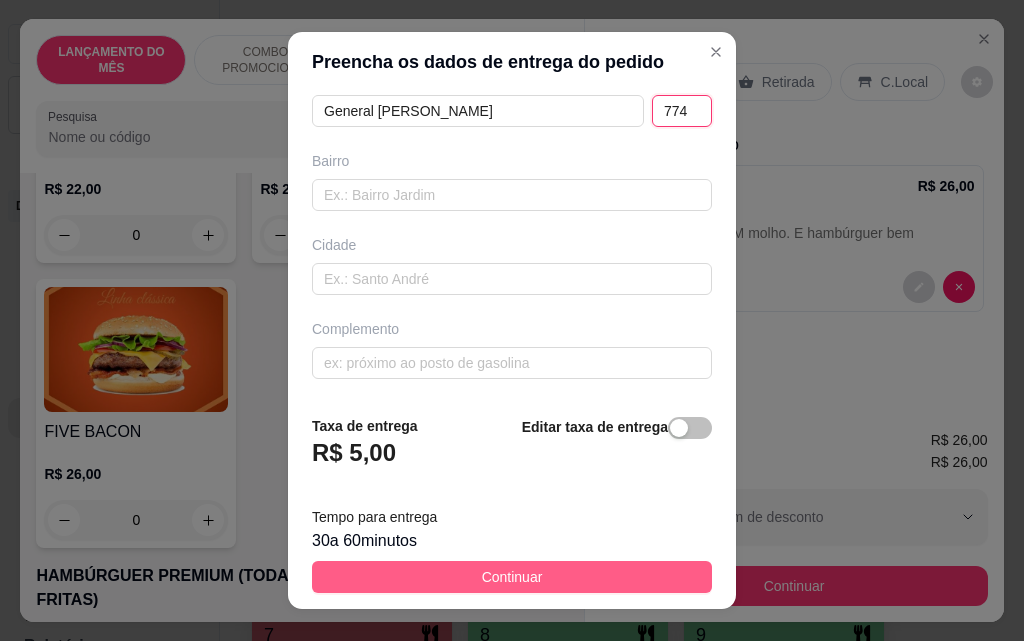 type on "774" 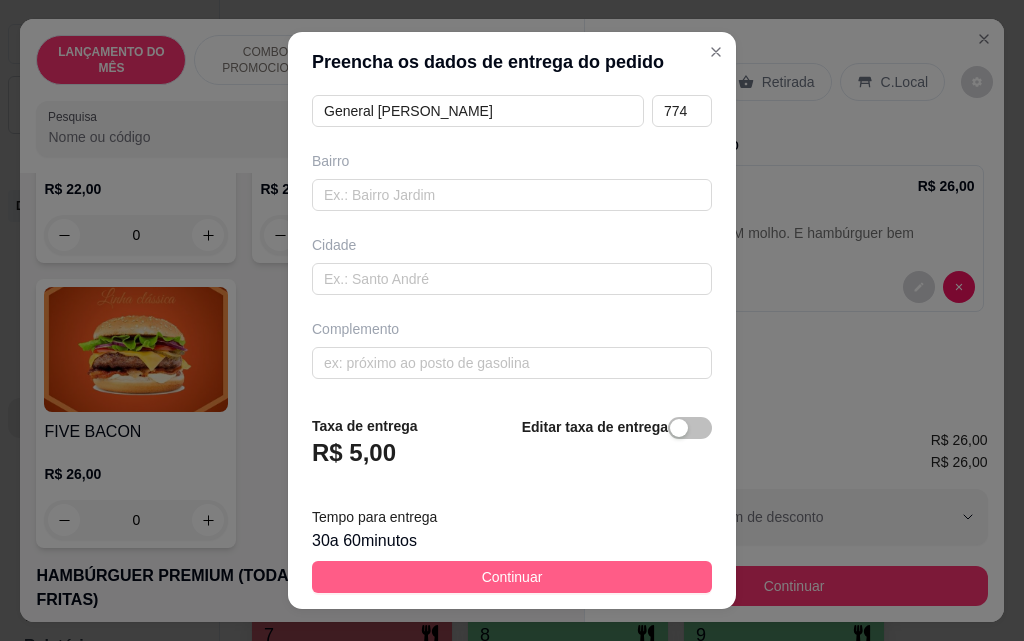 click on "Continuar" at bounding box center [512, 577] 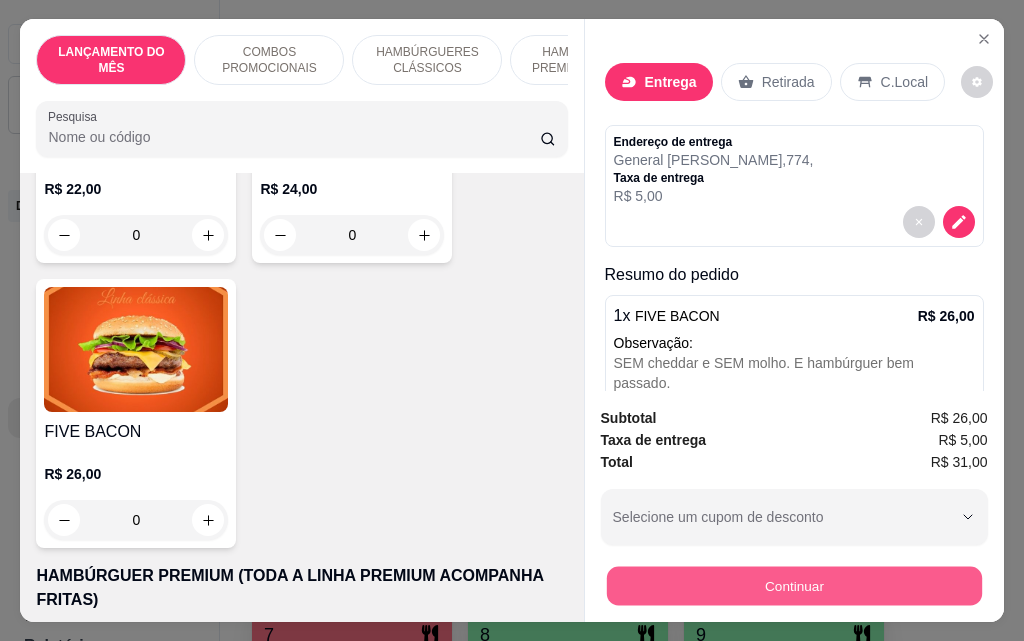 click on "Continuar" at bounding box center (793, 585) 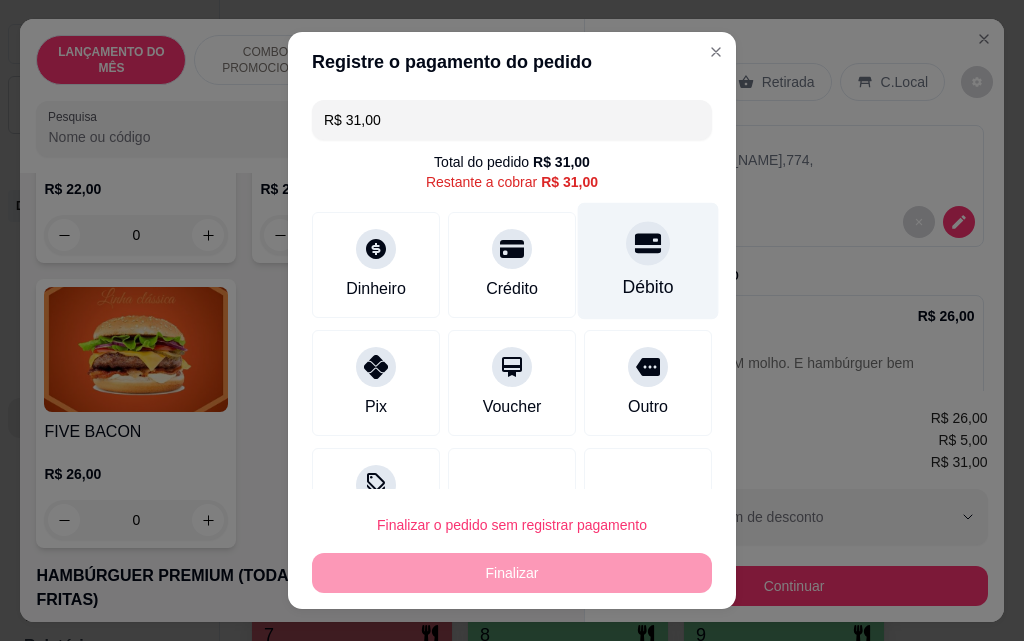 click on "Débito" at bounding box center (648, 261) 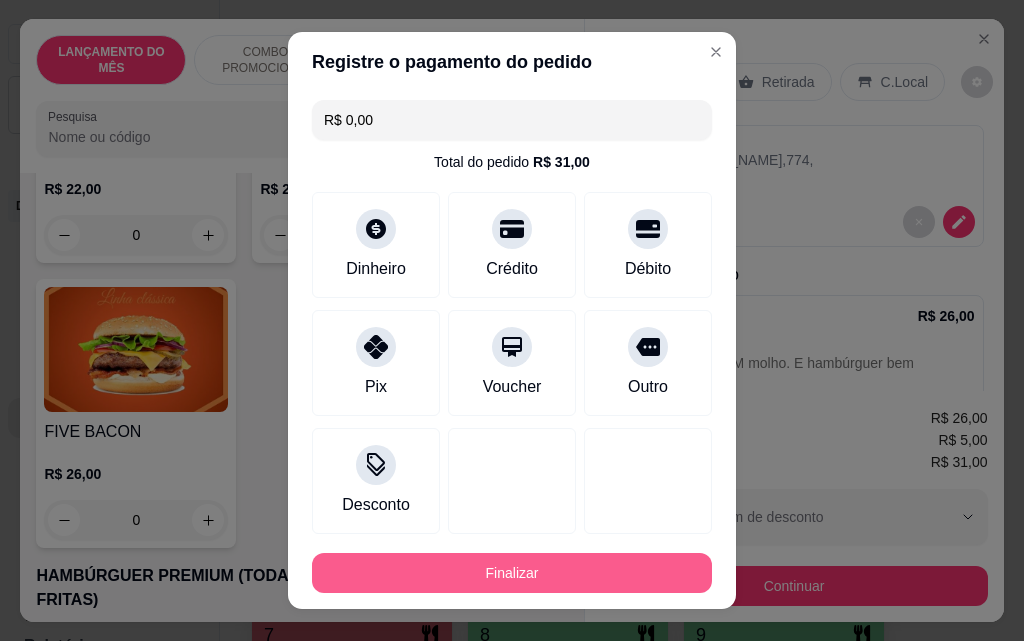 click on "Finalizar" at bounding box center [512, 573] 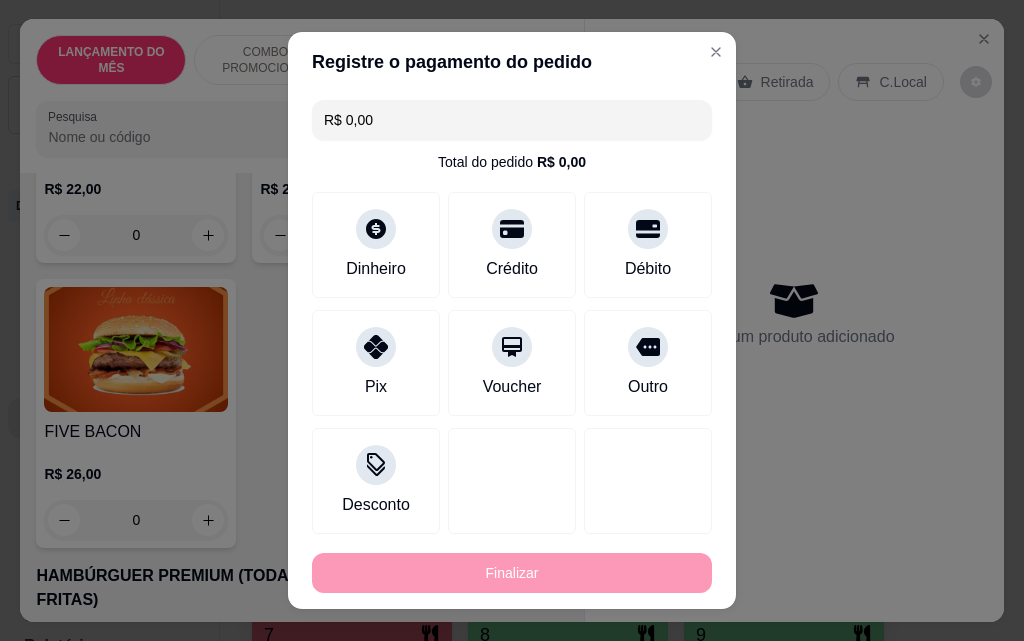 type on "-R$ 31,00" 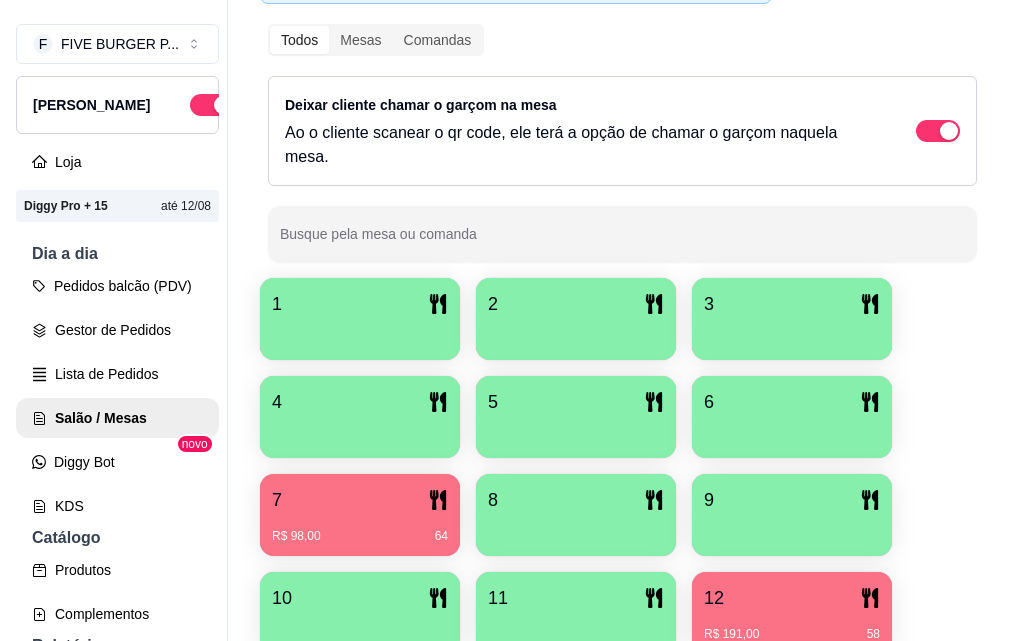 scroll, scrollTop: 500, scrollLeft: 0, axis: vertical 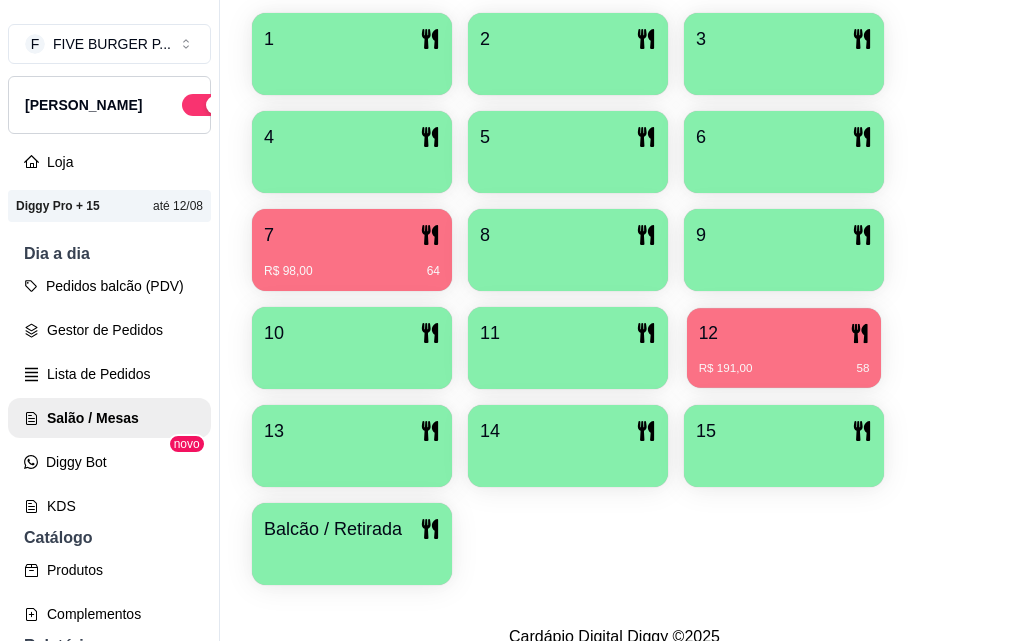 click on "12 R$ 191,00 58" at bounding box center (784, 348) 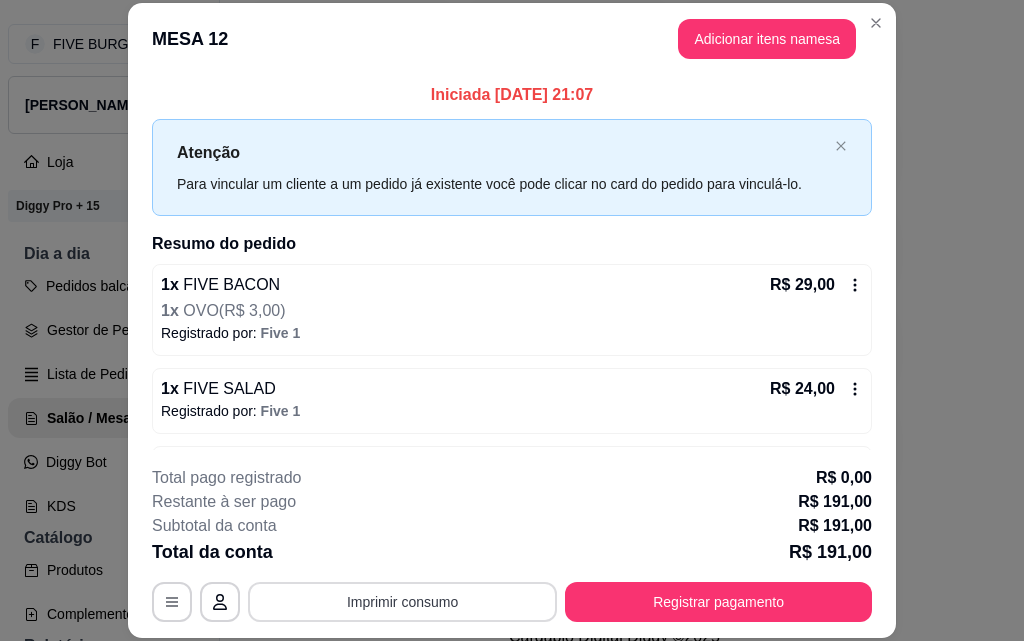 click on "Imprimir consumo" at bounding box center [402, 602] 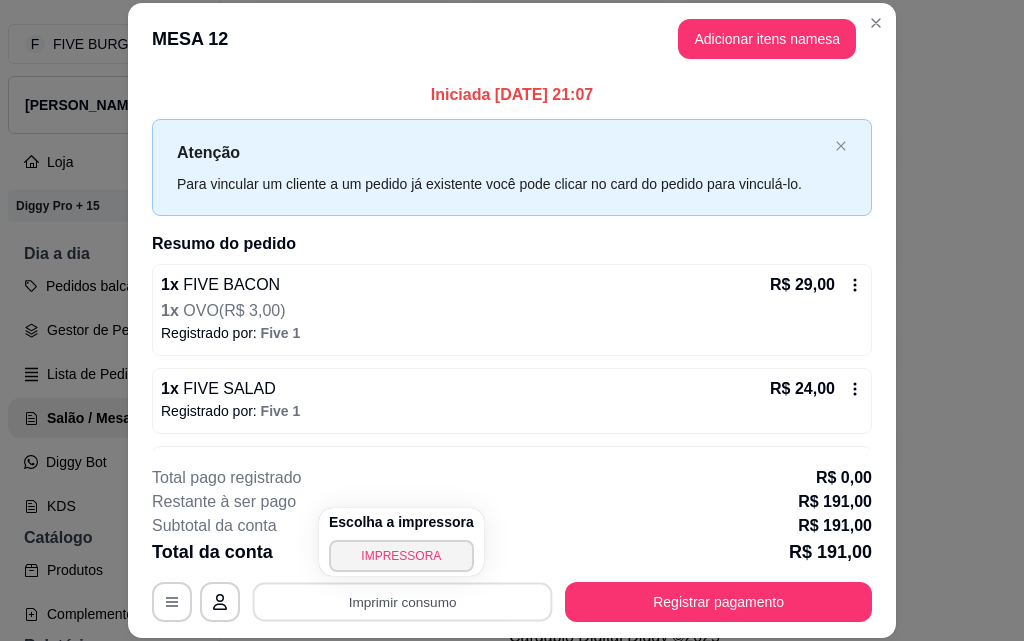 click on "1 x   FIVE BACON R$ 29,00" at bounding box center [512, 285] 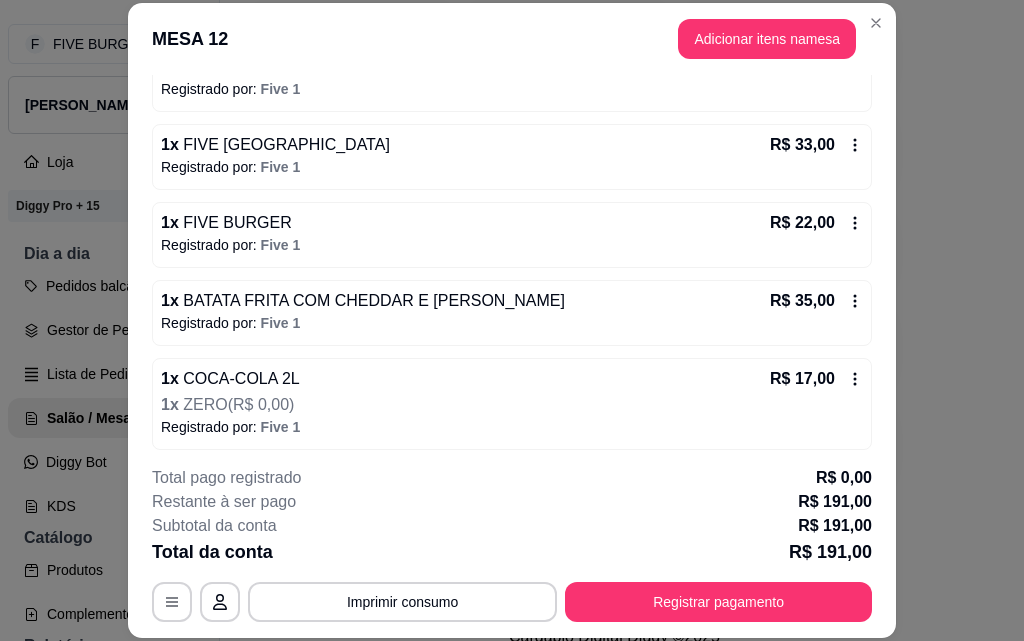 scroll, scrollTop: 408, scrollLeft: 0, axis: vertical 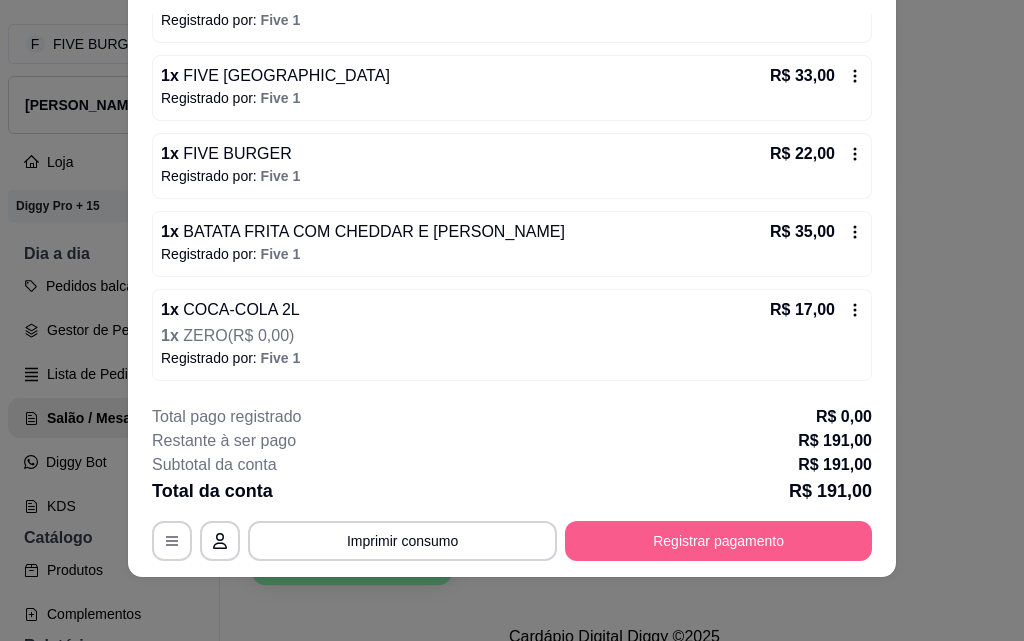 click on "Registrar pagamento" at bounding box center (718, 541) 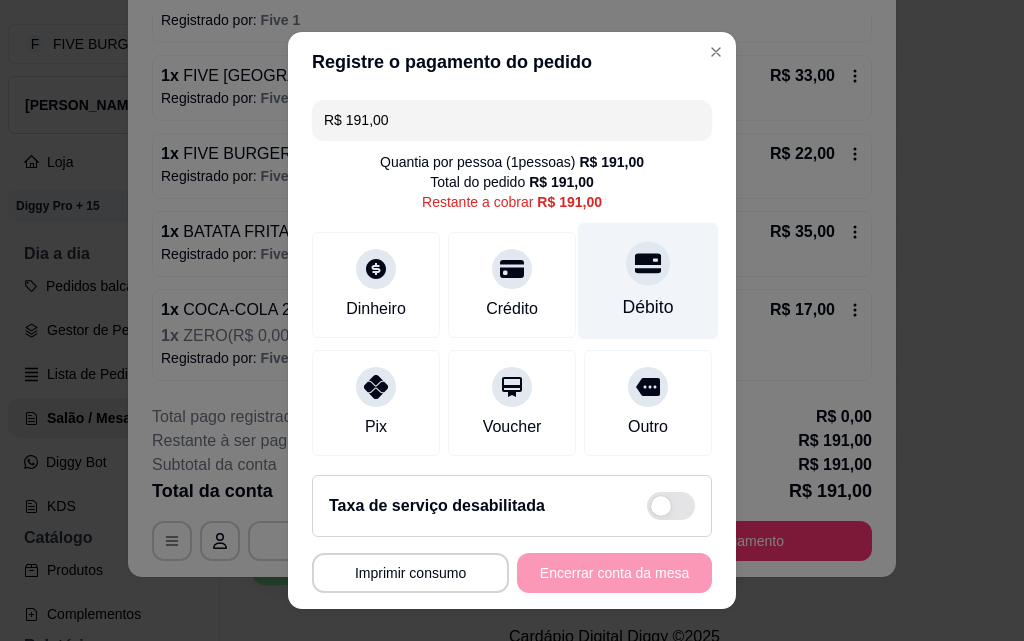 click at bounding box center (648, 263) 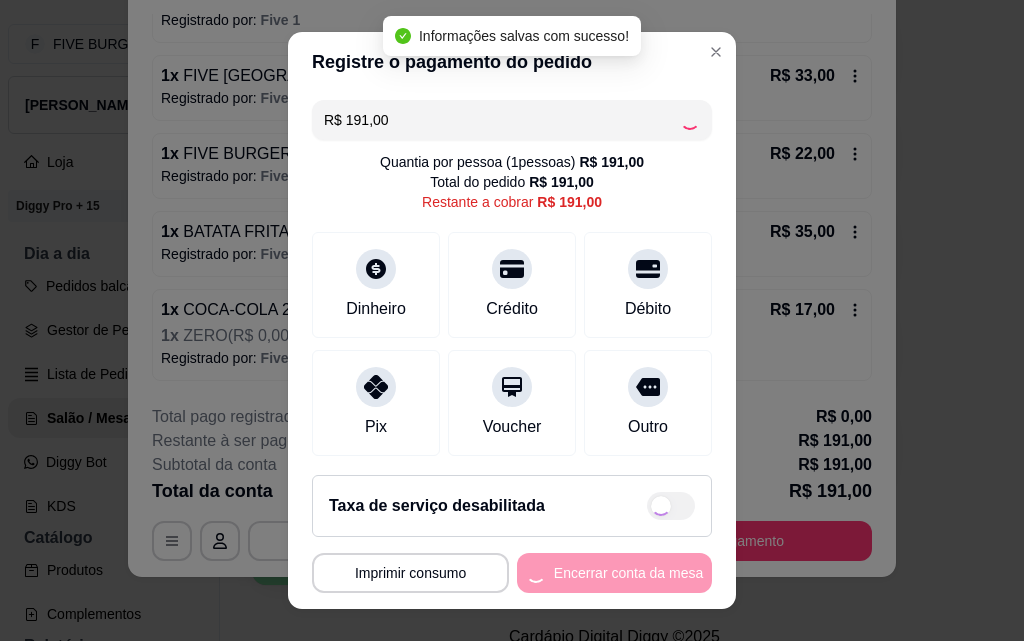 type on "R$ 0,00" 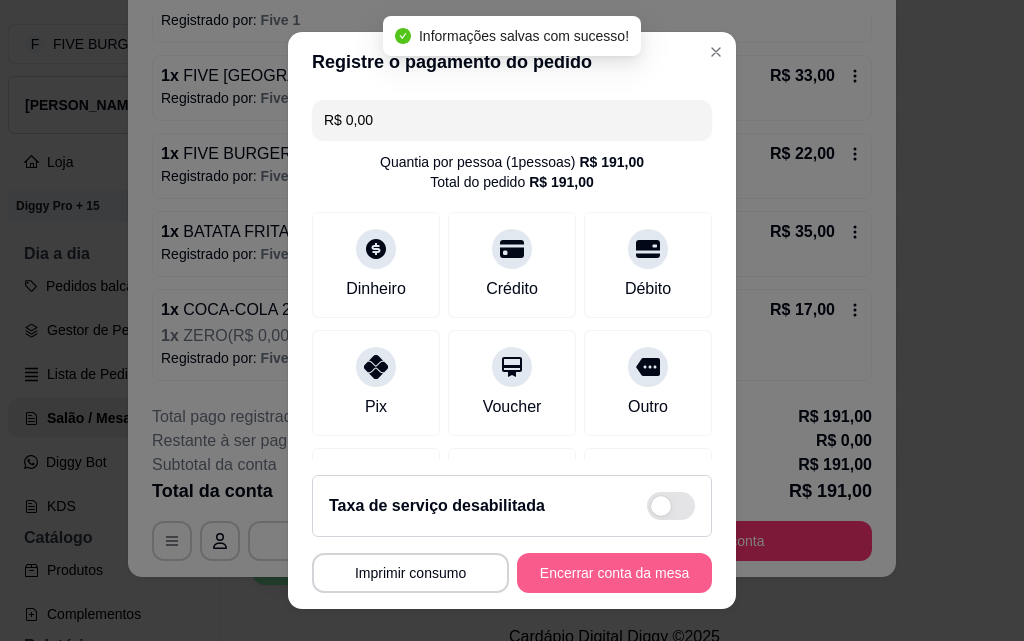 click on "Encerrar conta da mesa" at bounding box center (614, 573) 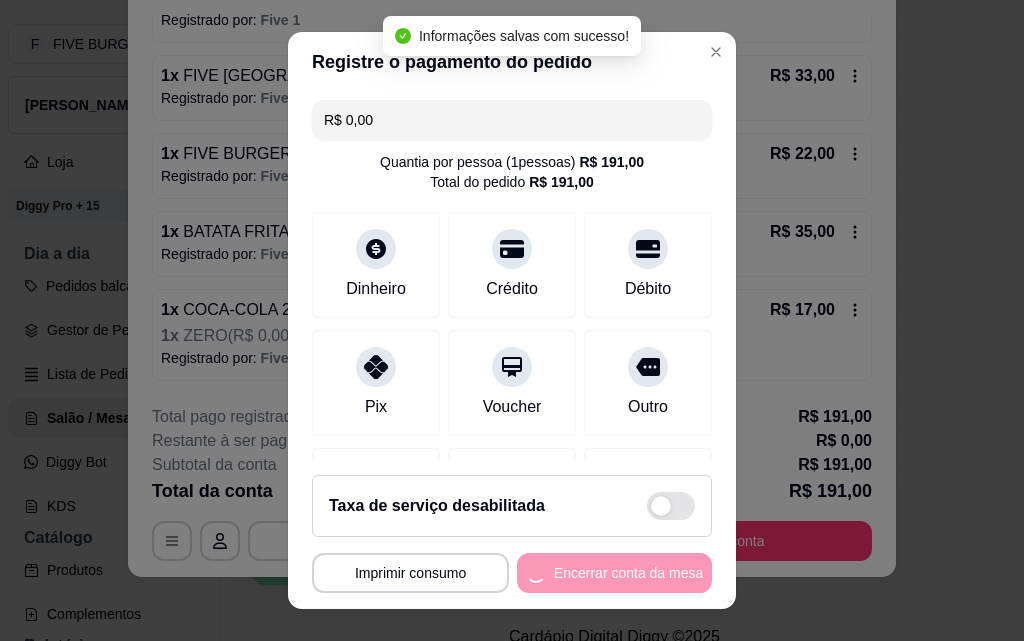 scroll, scrollTop: 0, scrollLeft: 0, axis: both 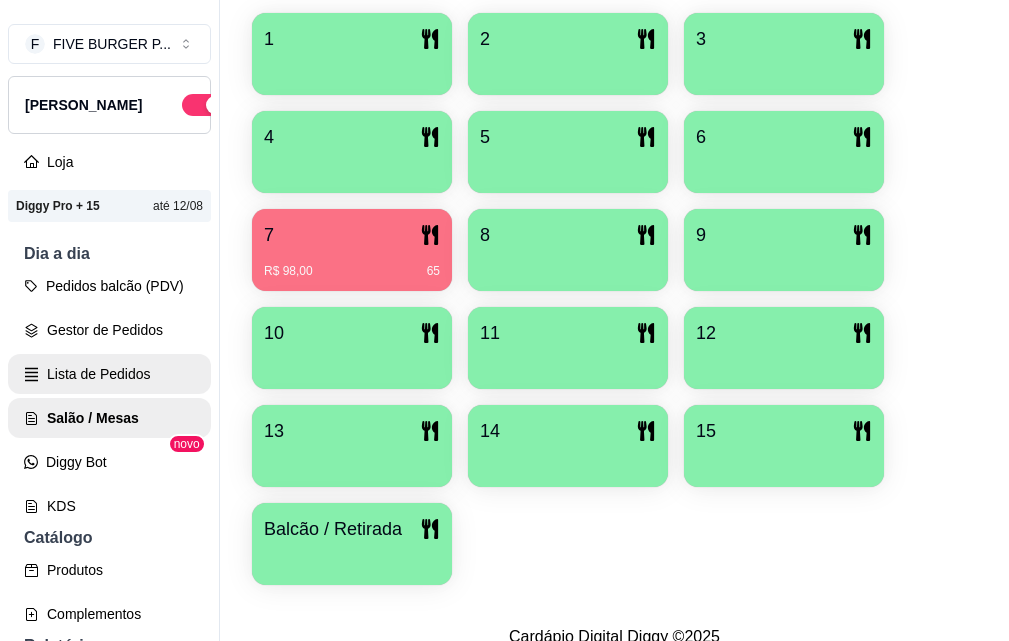 click on "Lista de Pedidos" at bounding box center [109, 374] 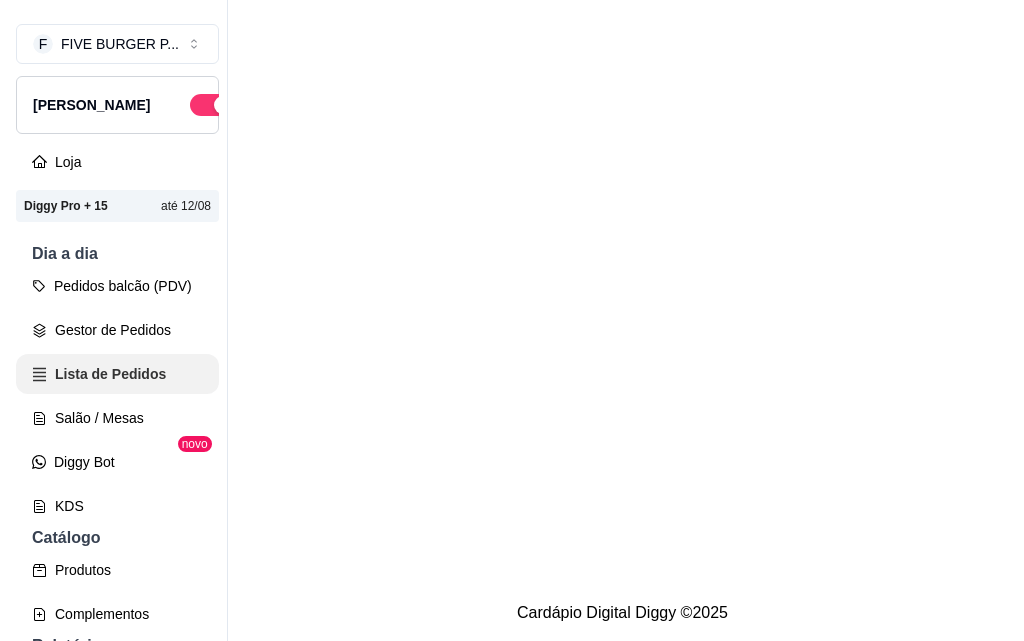 scroll, scrollTop: 0, scrollLeft: 0, axis: both 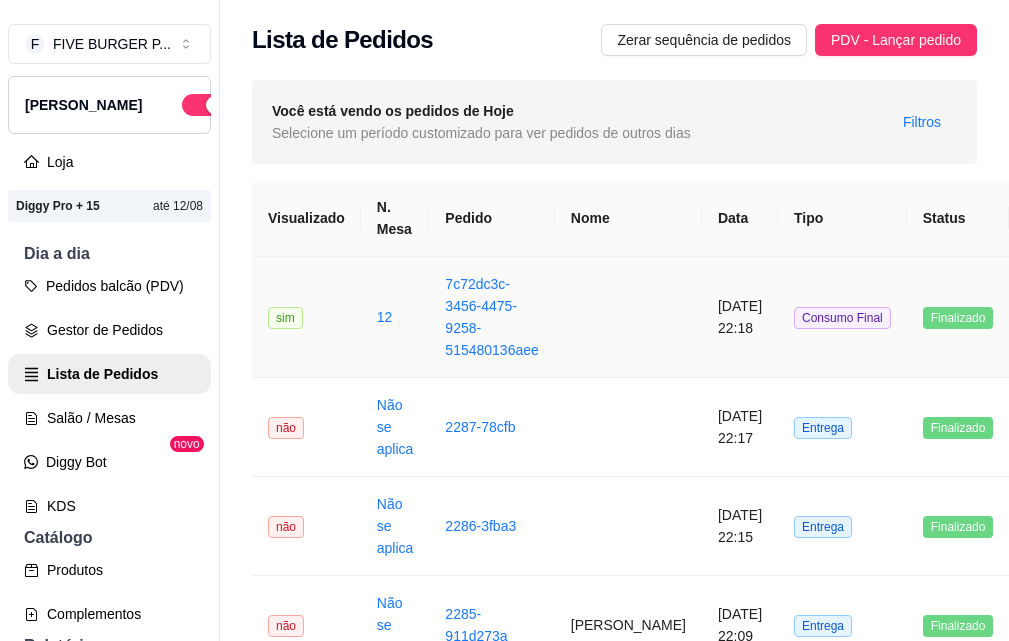 click on "Consumo Final" at bounding box center [842, 318] 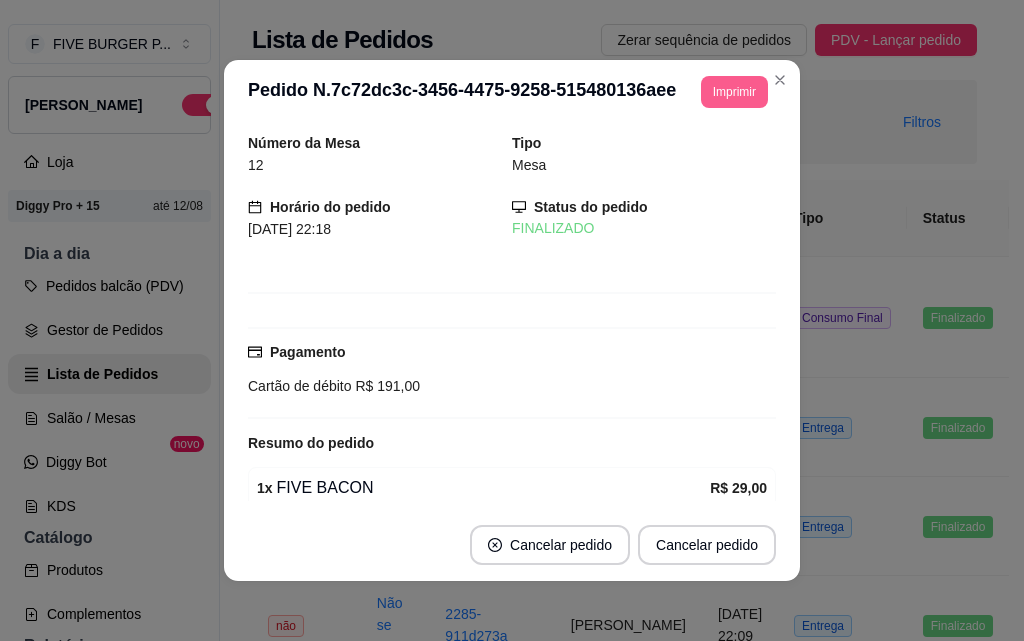 click on "Imprimir" at bounding box center (734, 92) 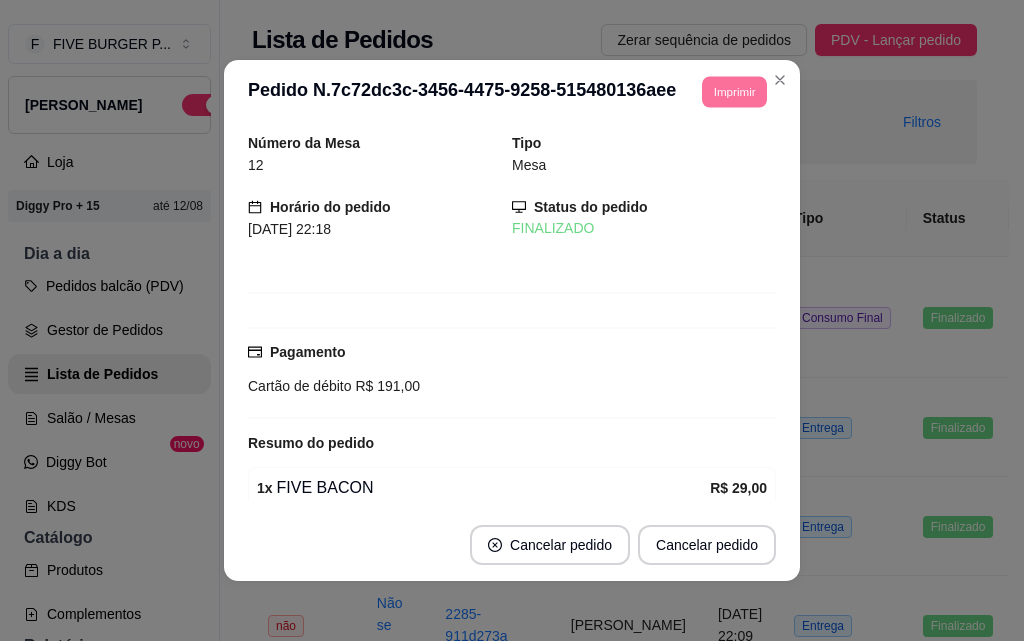 click on "IMPRESSORA" at bounding box center (706, 153) 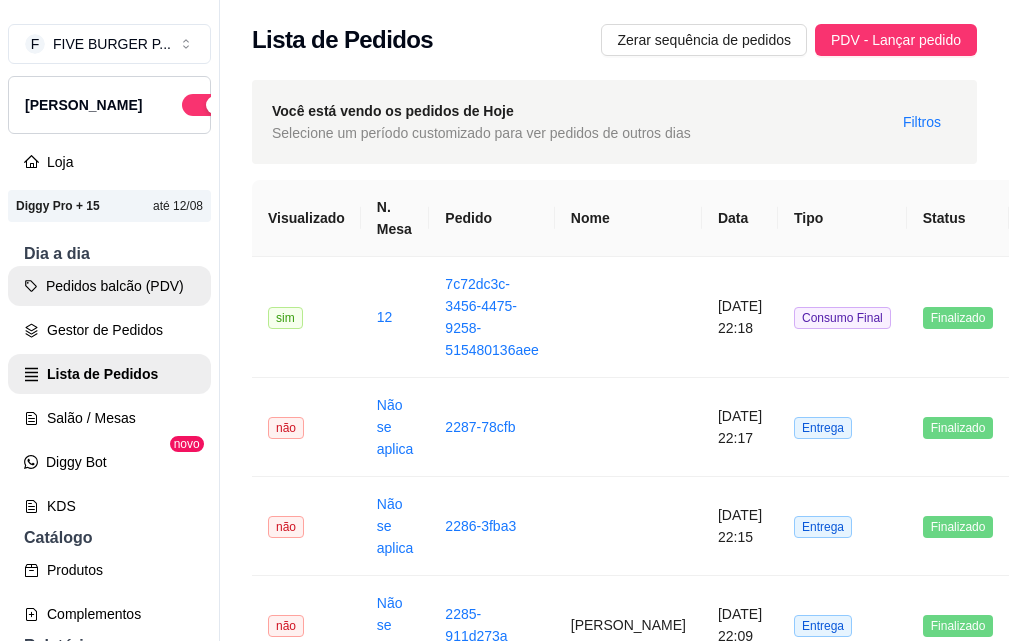 click on "Pedidos balcão (PDV)" at bounding box center (109, 286) 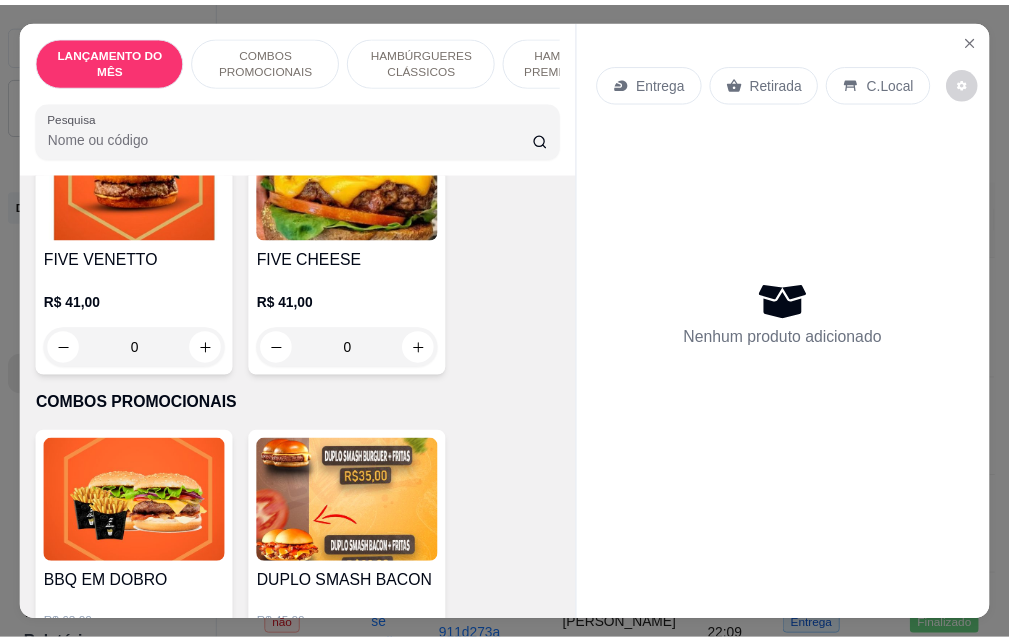 scroll, scrollTop: 500, scrollLeft: 0, axis: vertical 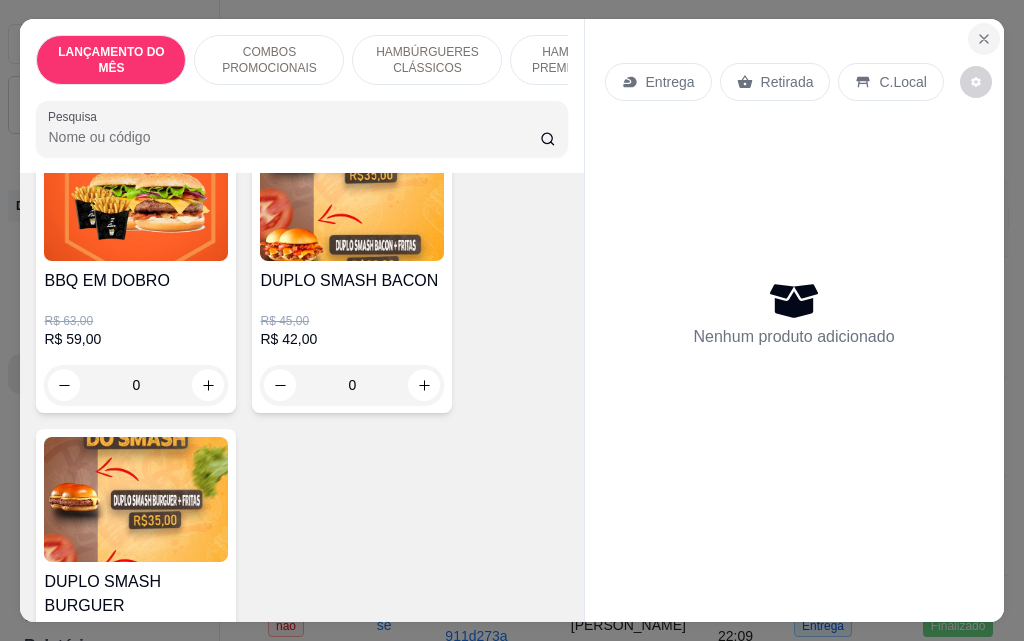 click 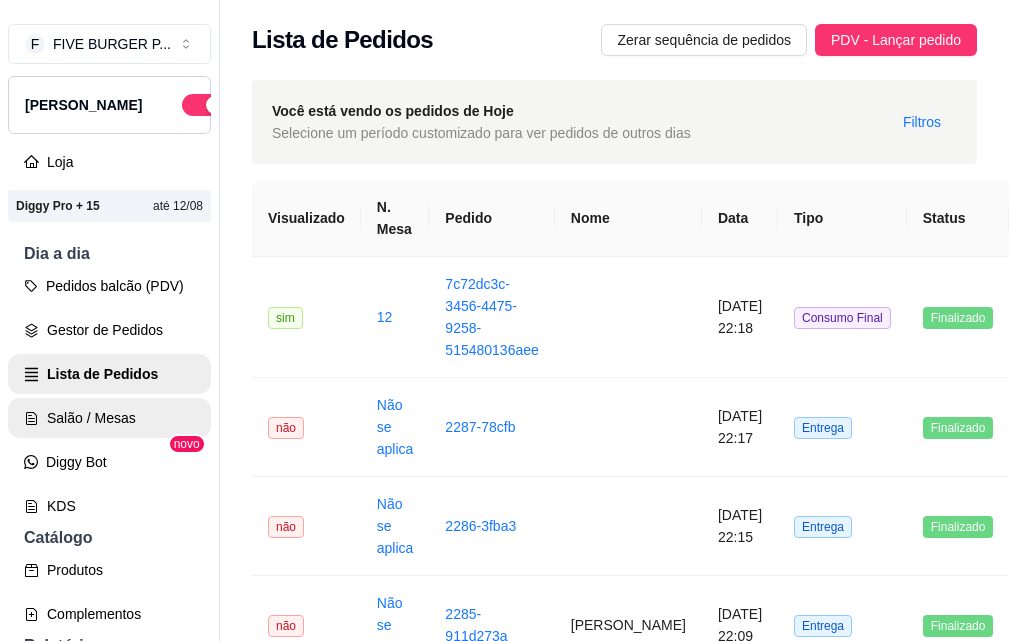 click on "Salão / Mesas" at bounding box center (109, 418) 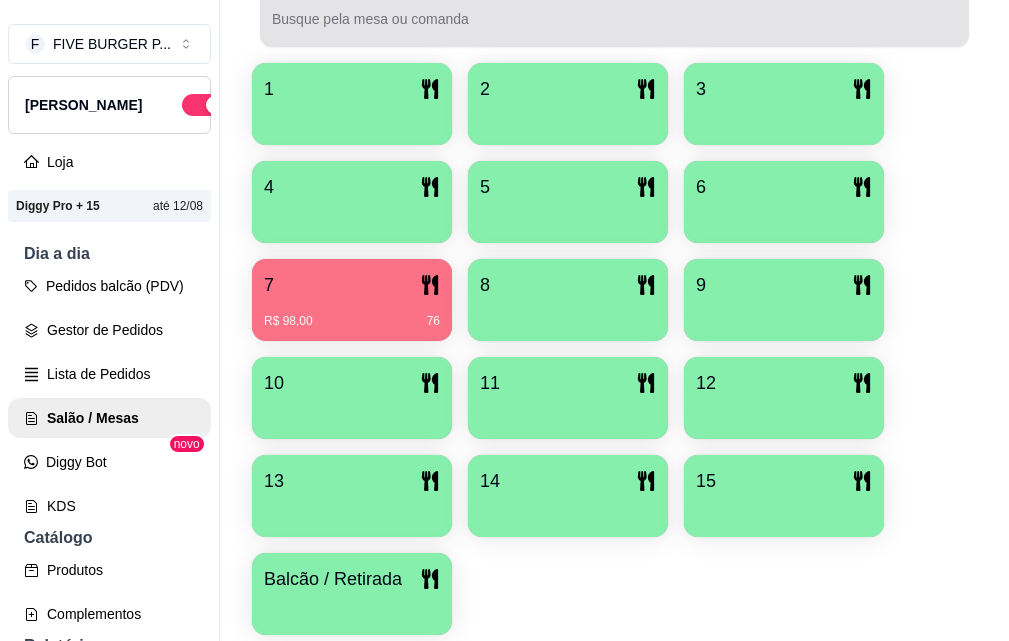 scroll, scrollTop: 500, scrollLeft: 0, axis: vertical 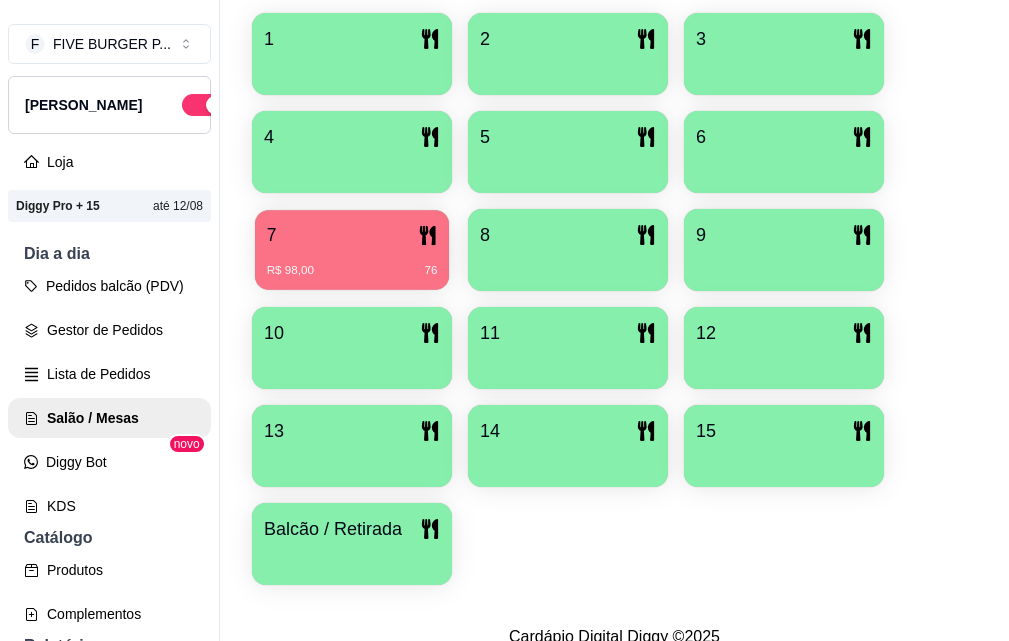 click on "R$ 98,00 76" at bounding box center (352, 271) 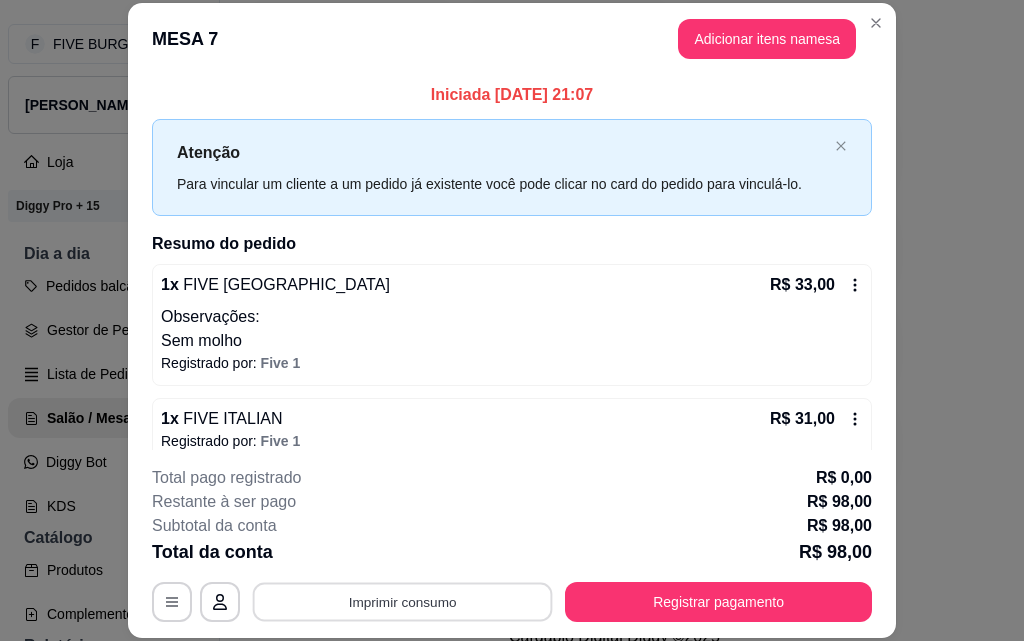 click on "Imprimir consumo" at bounding box center [403, 601] 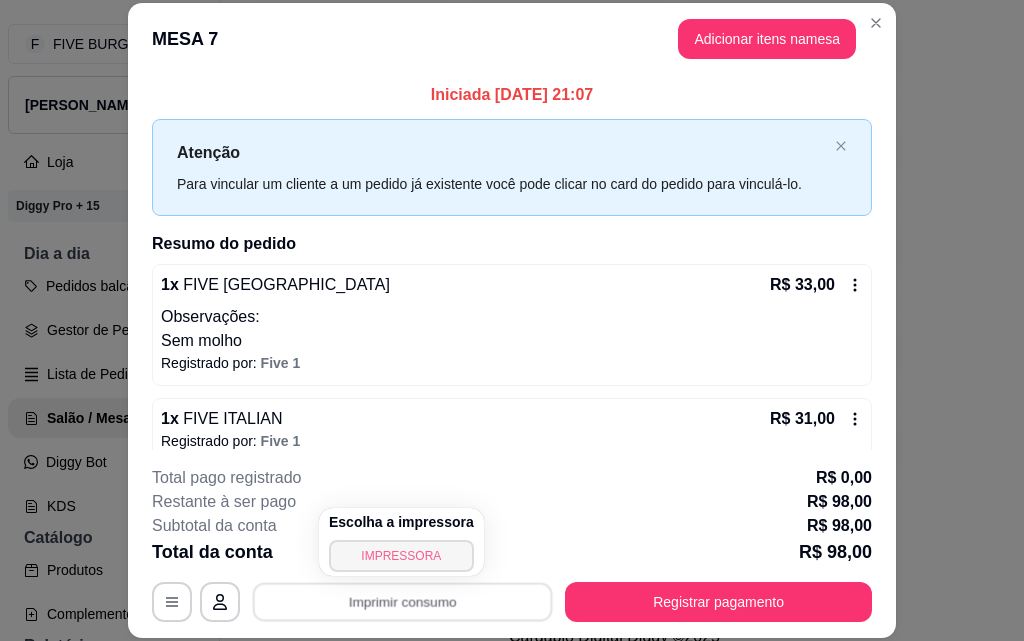 click on "IMPRESSORA" at bounding box center (401, 556) 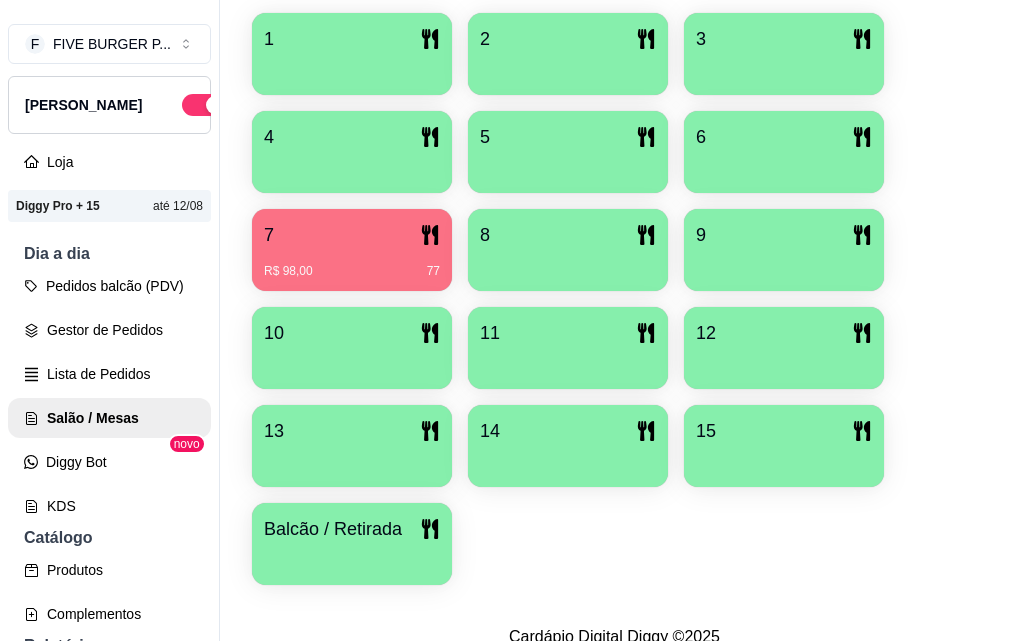 click on "Lista de Pedidos" at bounding box center [109, 374] 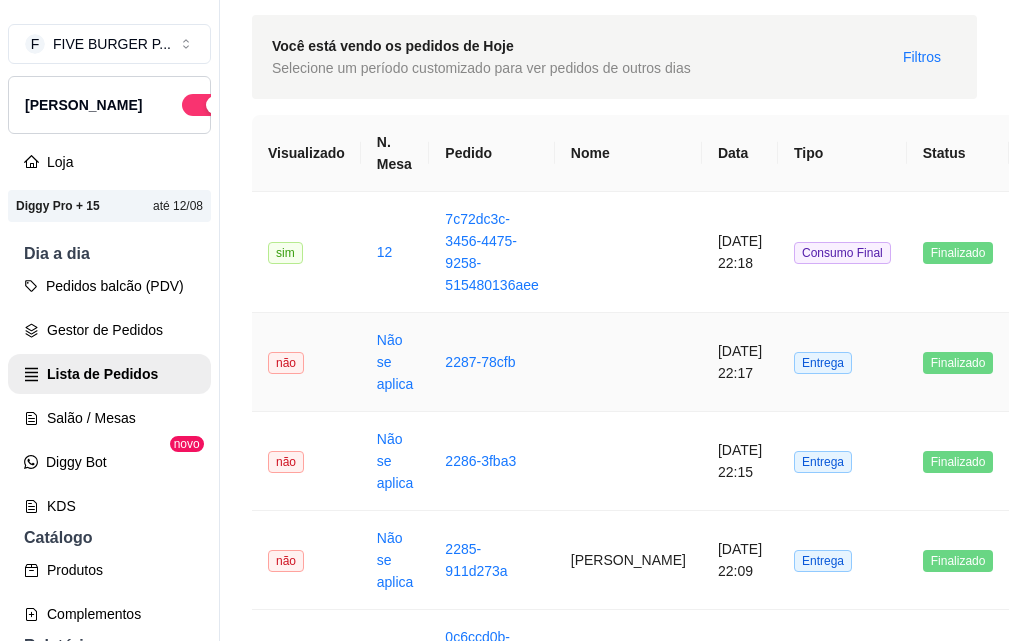 scroll, scrollTop: 100, scrollLeft: 0, axis: vertical 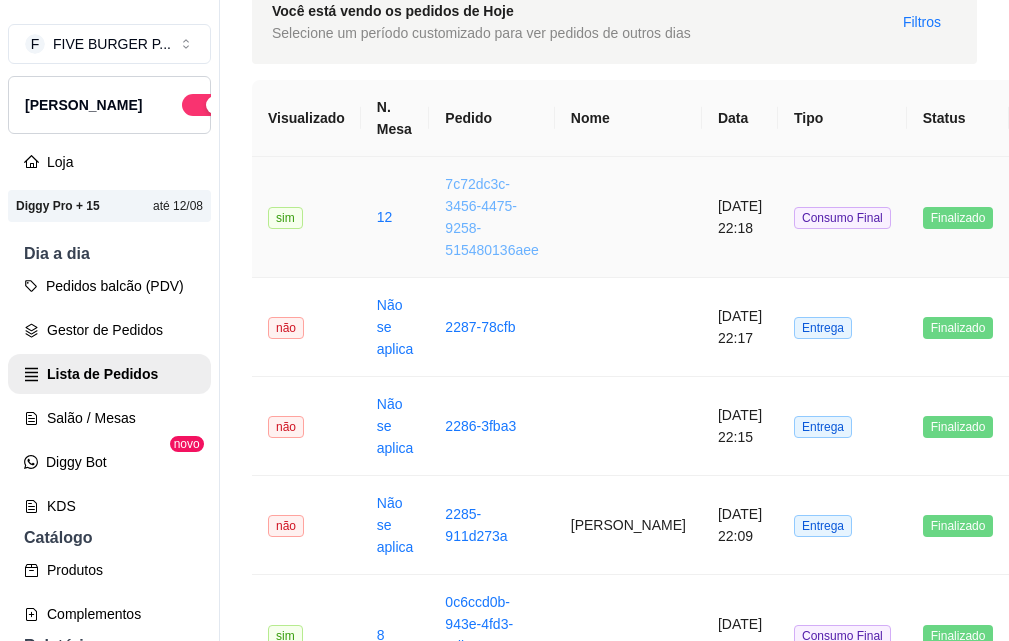 click on "7c72dc3c-3456-4475-9258-515480136aee" at bounding box center (491, 217) 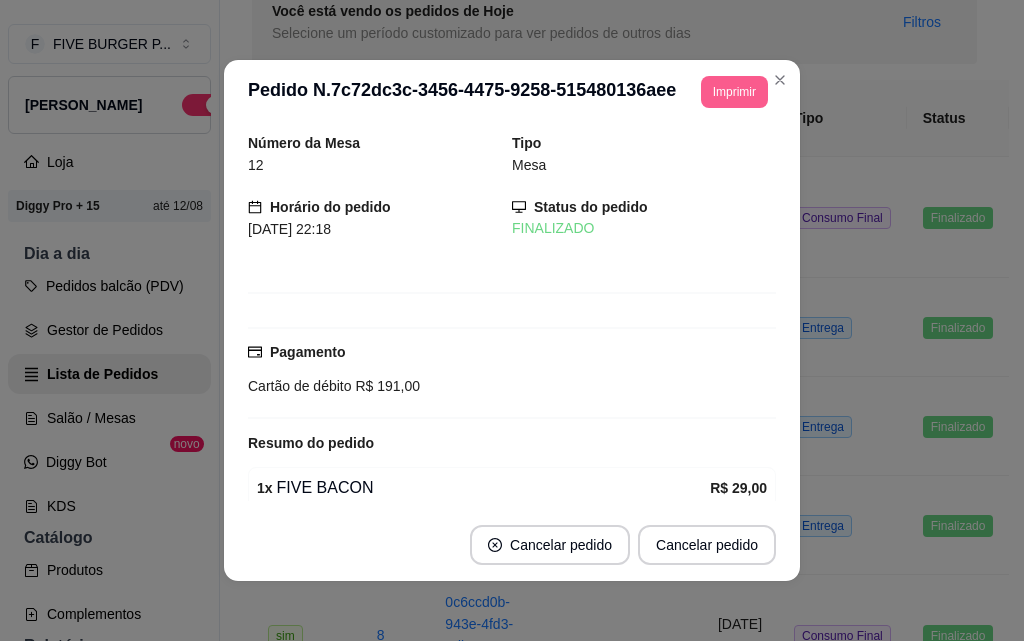 click on "Imprimir" at bounding box center (734, 92) 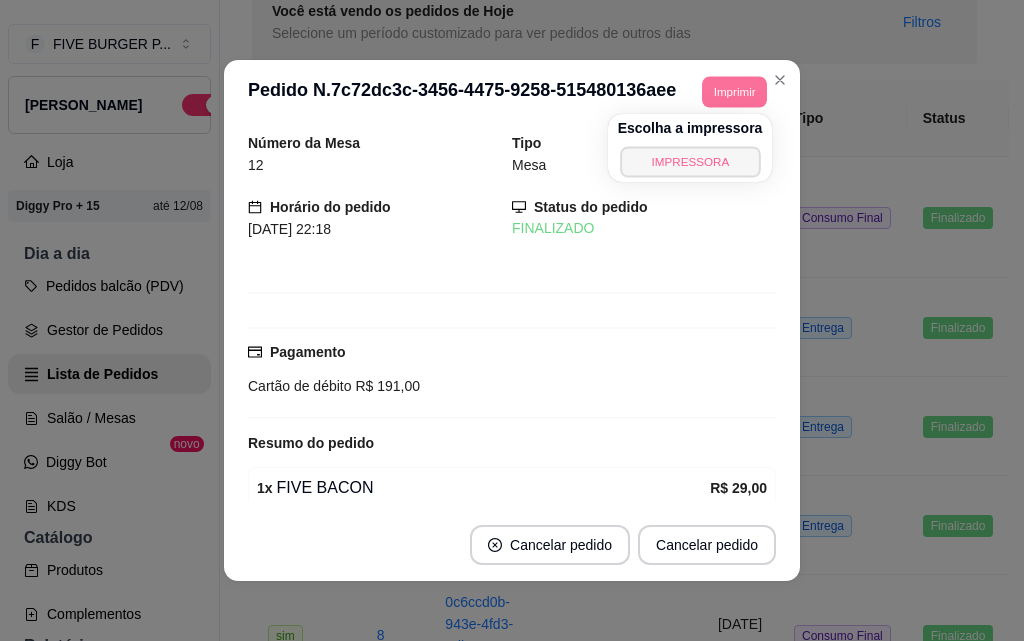 click on "IMPRESSORA" at bounding box center [690, 161] 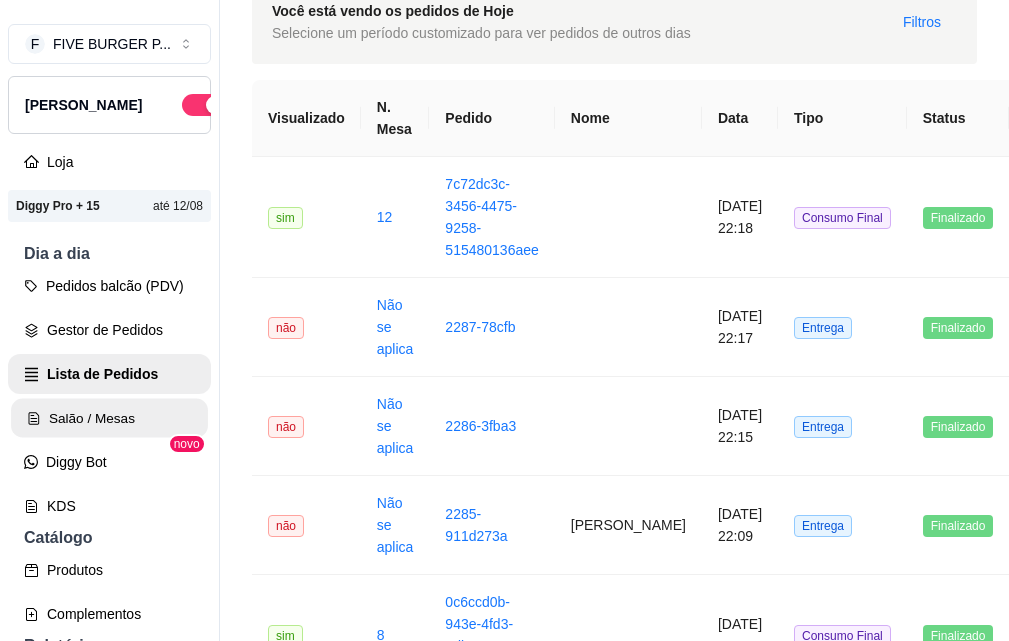 click on "Salão / Mesas" at bounding box center (109, 418) 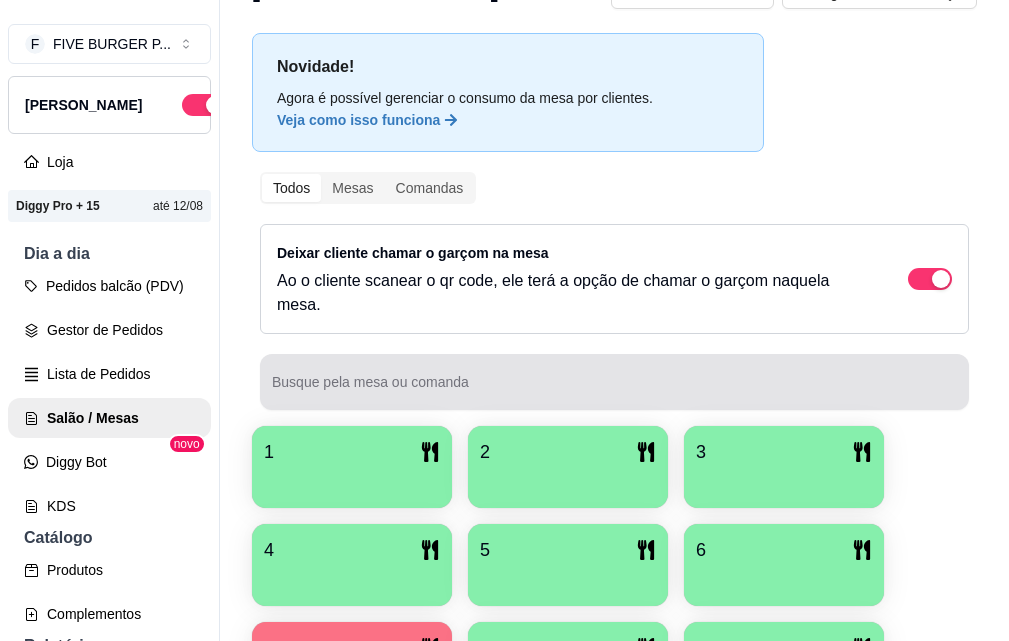 scroll, scrollTop: 400, scrollLeft: 0, axis: vertical 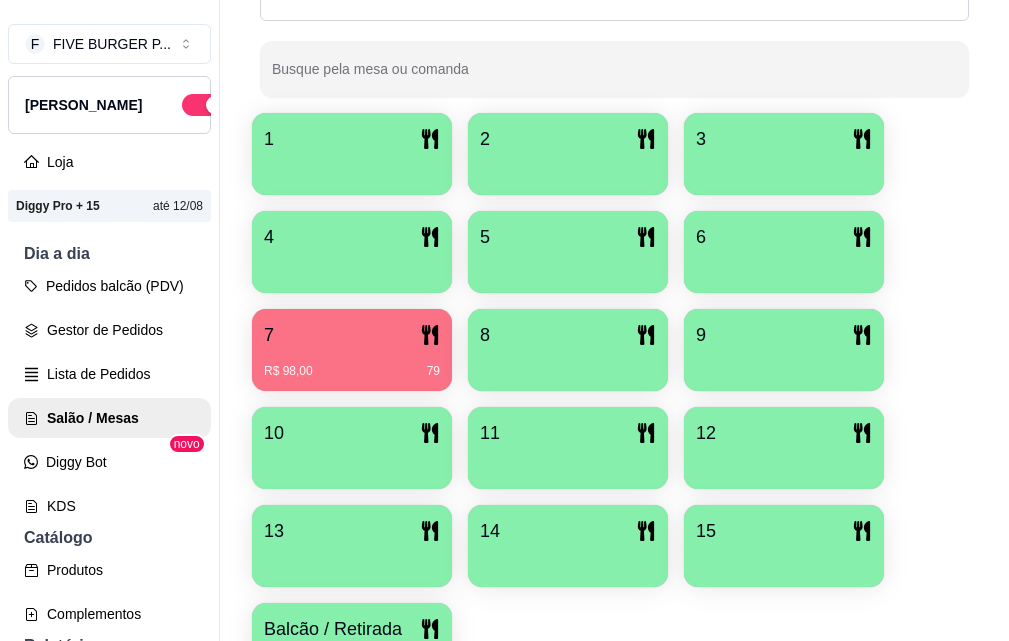 click on "R$ 98,00 79" at bounding box center (352, 364) 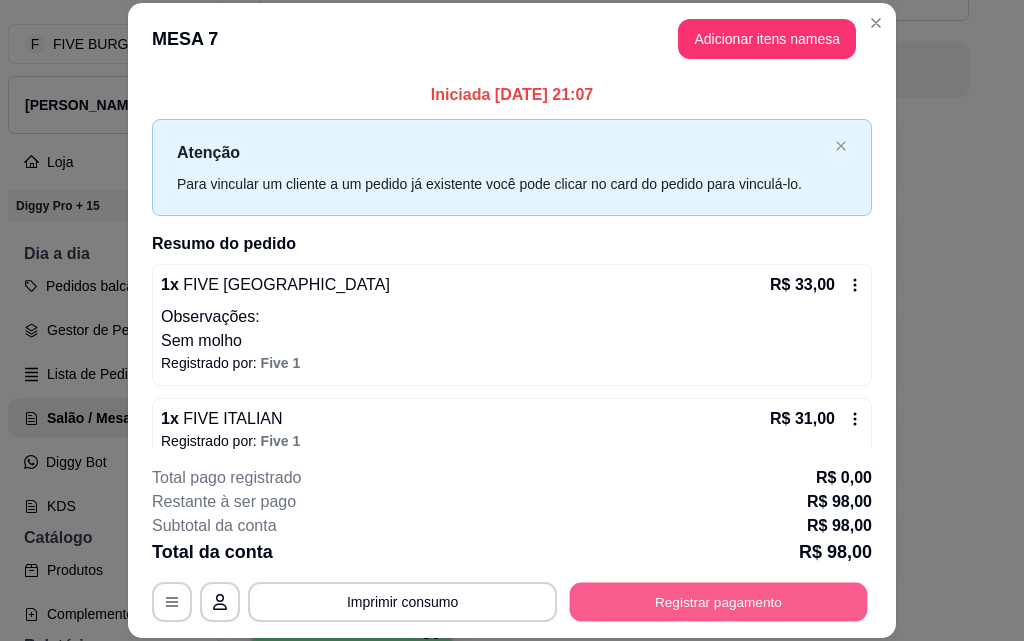click on "Registrar pagamento" at bounding box center (719, 601) 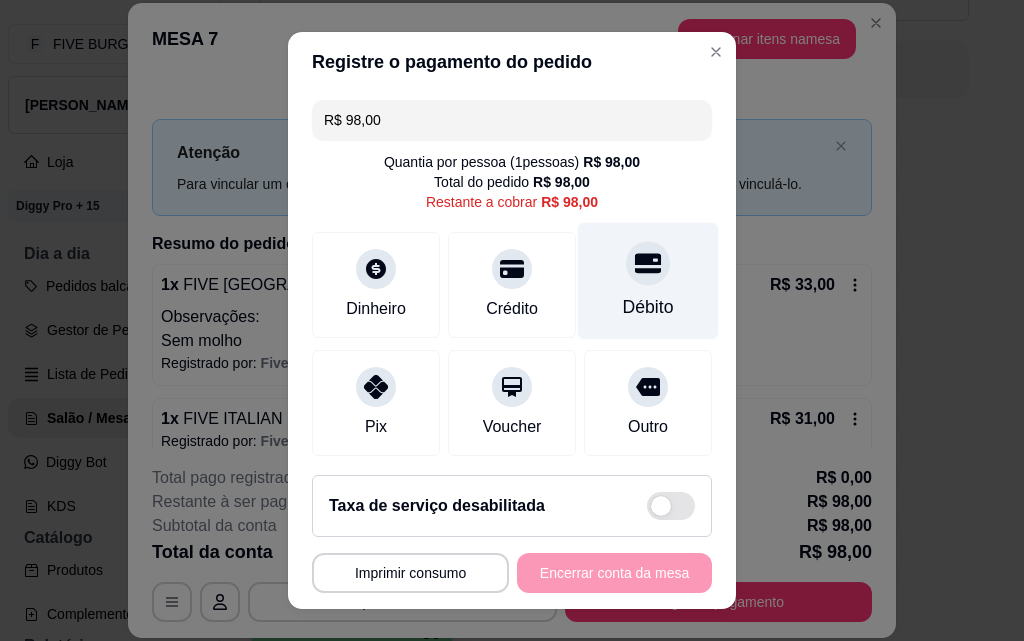 click on "Débito" at bounding box center [648, 307] 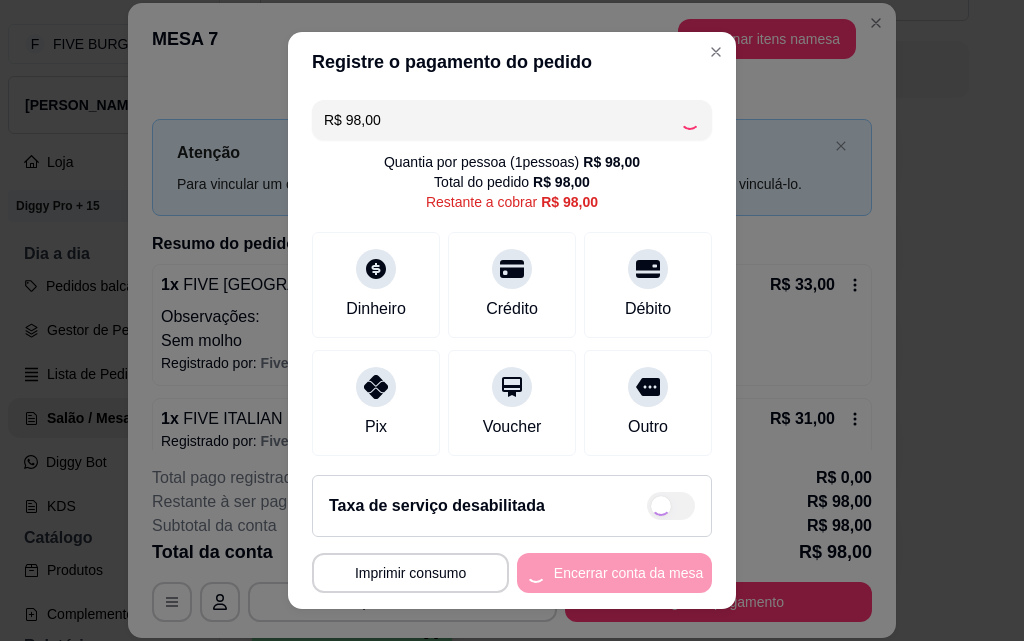 type on "R$ 0,00" 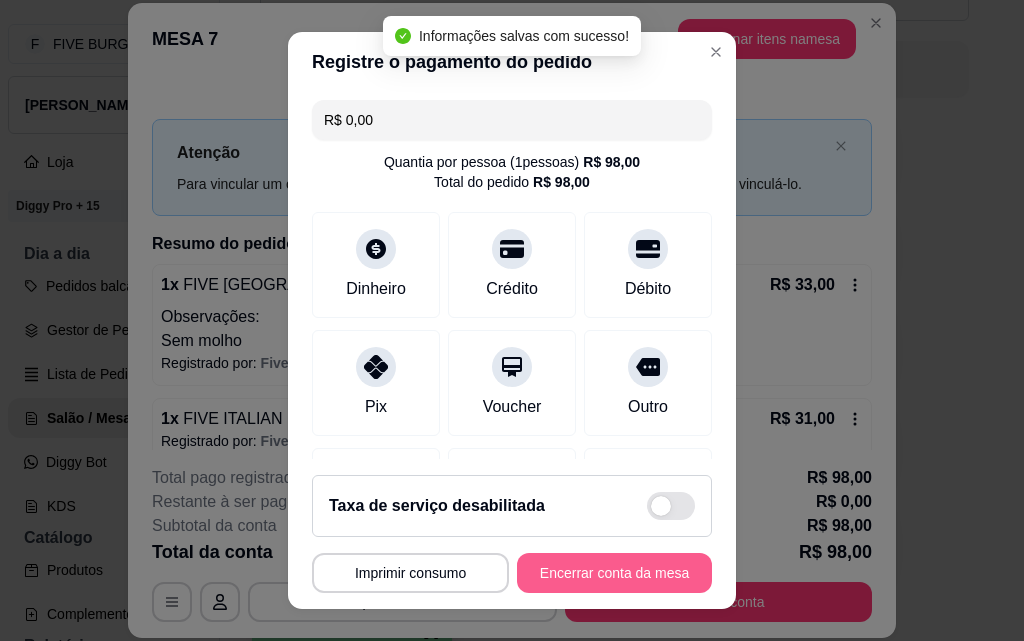 click on "Encerrar conta da mesa" at bounding box center [614, 573] 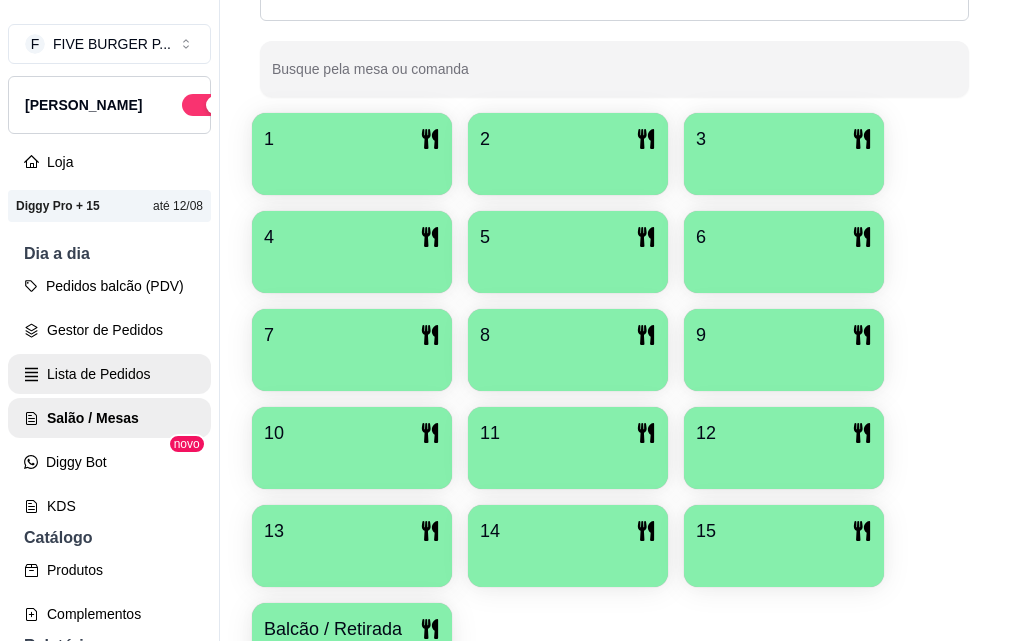 click on "Lista de Pedidos" at bounding box center [109, 374] 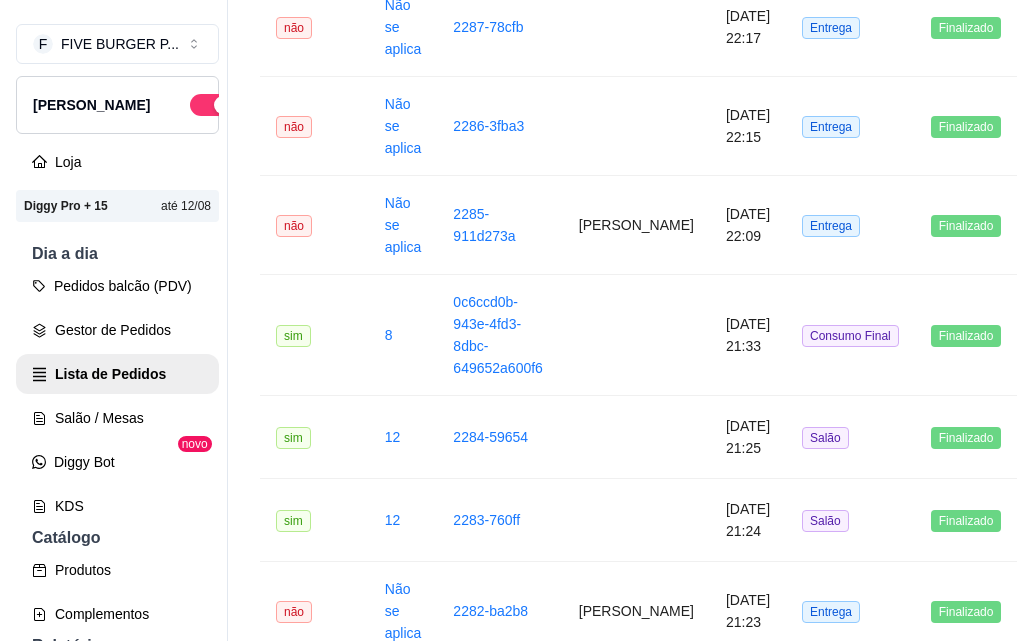 scroll, scrollTop: 0, scrollLeft: 0, axis: both 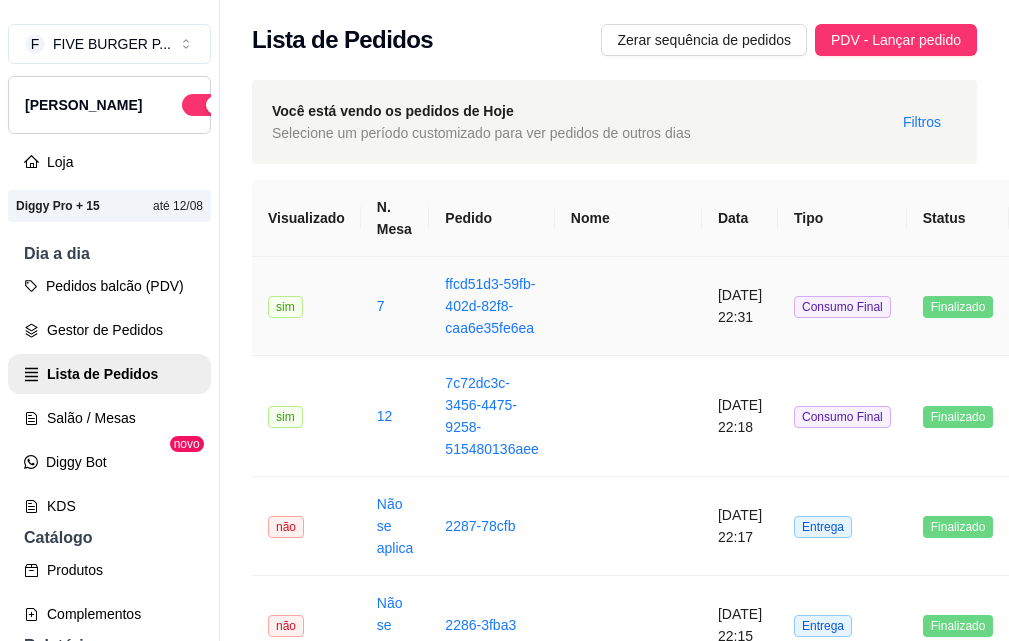 click at bounding box center [628, 306] 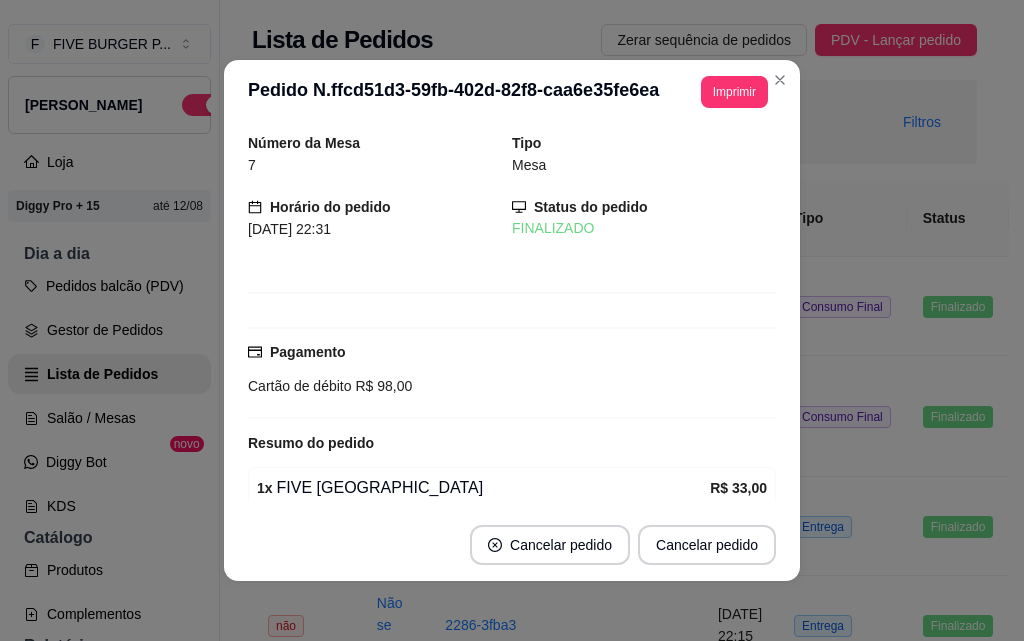 click on "**********" at bounding box center (512, 92) 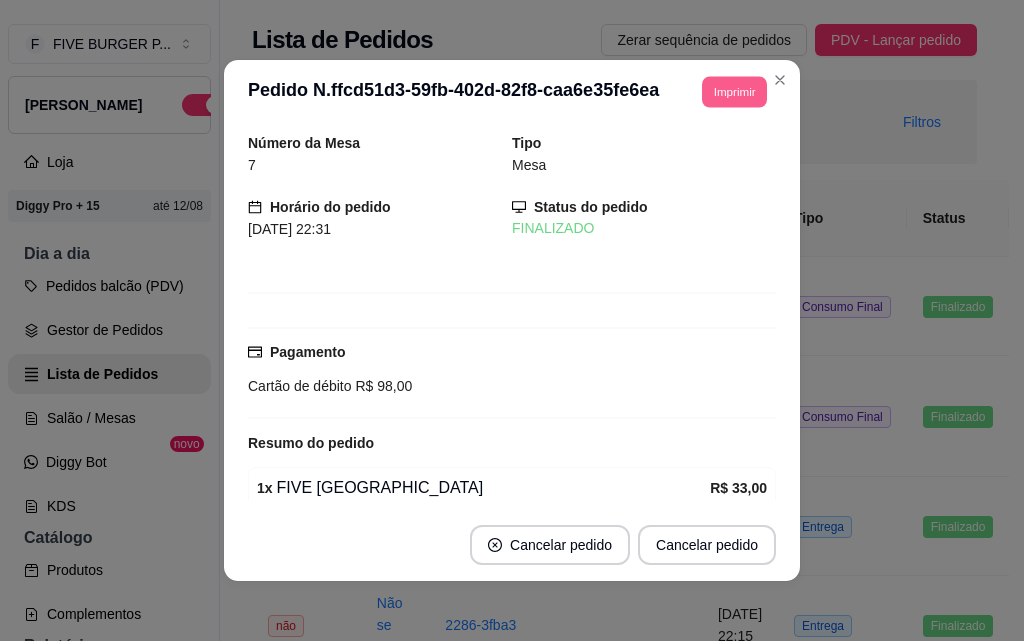 click on "Imprimir" at bounding box center [734, 91] 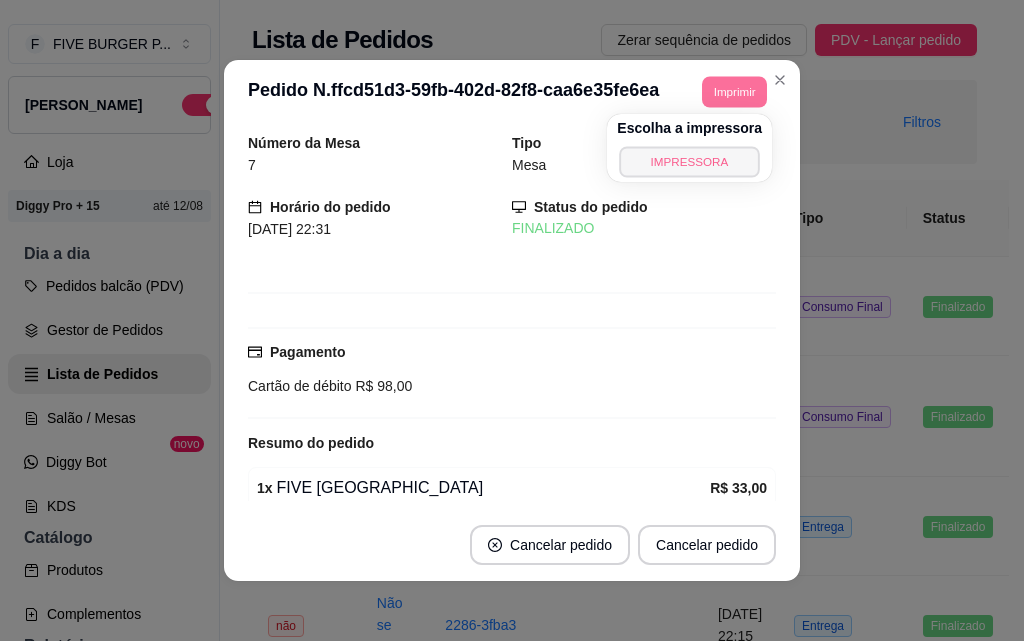 click on "IMPRESSORA" at bounding box center (690, 161) 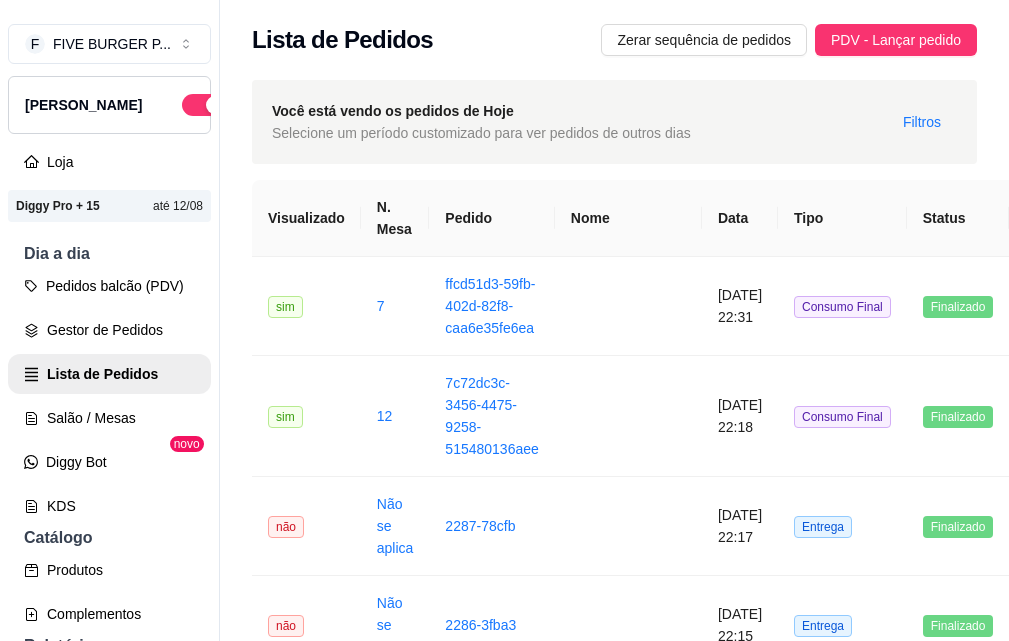click on "Dia a dia" at bounding box center (109, 254) 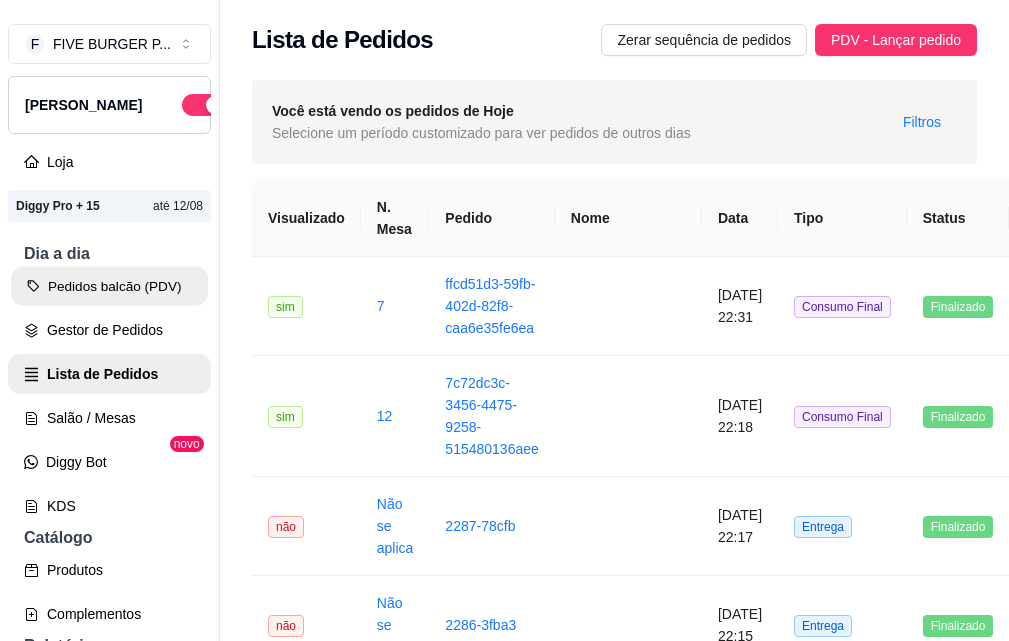 click on "Pedidos balcão (PDV)" at bounding box center [109, 286] 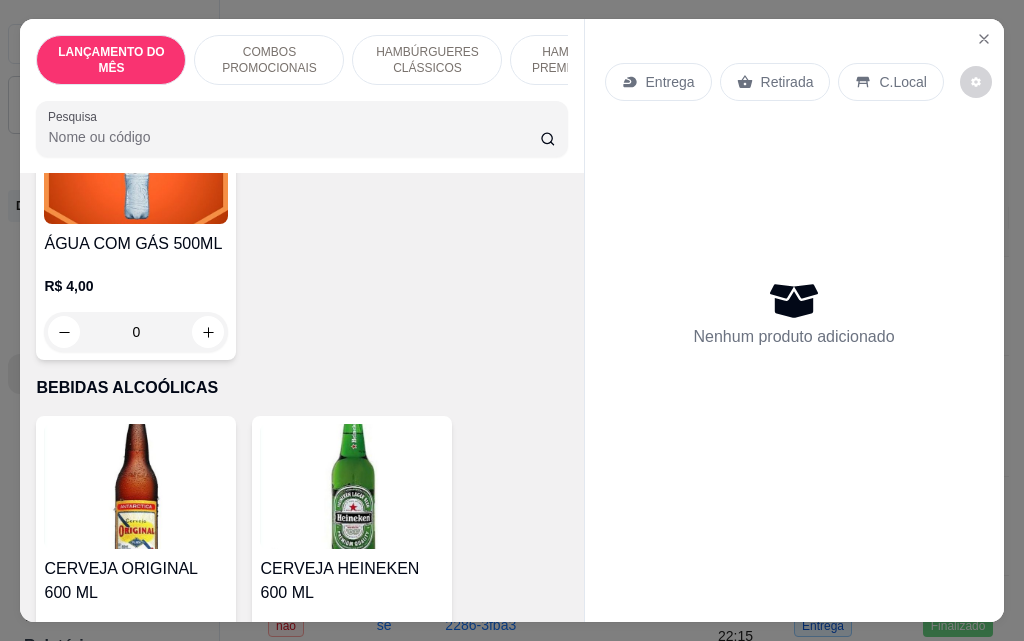 scroll, scrollTop: 9500, scrollLeft: 0, axis: vertical 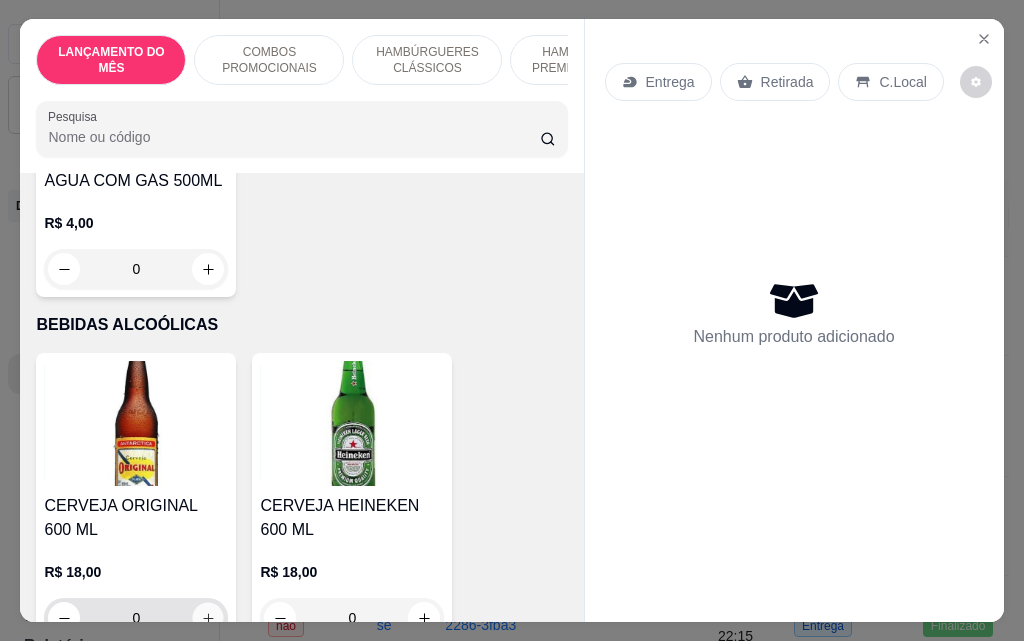 click 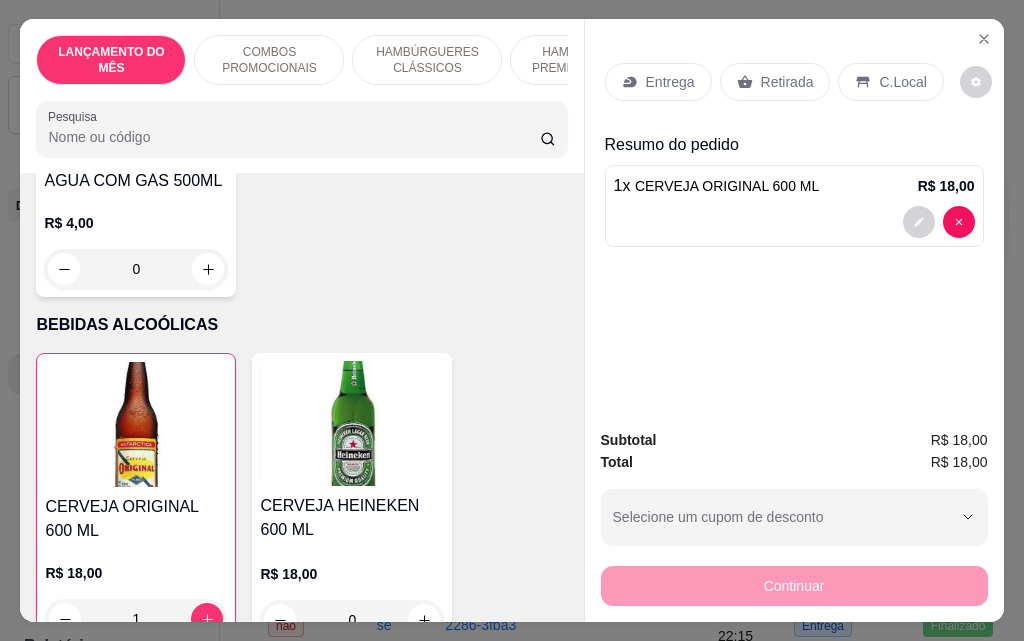 click on "Retirada" at bounding box center [787, 82] 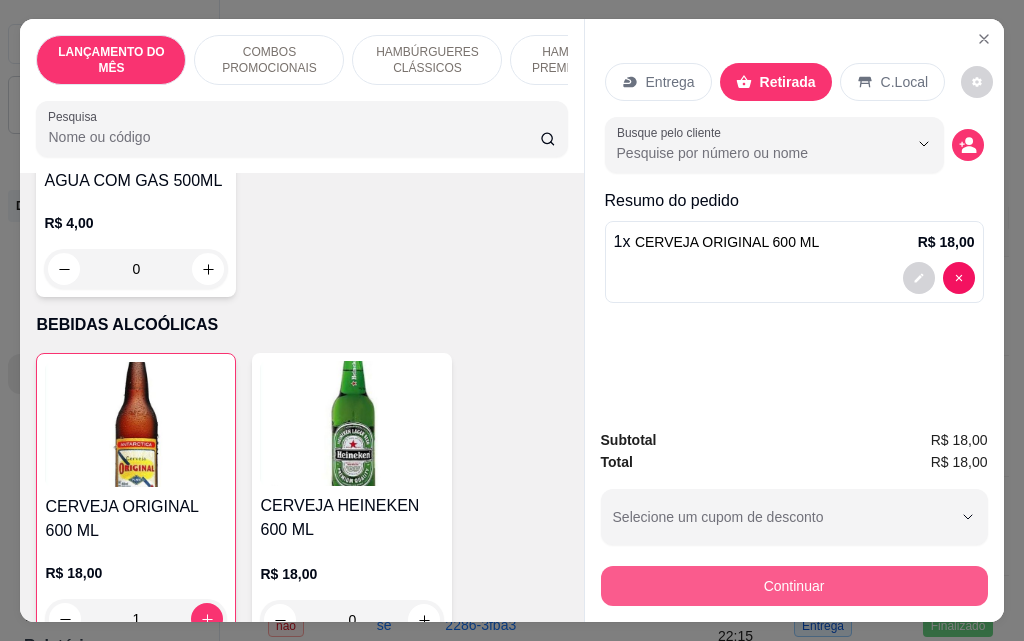 click on "Continuar" at bounding box center [794, 586] 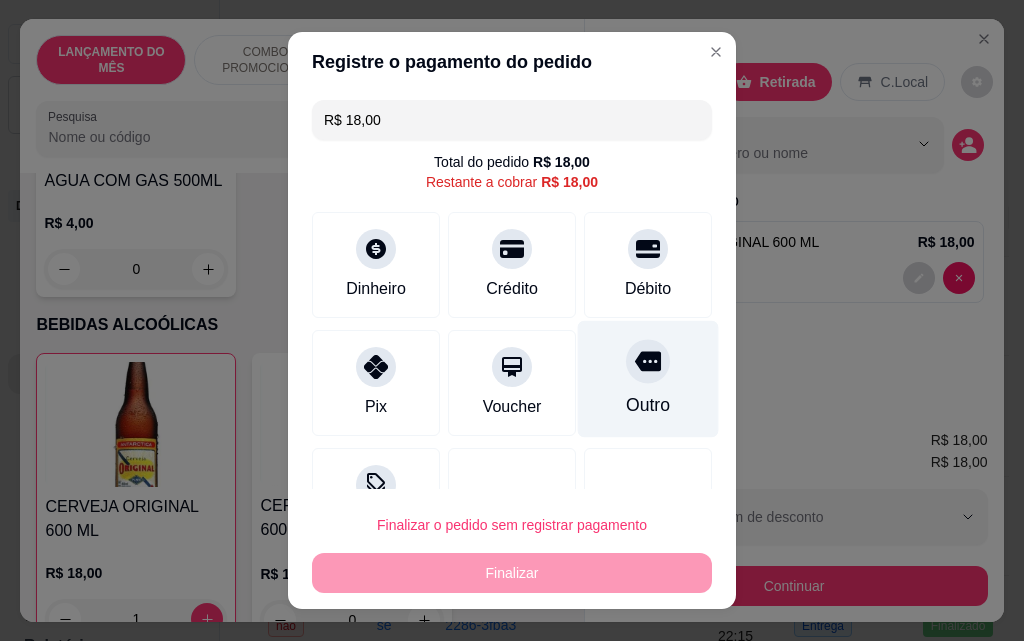 click on "Outro" at bounding box center [648, 379] 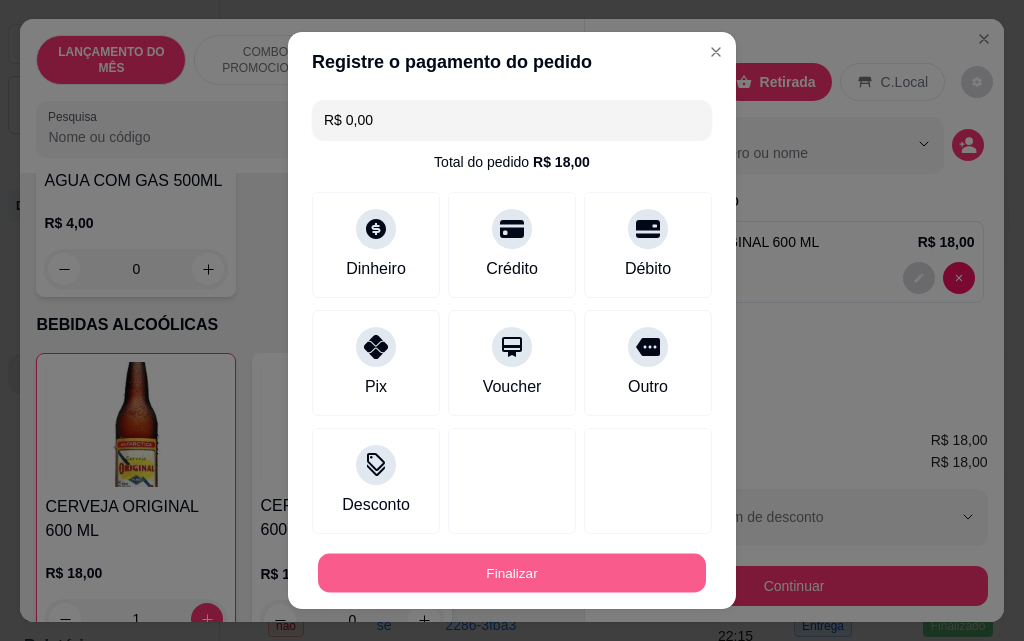 click on "Finalizar" at bounding box center [512, 573] 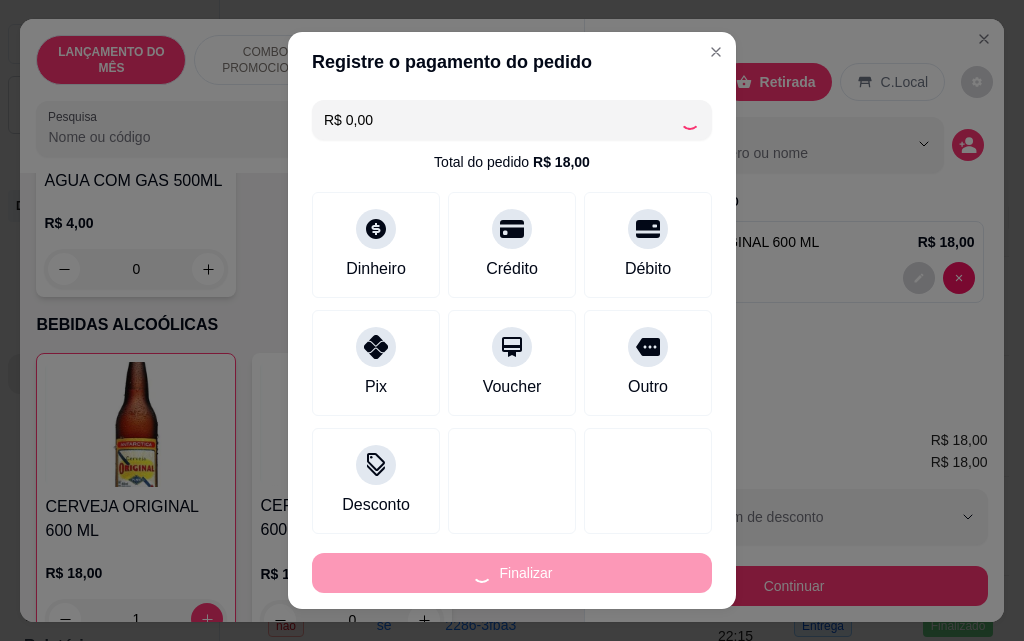 type on "0" 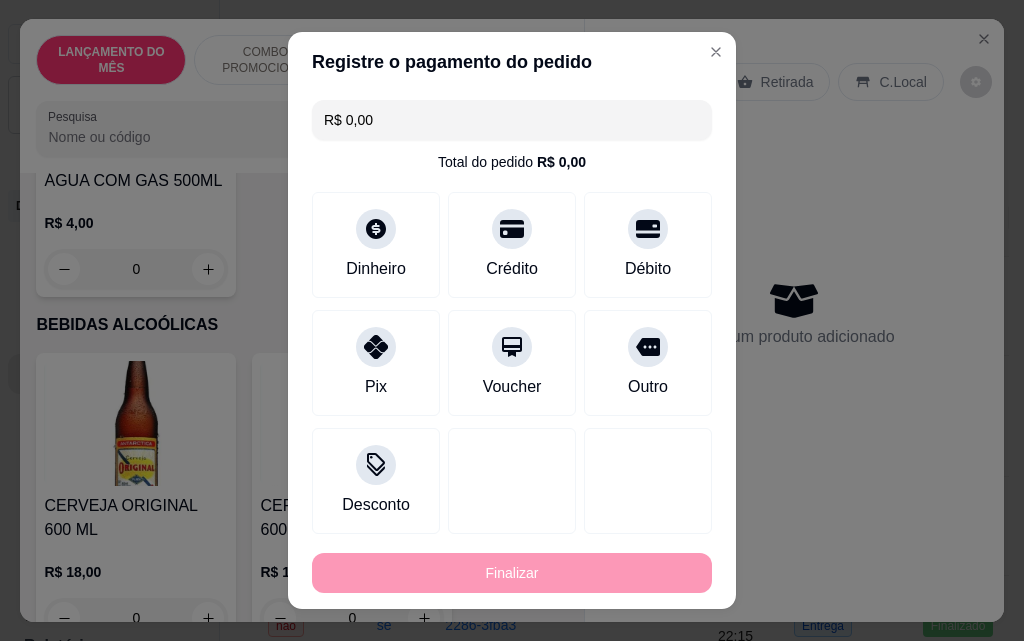 type on "-R$ 18,00" 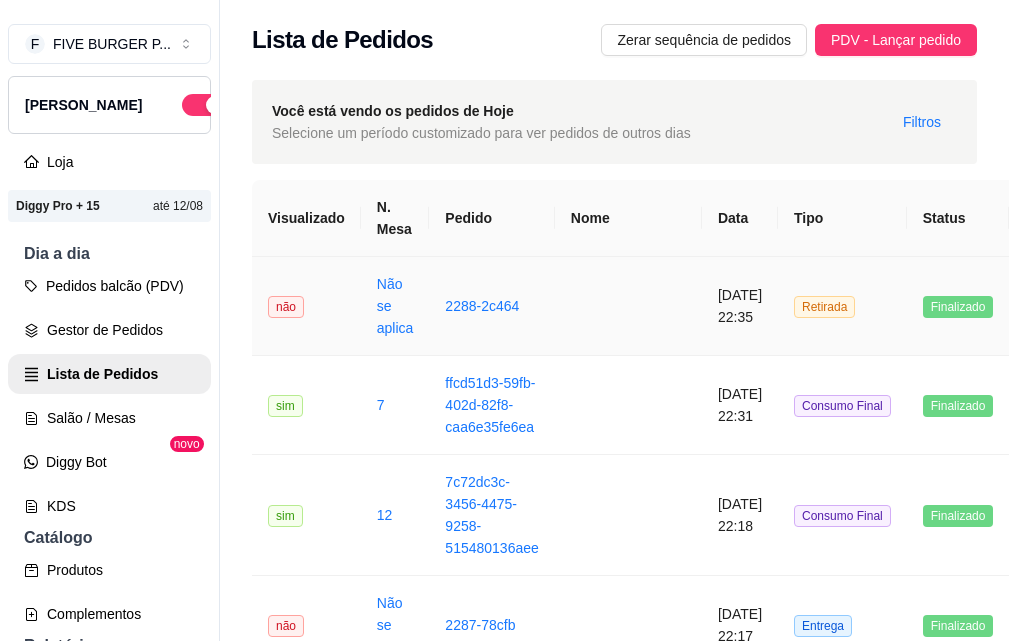 drag, startPoint x: 659, startPoint y: 300, endPoint x: 740, endPoint y: 289, distance: 81.7435 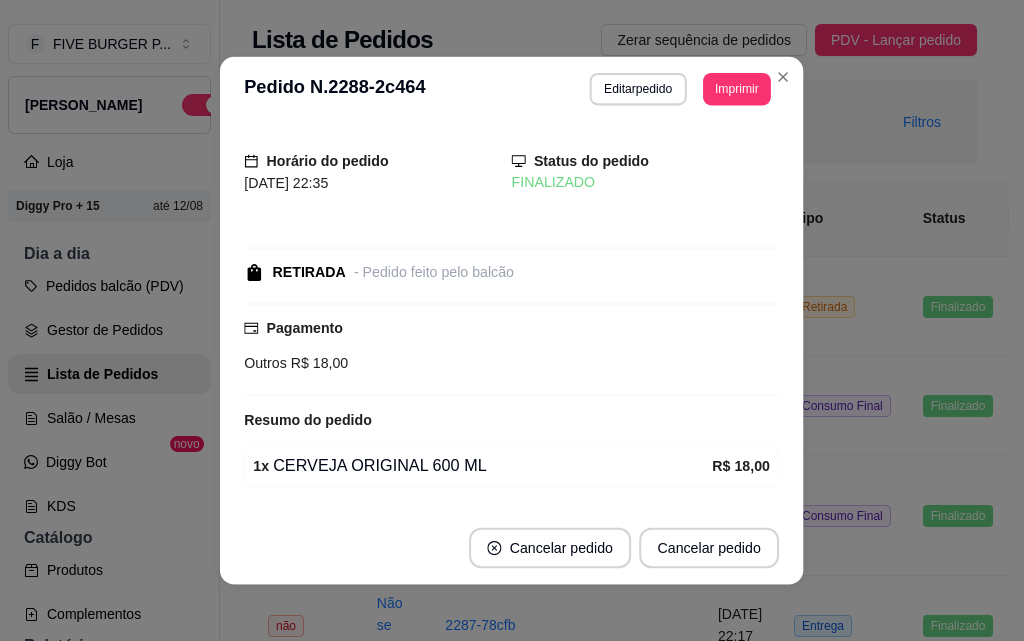 click on "Horário do pedido [DATE] 22:35 Status do pedido FINALIZADO RETIRADA - Pedido feito pelo balcão Pagamento Outros   R$ 18,00 Resumo do pedido 1 x     CERVEJA ORIGINAL 600 ML R$ 18,00 Subtotal R$ 18,00 Total R$ 18,00" at bounding box center [512, 317] 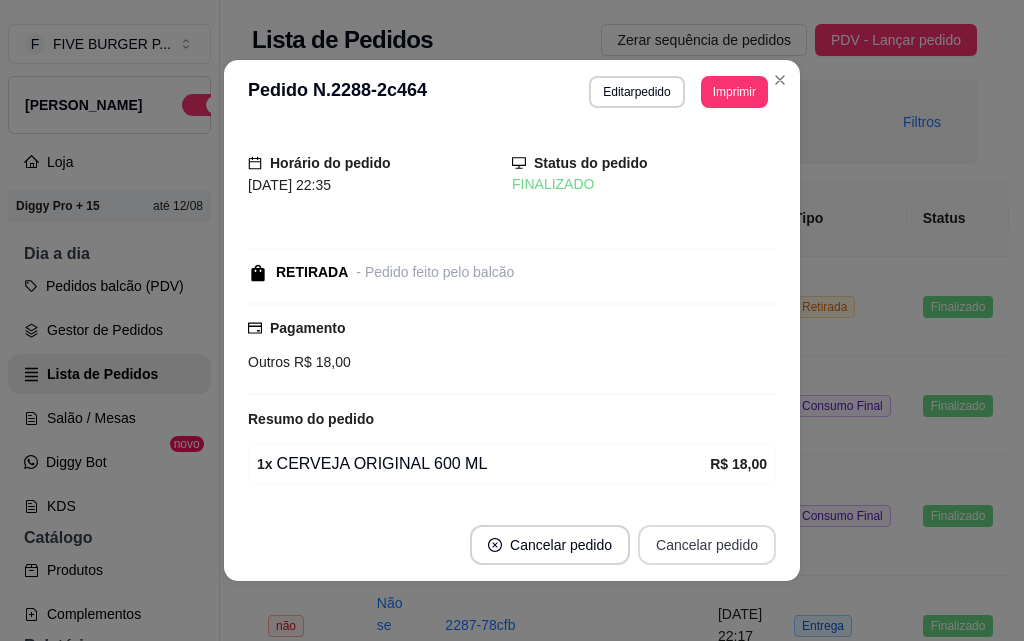 click on "Cancelar pedido" at bounding box center [707, 545] 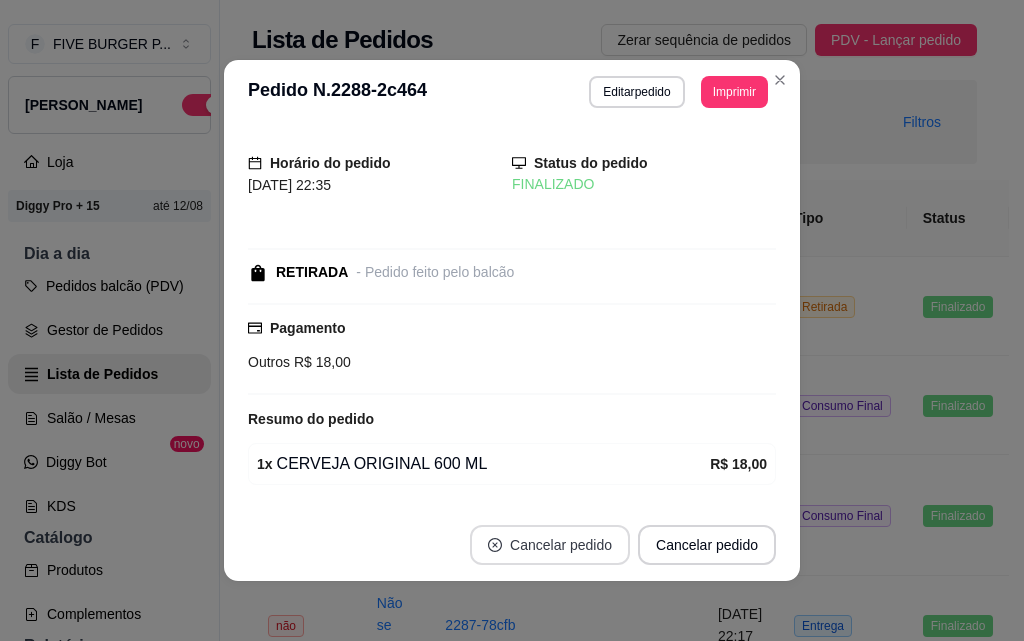click on "Cancelar pedido" at bounding box center (550, 545) 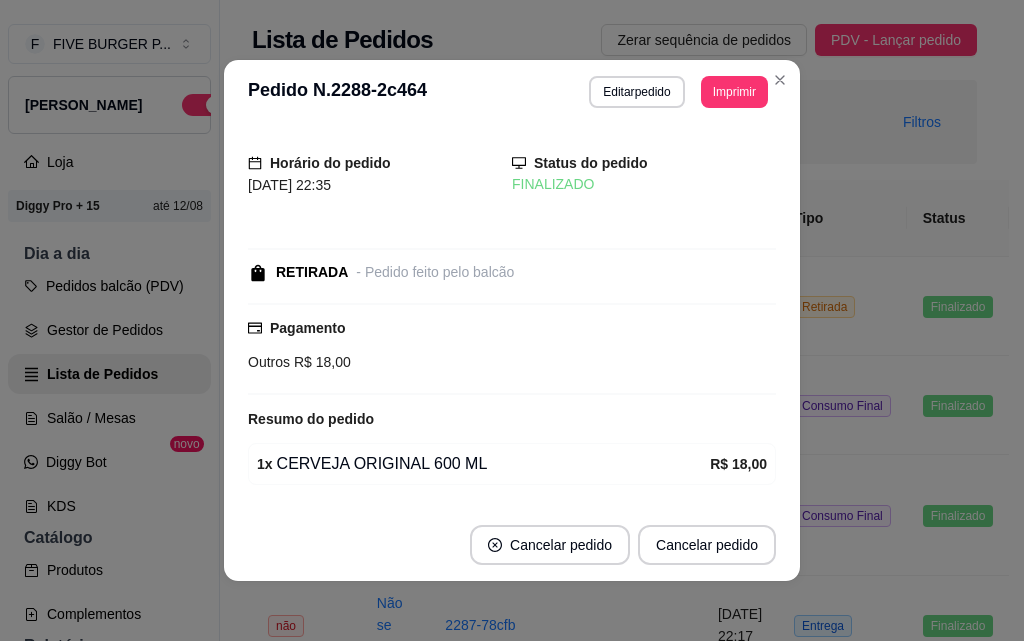 click on "2287-78cfb" at bounding box center [491, 625] 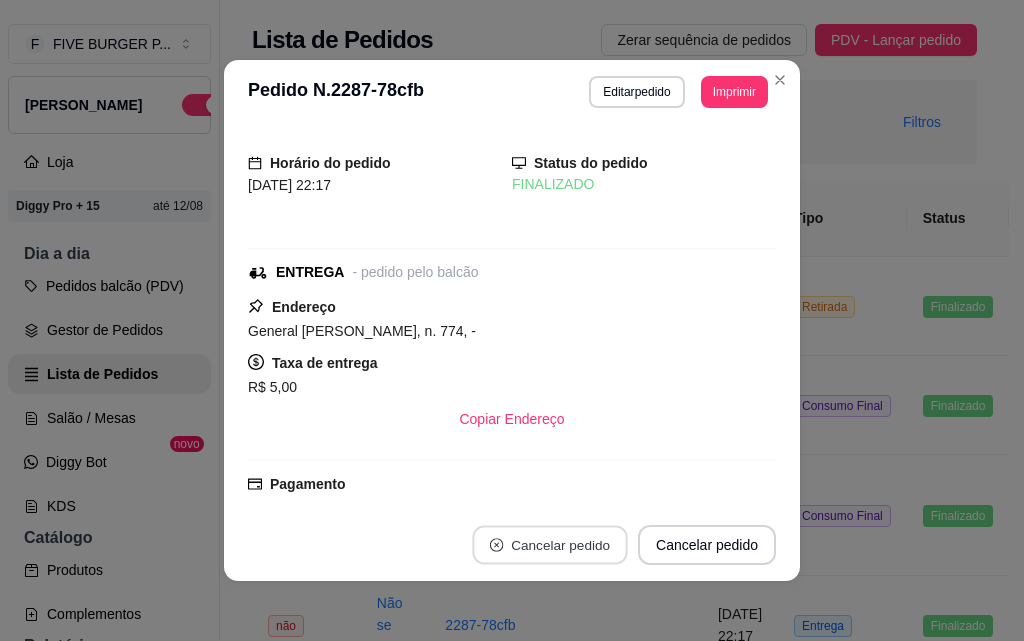 click on "Cancelar pedido" at bounding box center [549, 545] 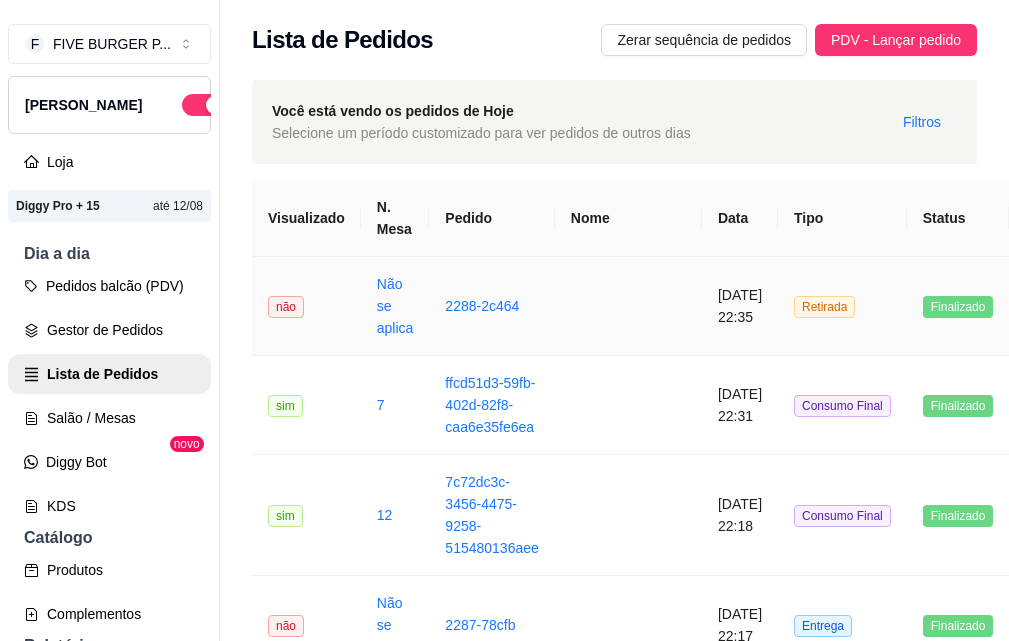 click on "Retirada" at bounding box center (842, 306) 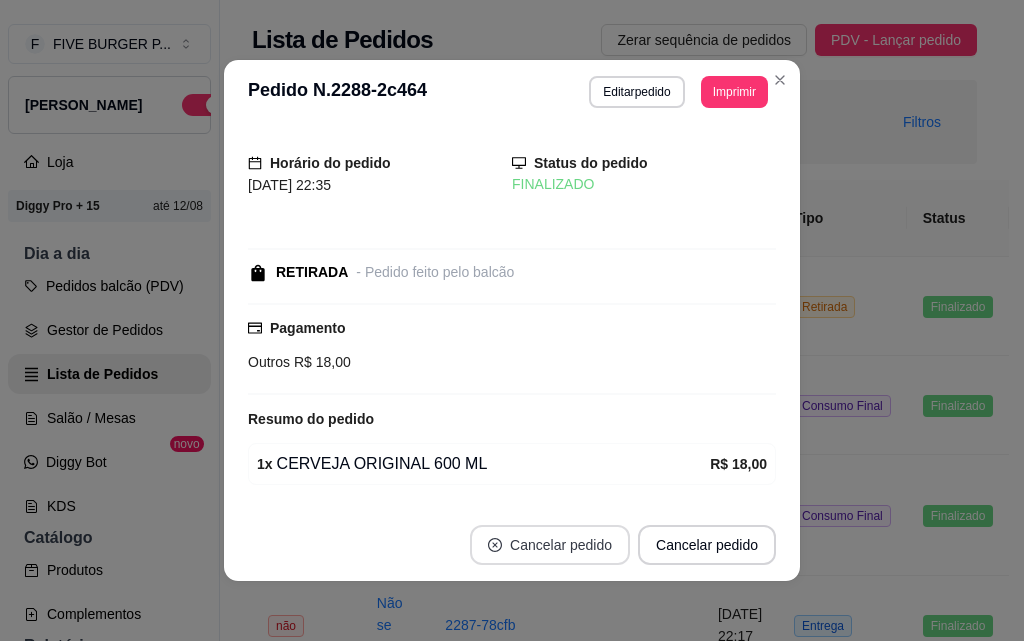 click on "Cancelar pedido" at bounding box center [550, 545] 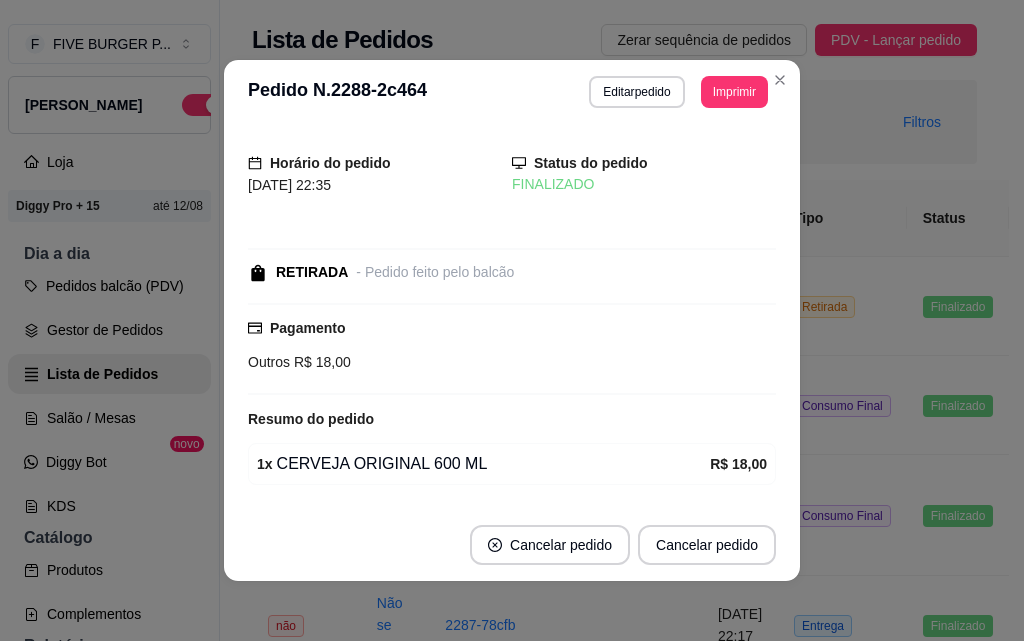 scroll, scrollTop: 62, scrollLeft: 0, axis: vertical 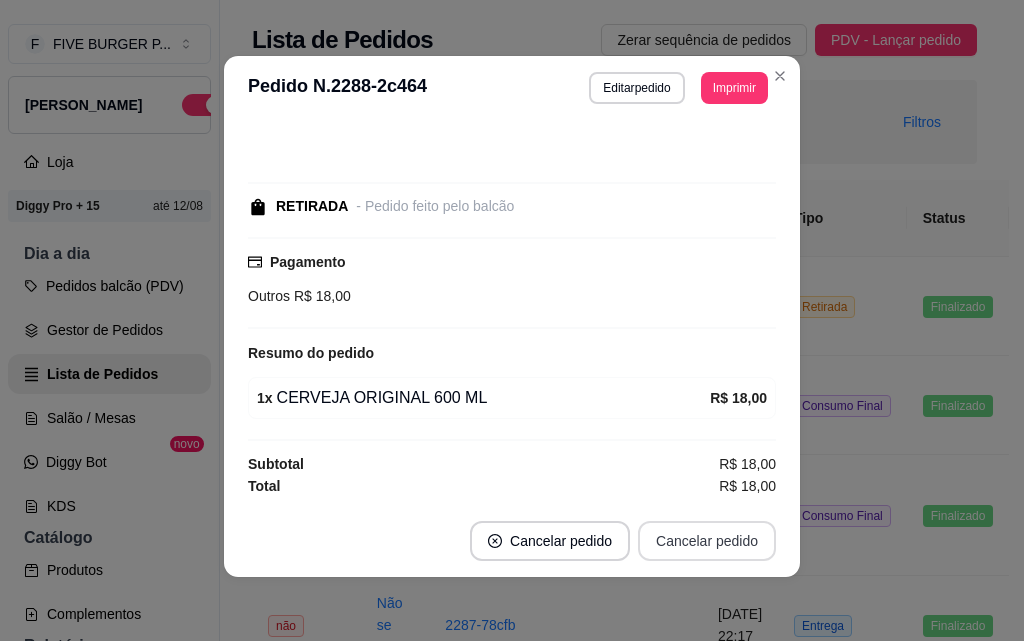 click on "Cancelar pedido" at bounding box center [707, 541] 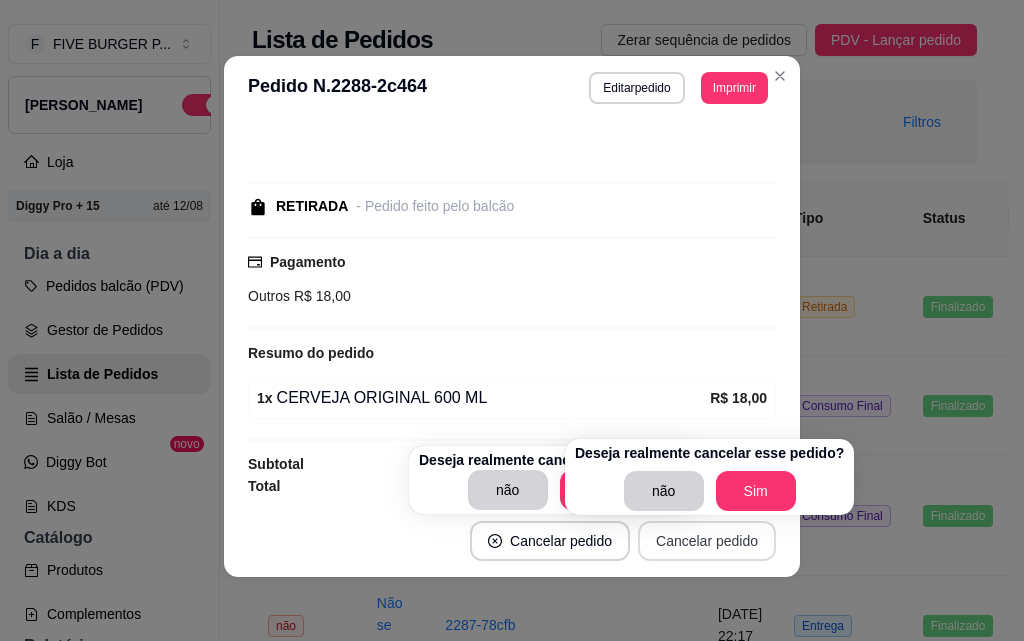click on "Cancelar pedido" at bounding box center (707, 541) 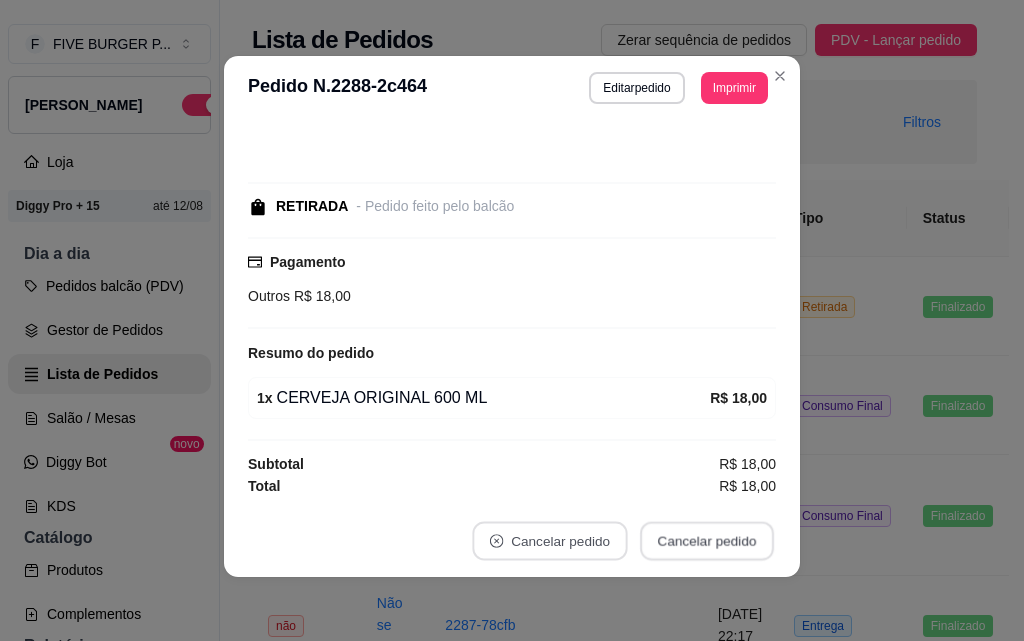 click on "Cancelar pedido" at bounding box center (707, 541) 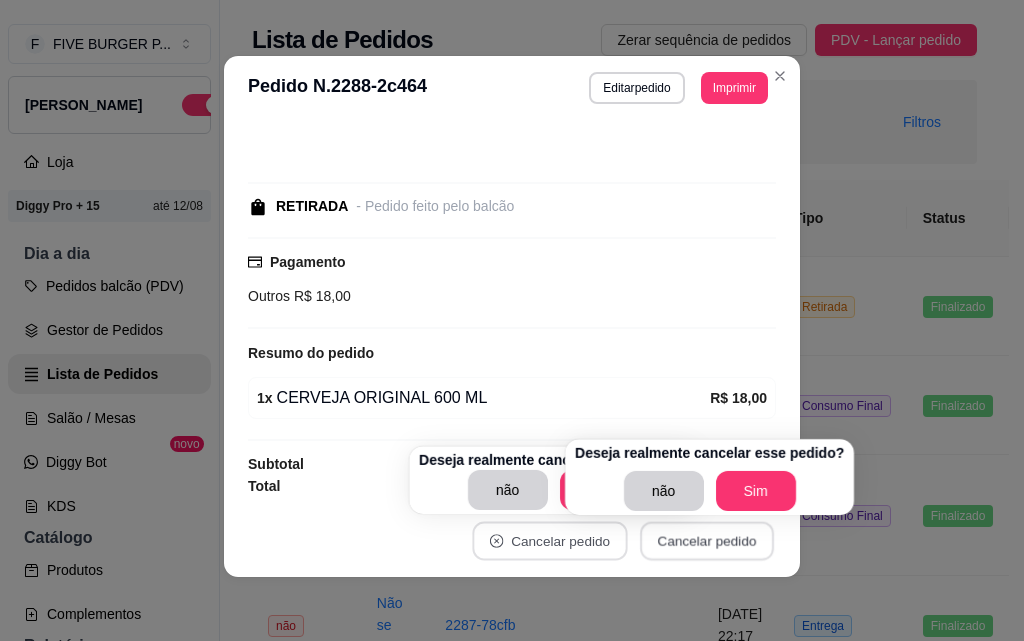 click on "Cancelar pedido" at bounding box center [707, 541] 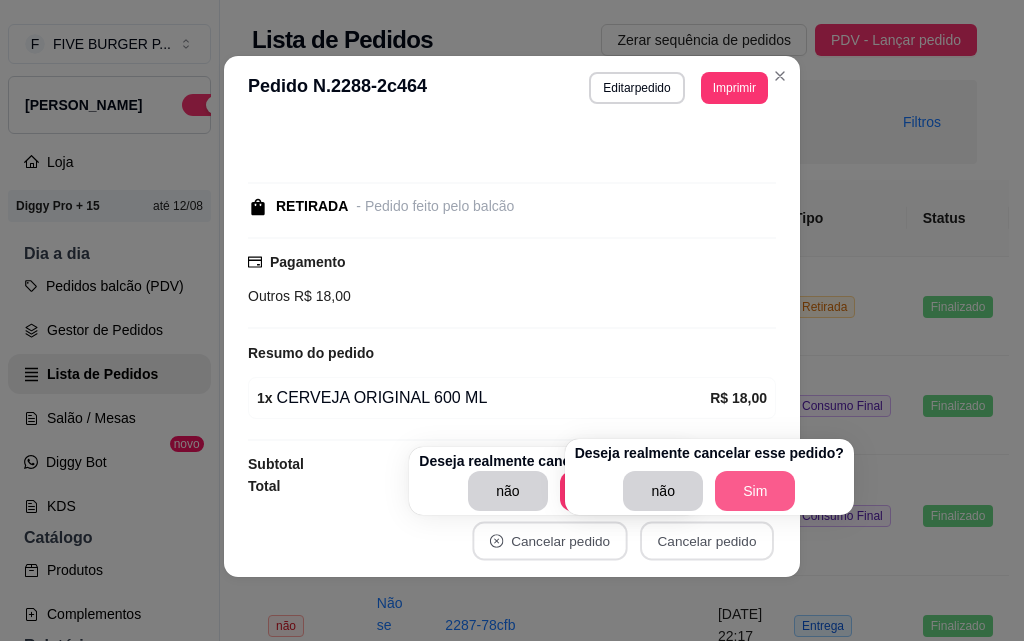 click on "Sim" at bounding box center [755, 491] 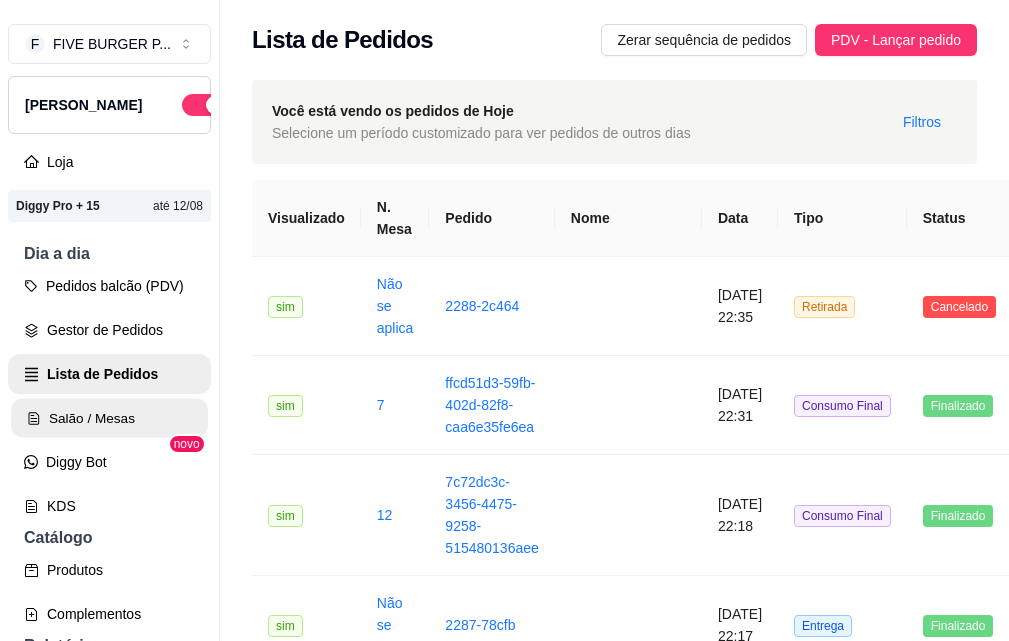 click on "Salão / Mesas" at bounding box center (109, 418) 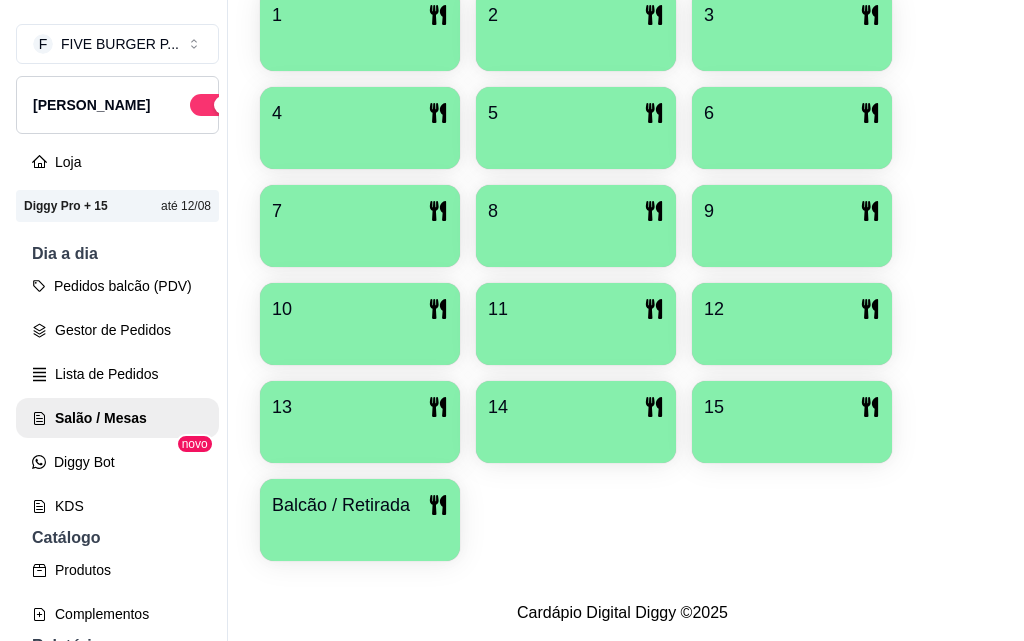 scroll, scrollTop: 539, scrollLeft: 0, axis: vertical 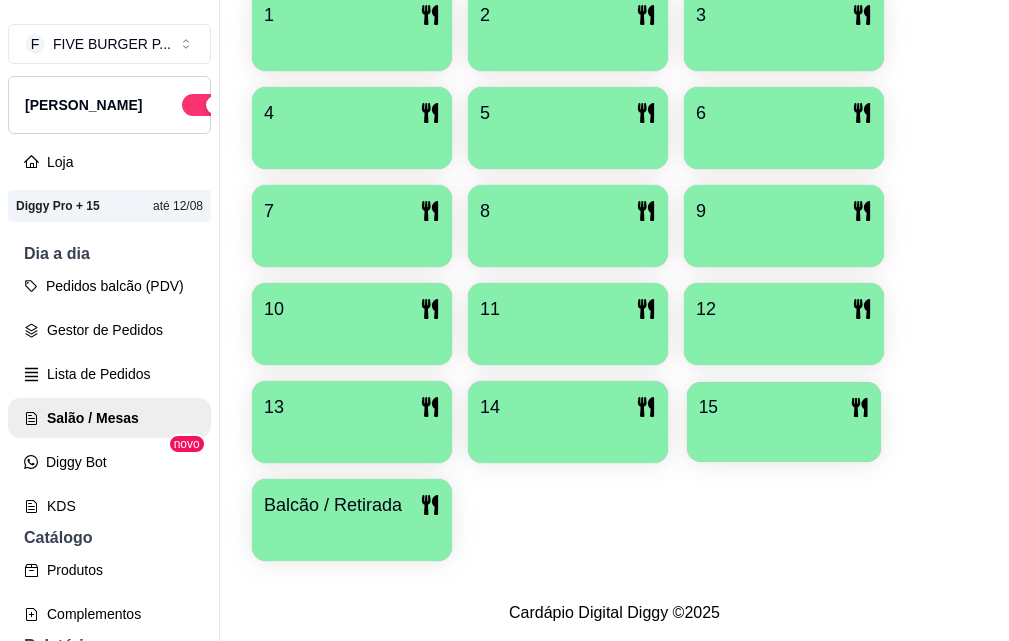 click on "15" at bounding box center [784, 407] 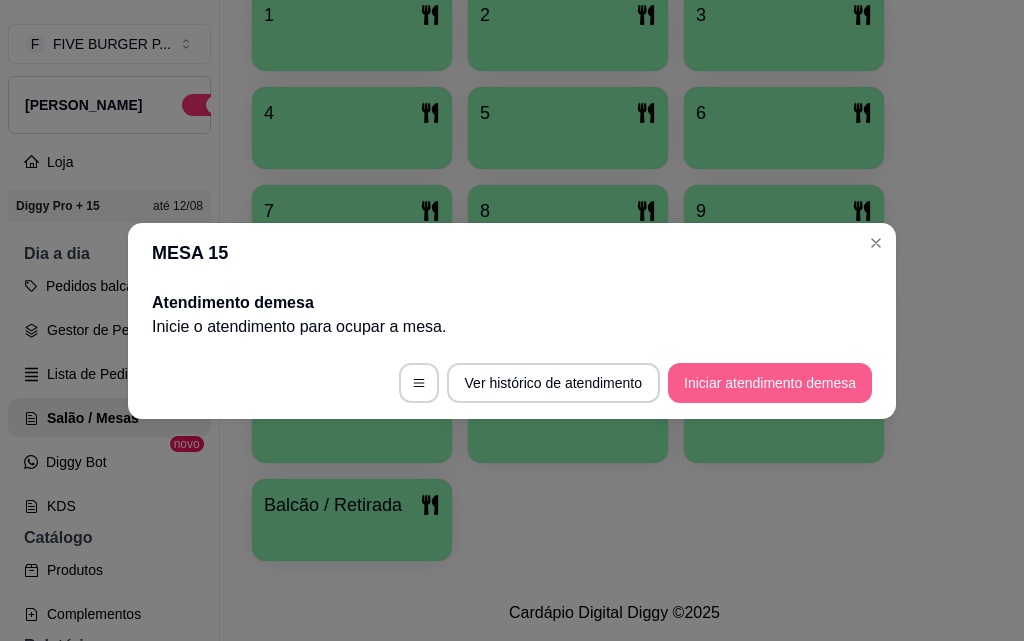 click on "Iniciar atendimento de  mesa" at bounding box center (770, 383) 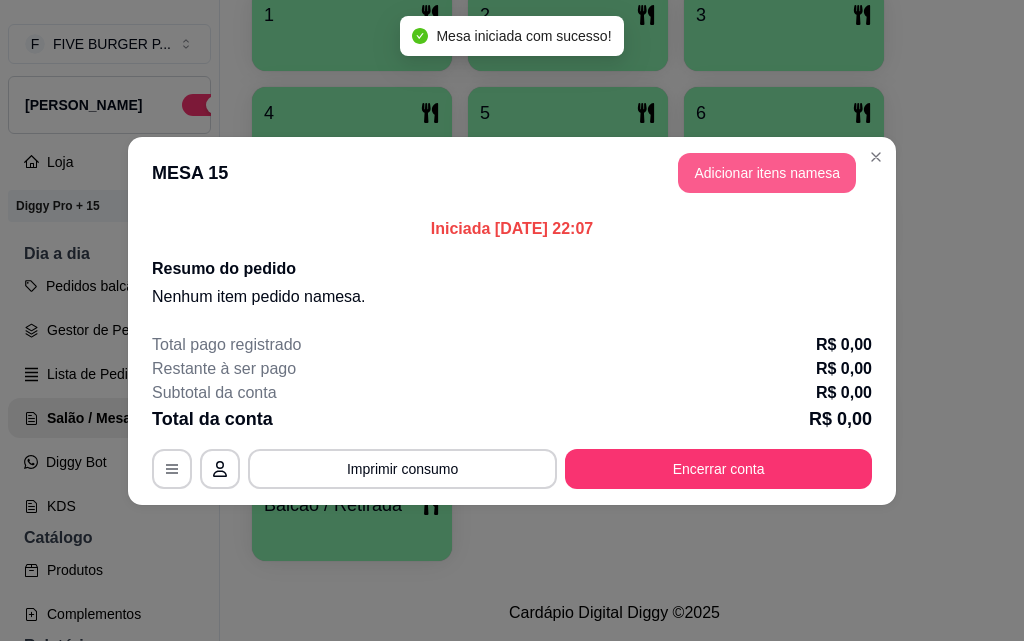 click on "Adicionar itens na  mesa" at bounding box center (767, 173) 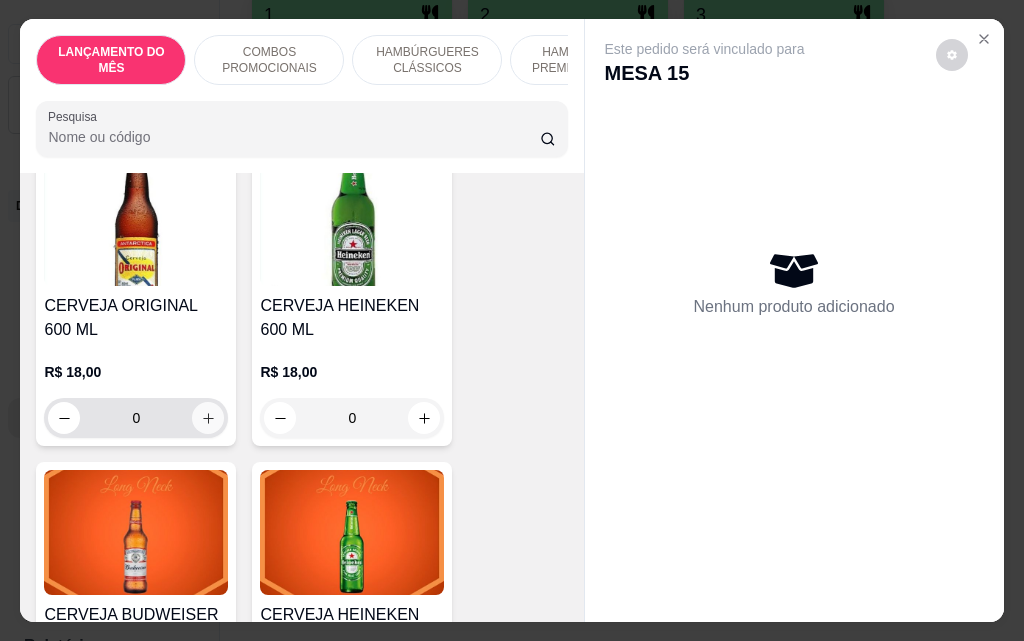 click at bounding box center [208, 418] 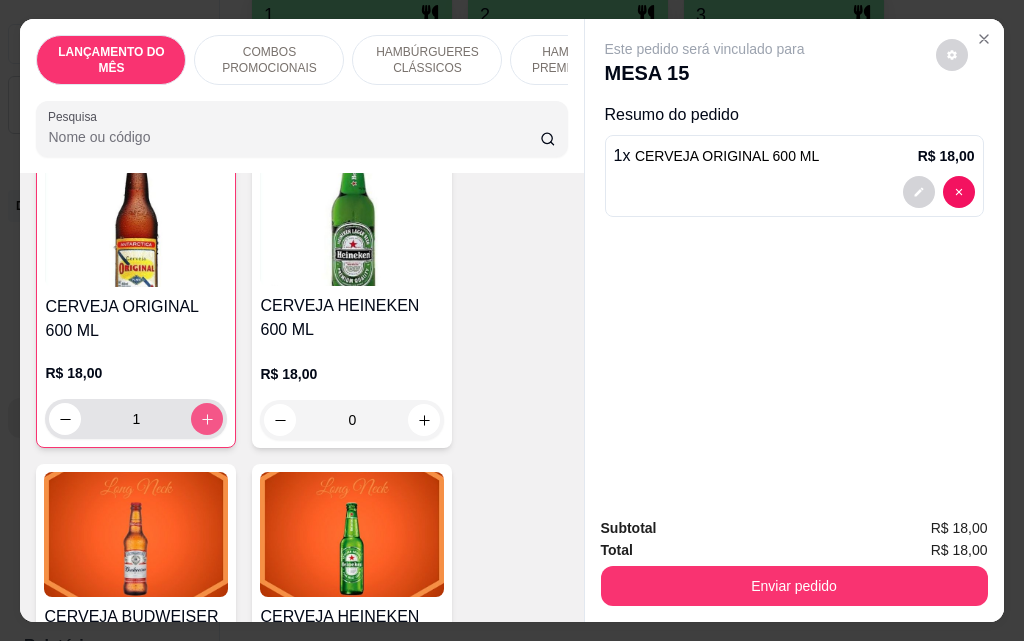 scroll, scrollTop: 9701, scrollLeft: 0, axis: vertical 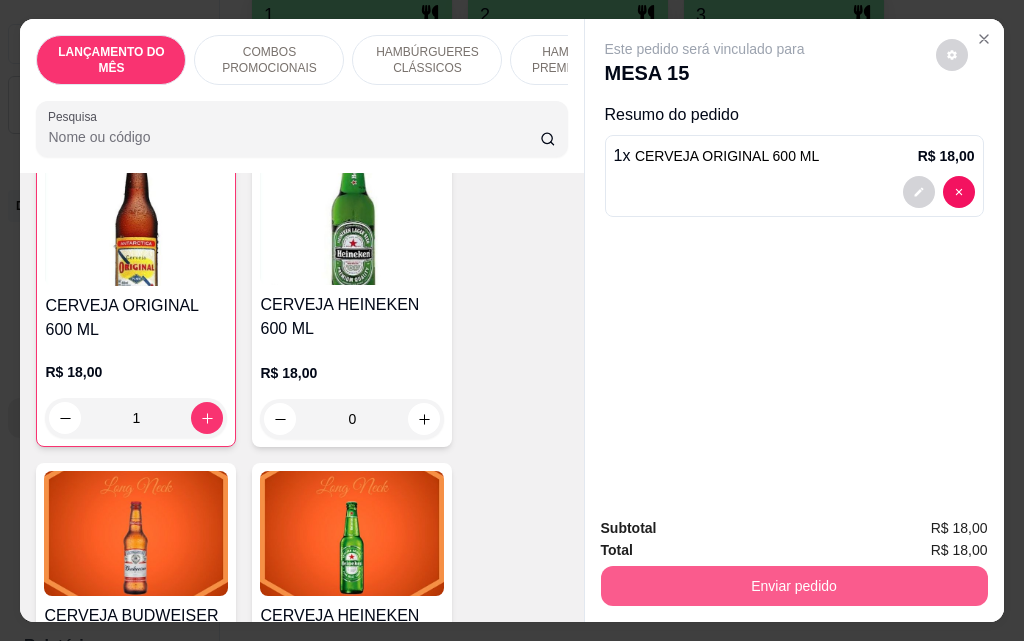 click on "Enviar pedido" at bounding box center (794, 586) 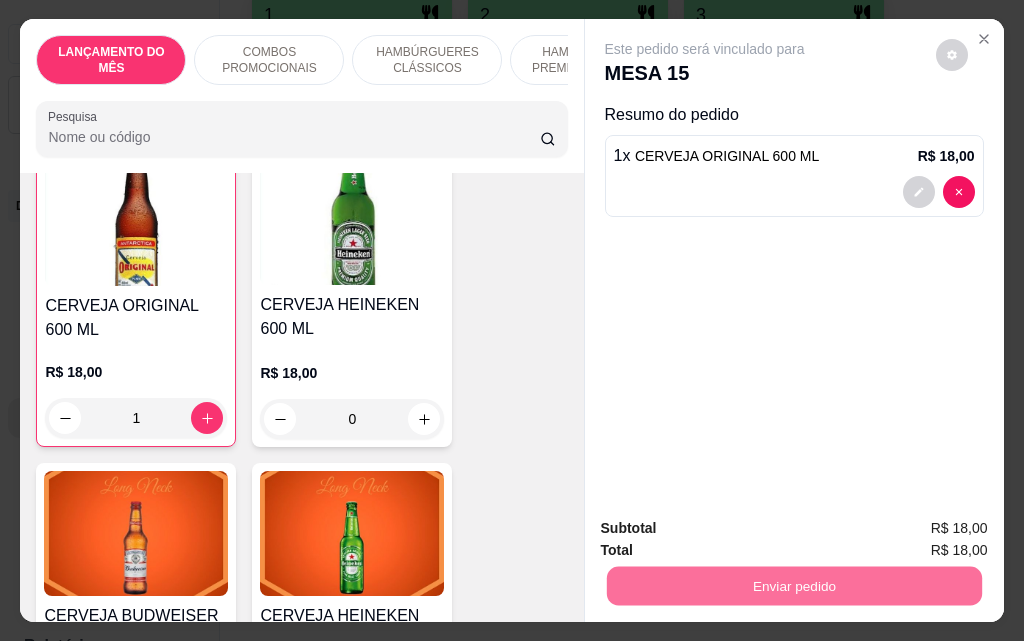 click on "Não registrar e enviar pedido" at bounding box center (728, 528) 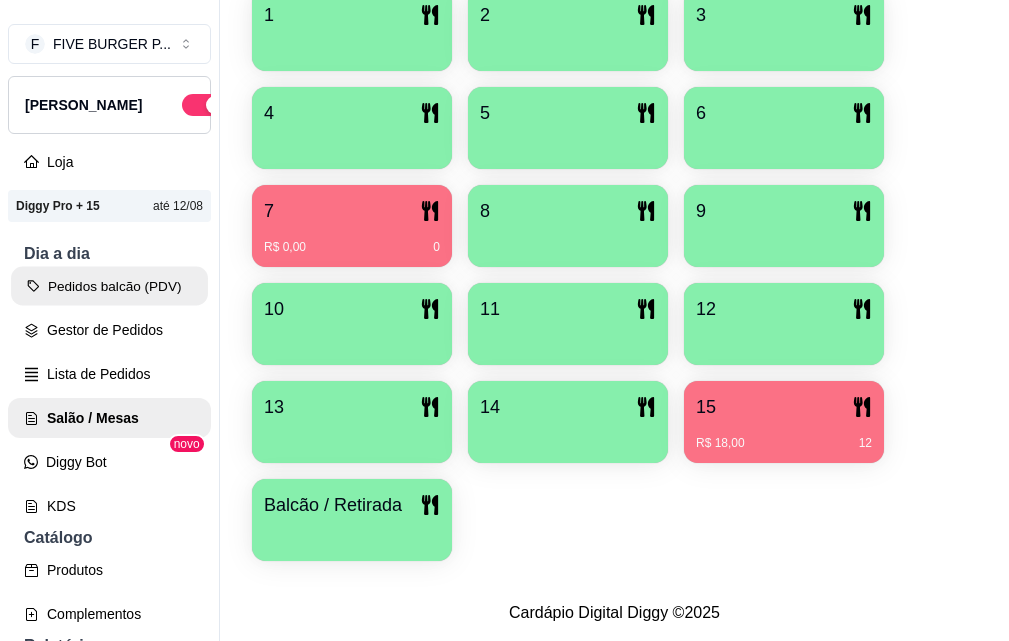 click on "Pedidos balcão (PDV)" at bounding box center [109, 286] 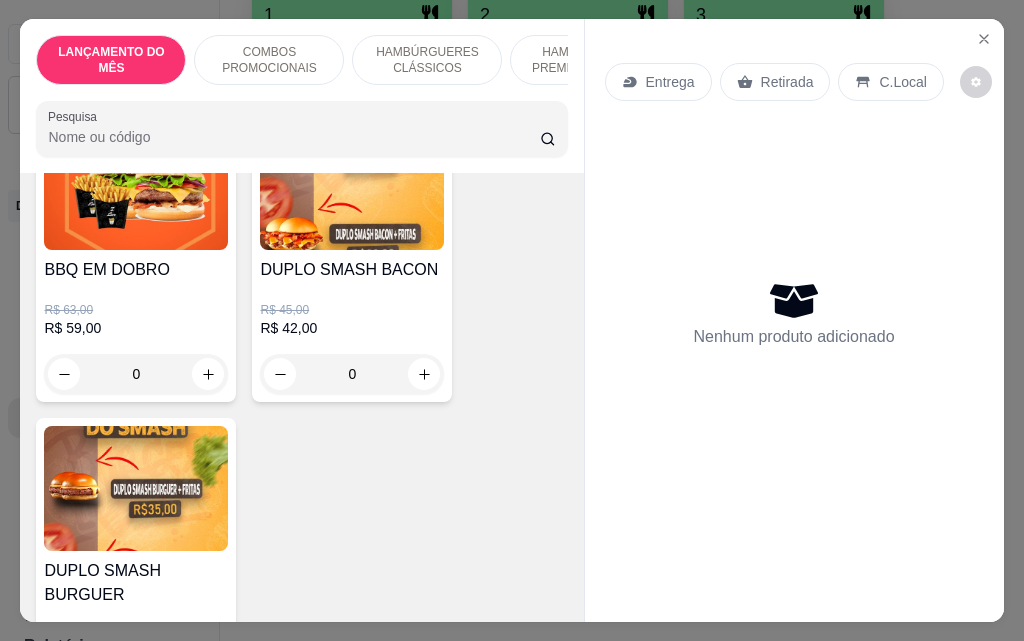 scroll, scrollTop: 500, scrollLeft: 0, axis: vertical 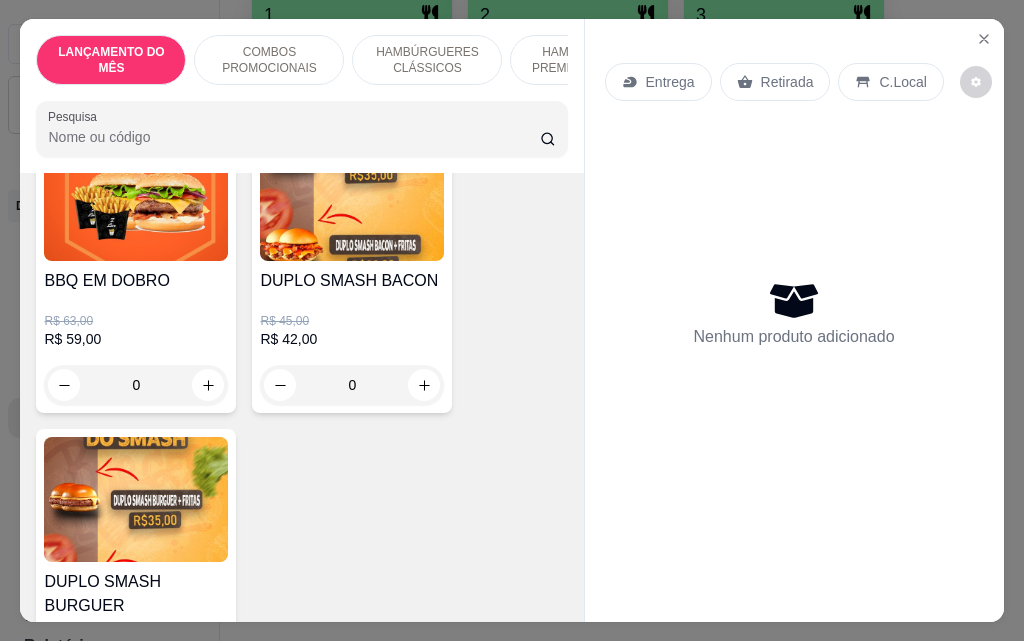 click on "0" at bounding box center [136, 385] 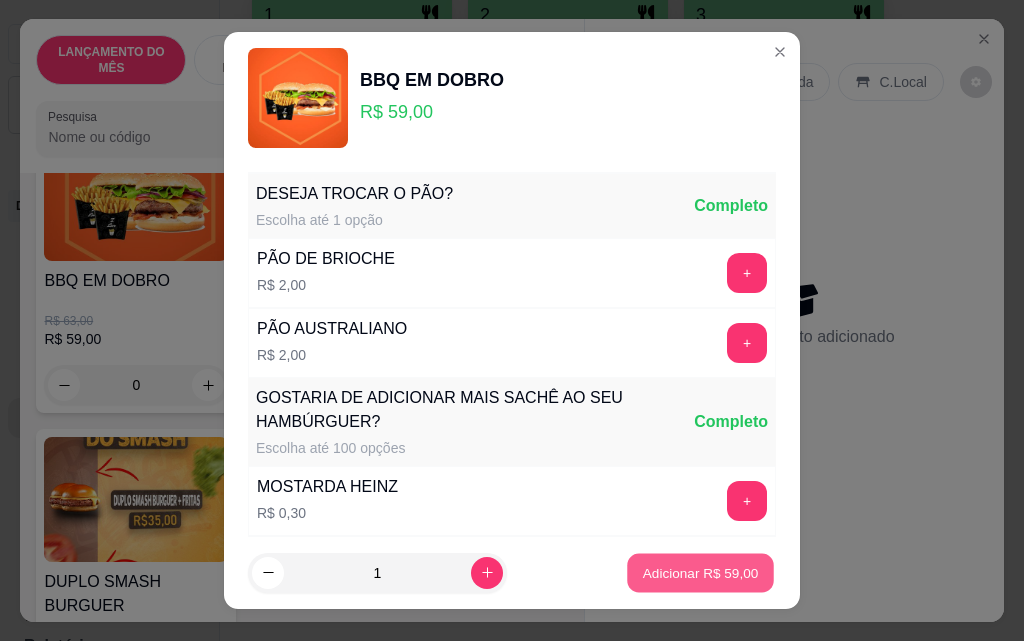 click on "Adicionar   R$ 59,00" at bounding box center (701, 572) 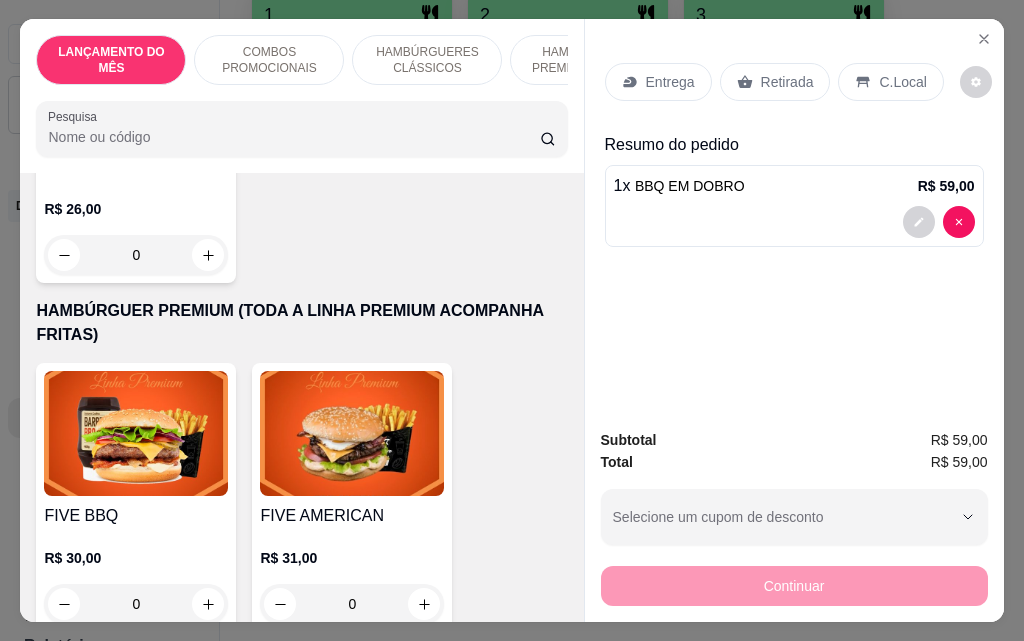 scroll, scrollTop: 1601, scrollLeft: 0, axis: vertical 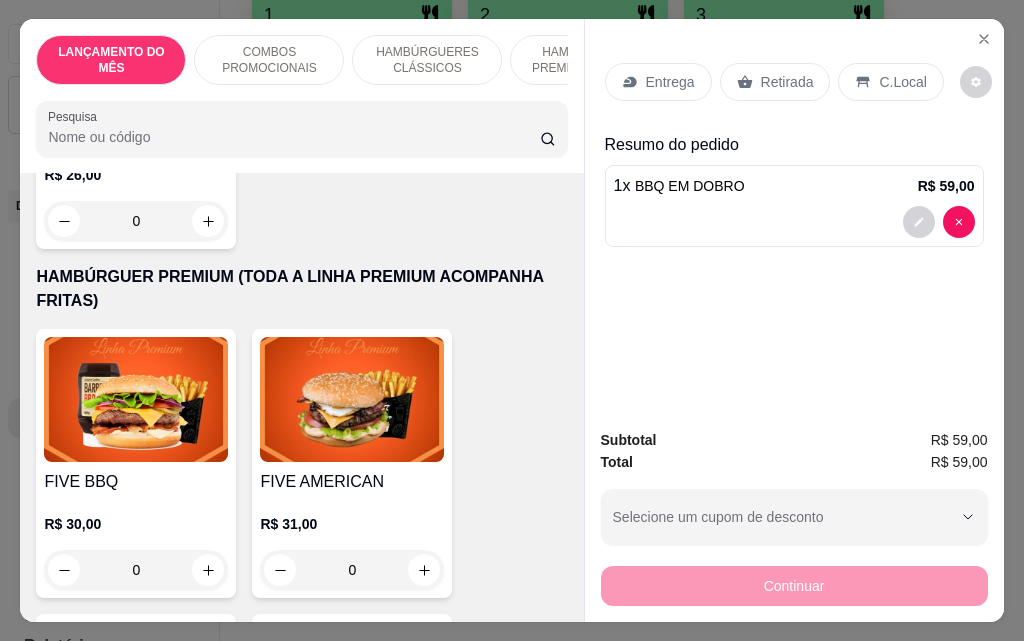 click on "0" at bounding box center (136, 570) 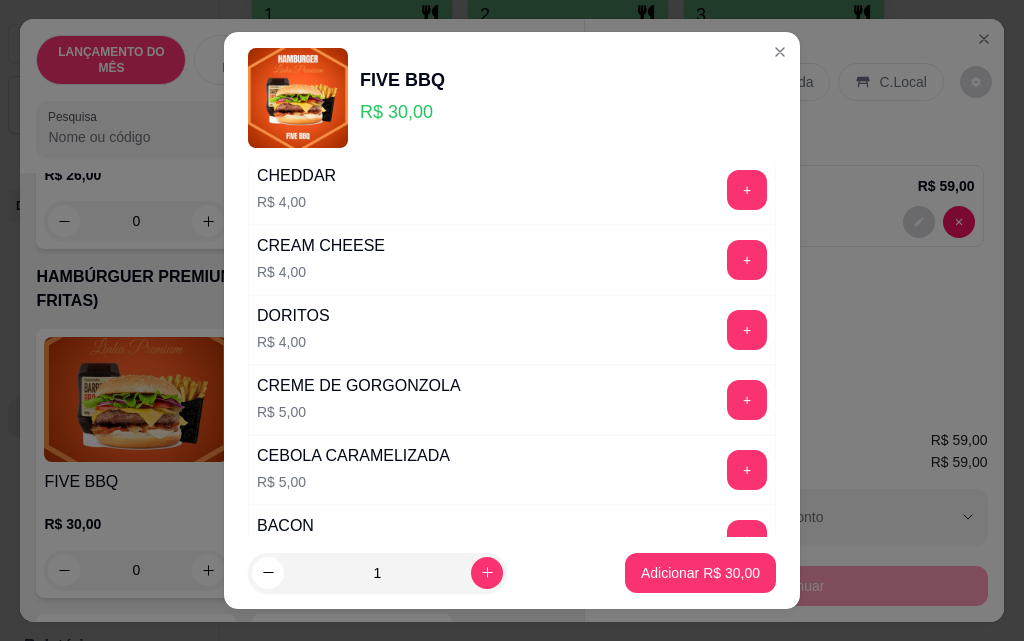 scroll, scrollTop: 500, scrollLeft: 0, axis: vertical 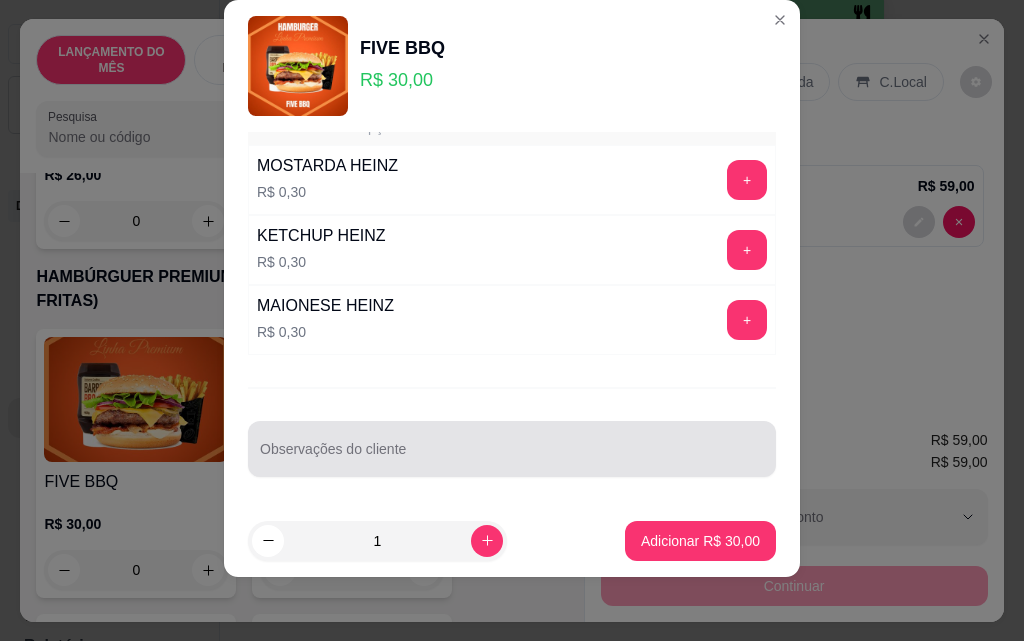 click on "Observações do cliente" at bounding box center [512, 457] 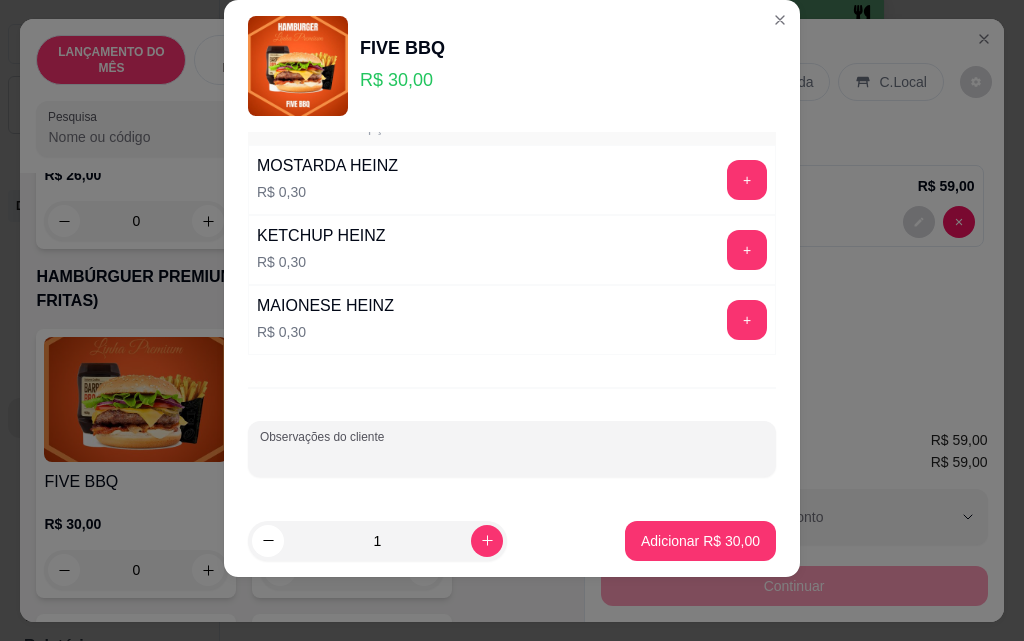 paste on "sem salada" 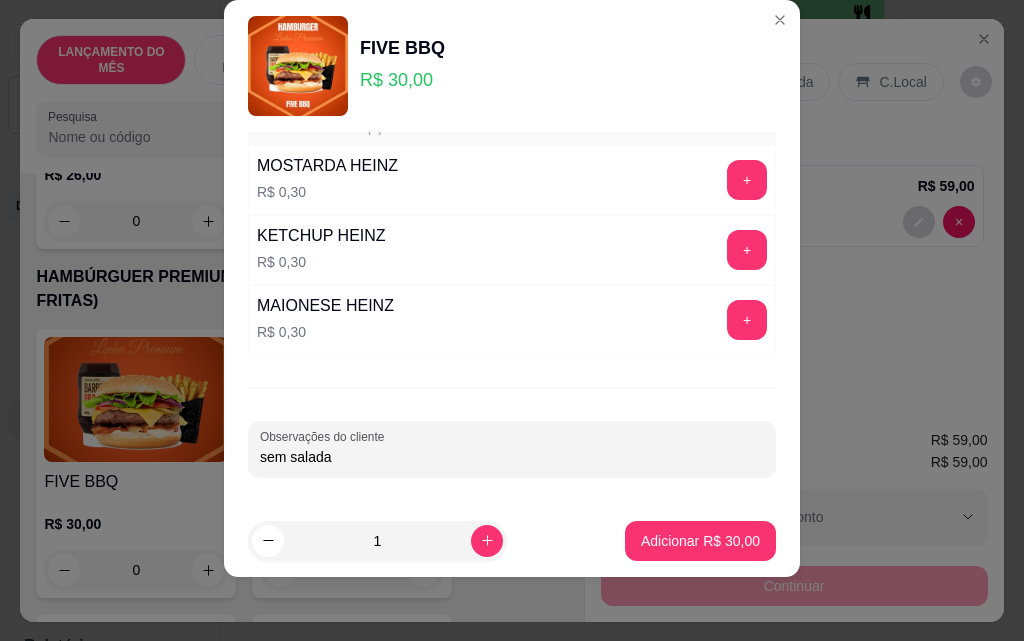 type on "sem salada" 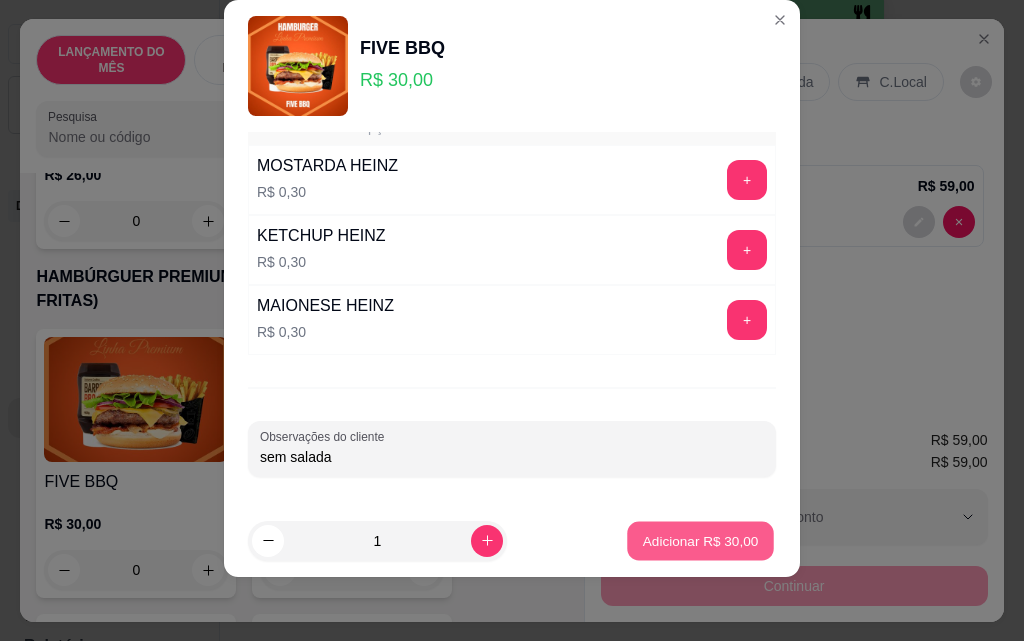 click on "Adicionar   R$ 30,00" at bounding box center [701, 540] 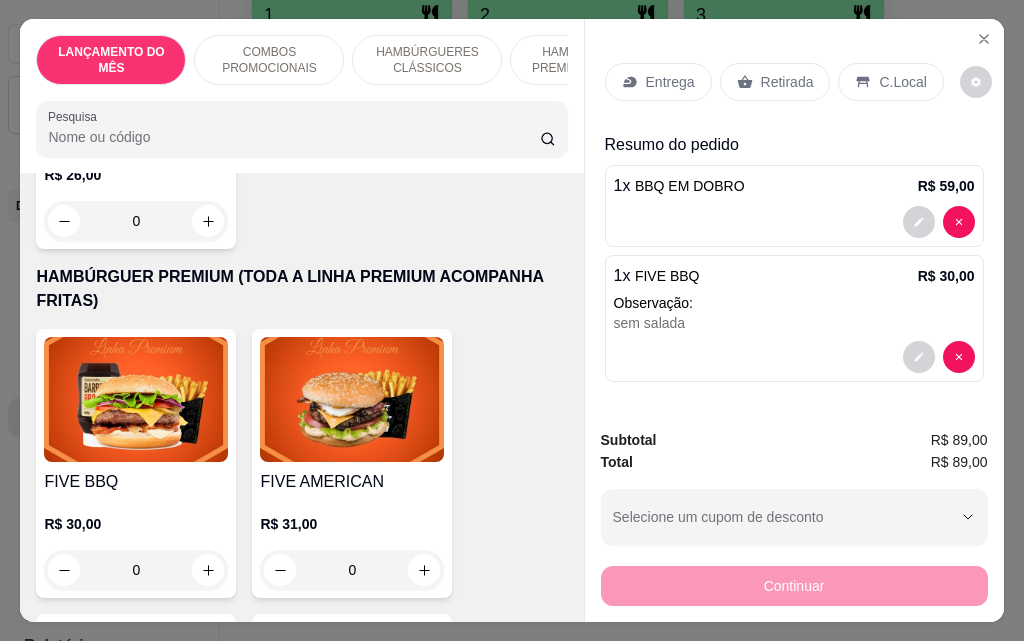 click 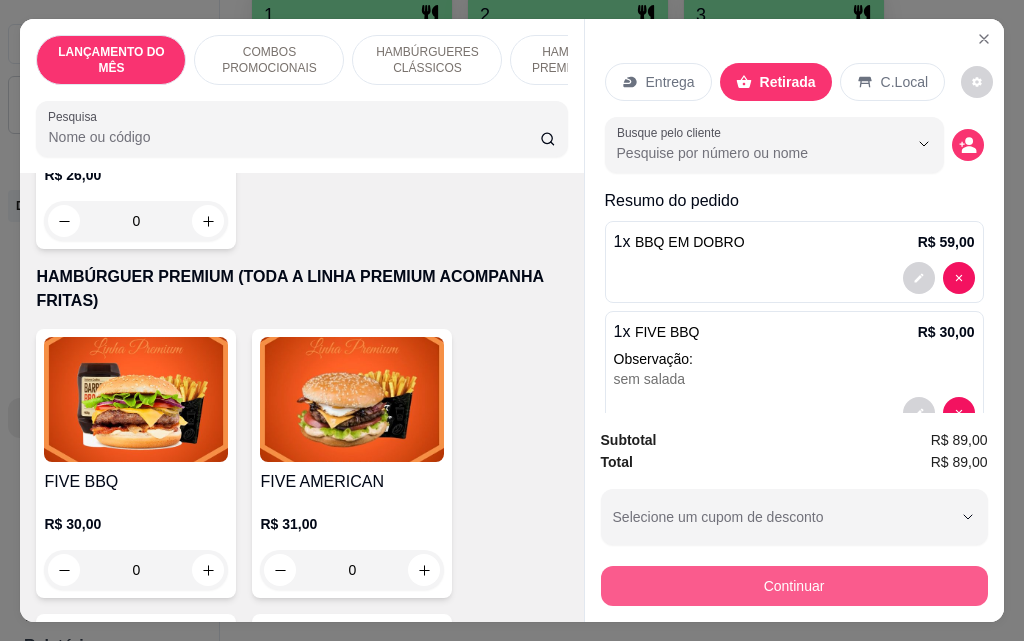 click on "Continuar" at bounding box center (794, 586) 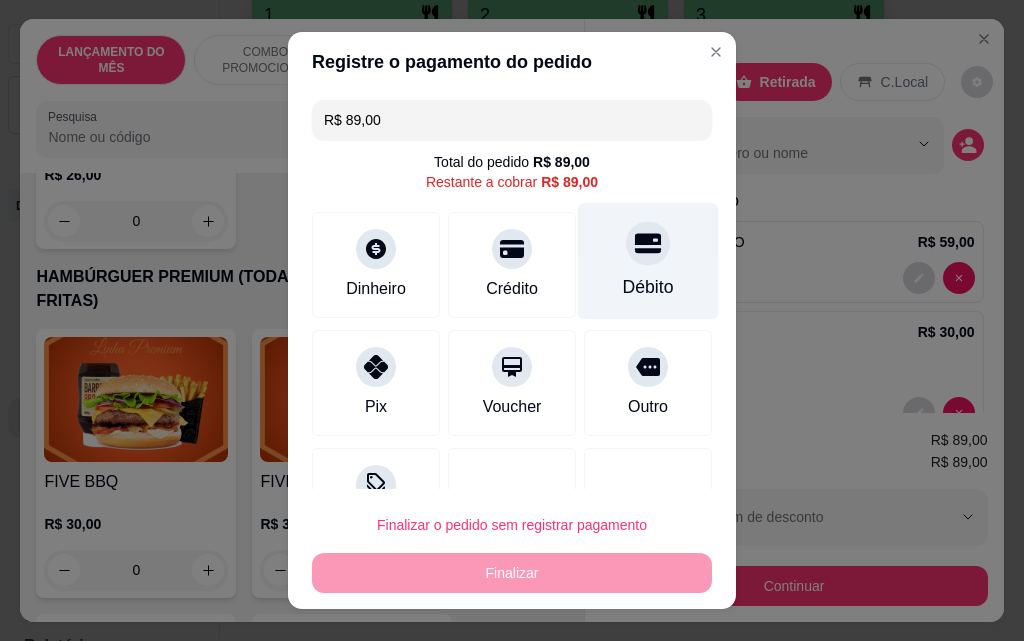 click on "Débito" at bounding box center [648, 287] 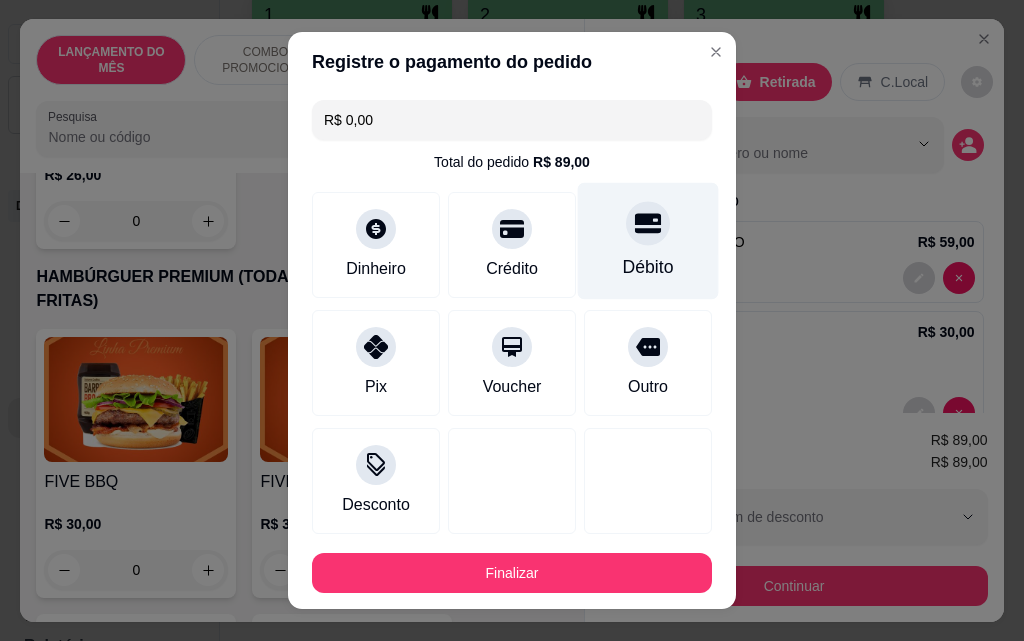type on "R$ 0,00" 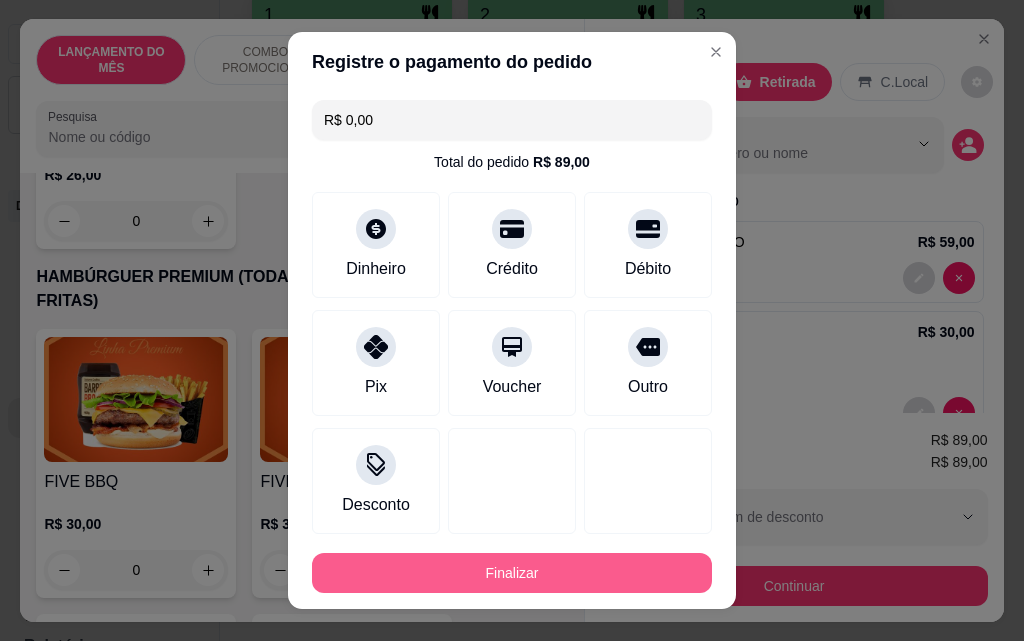 click on "Finalizar" at bounding box center (512, 573) 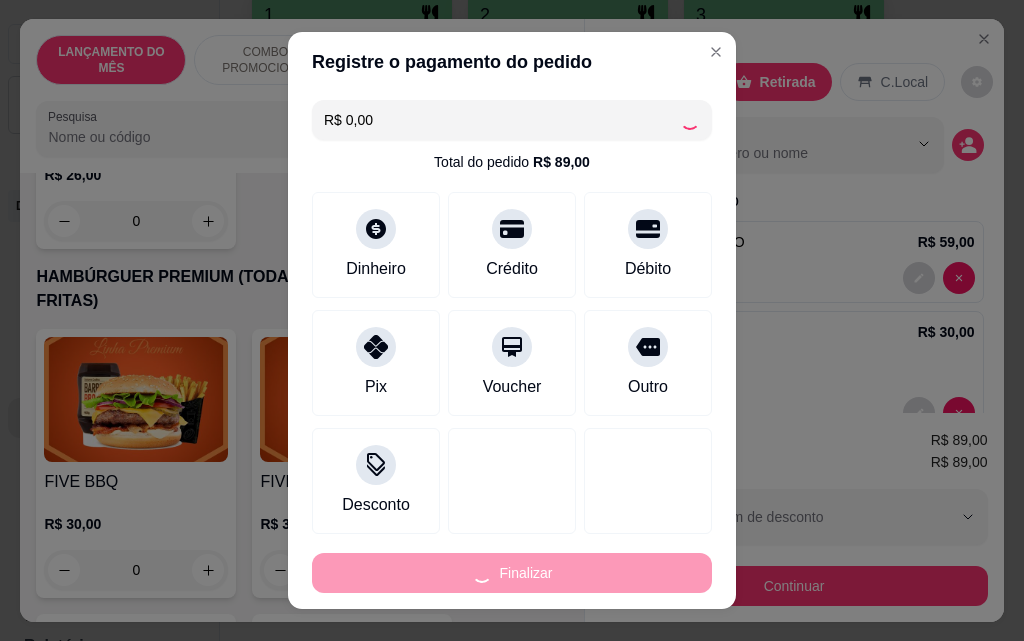 type on "0" 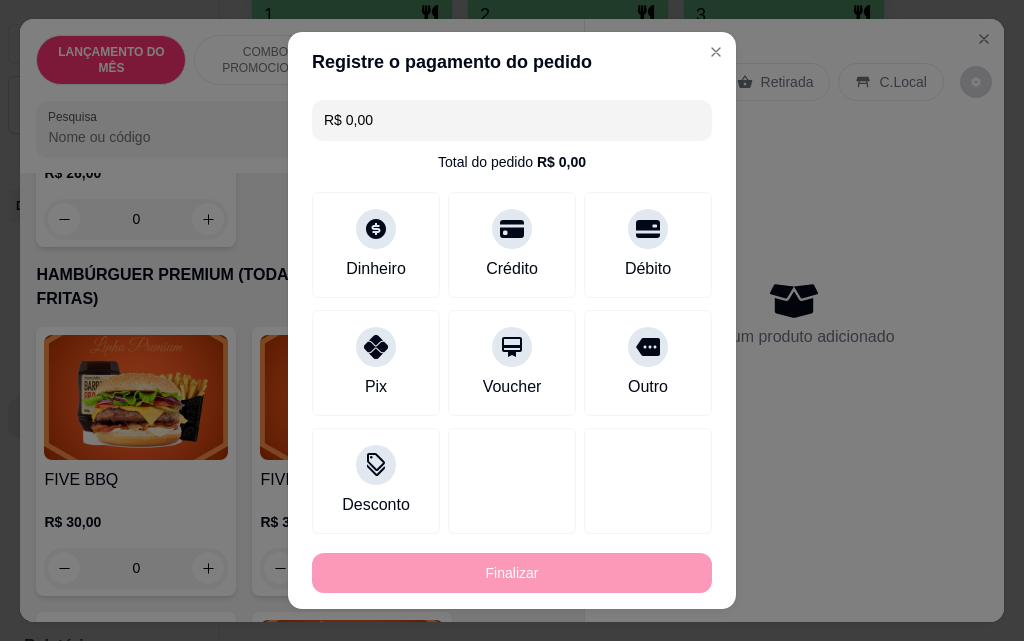 type on "-R$ 89,00" 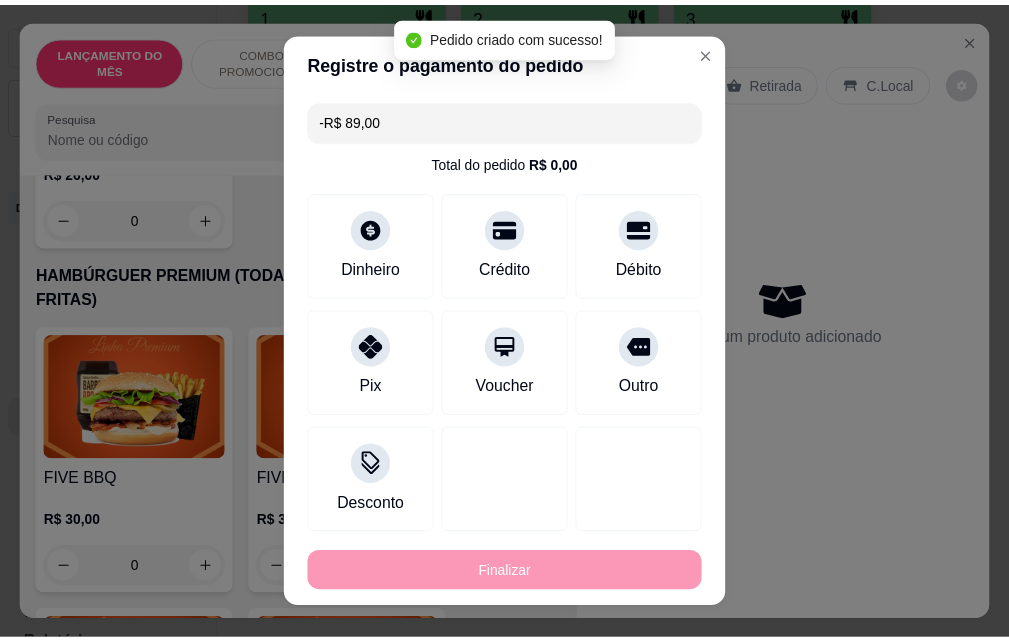 scroll, scrollTop: 1599, scrollLeft: 0, axis: vertical 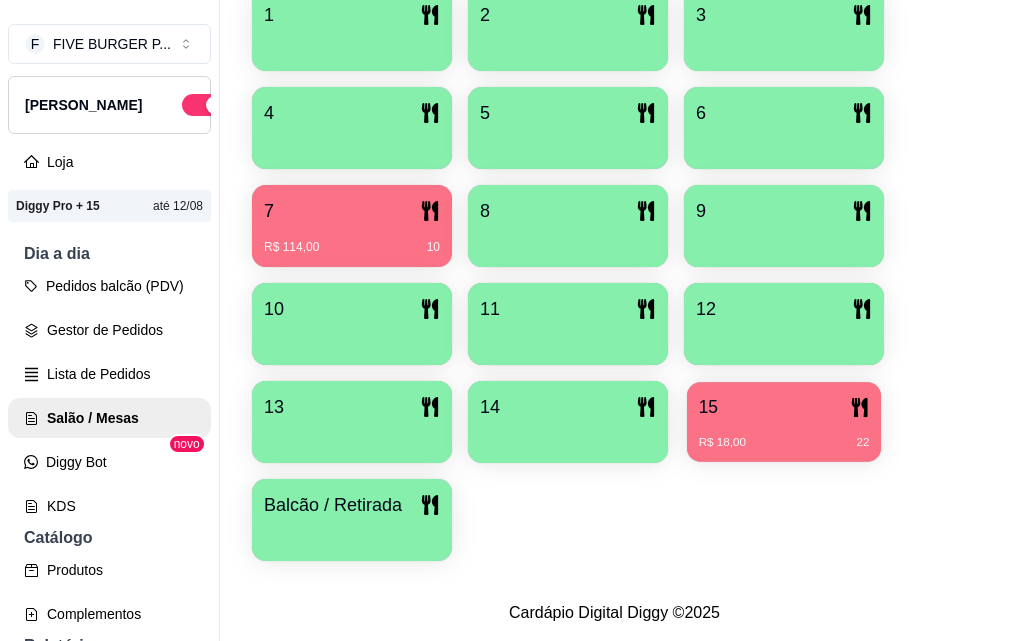 click on "15" at bounding box center (784, 407) 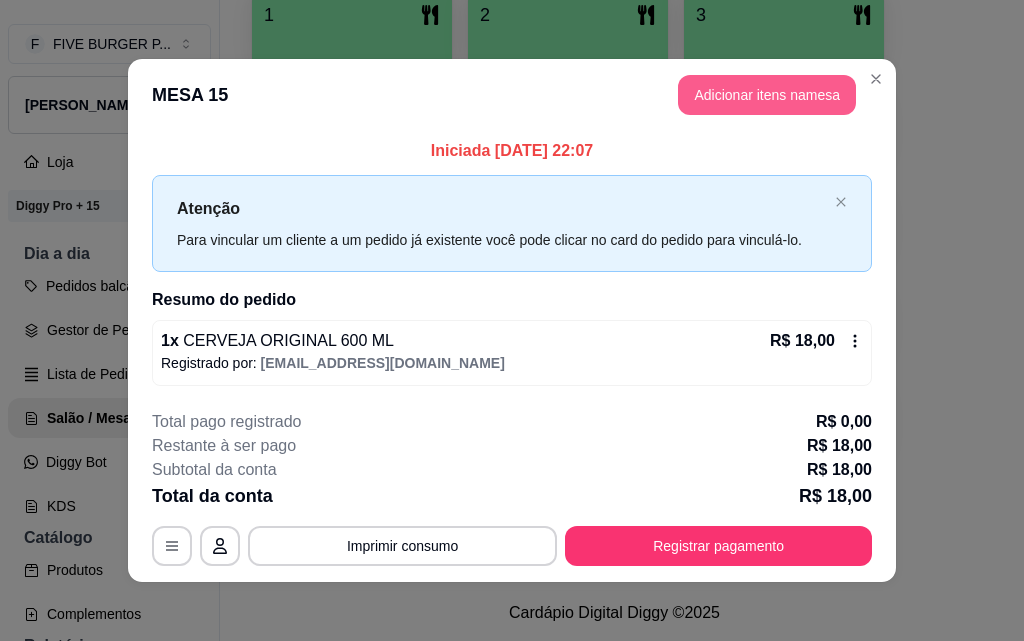 click on "Adicionar itens na  mesa" at bounding box center [767, 95] 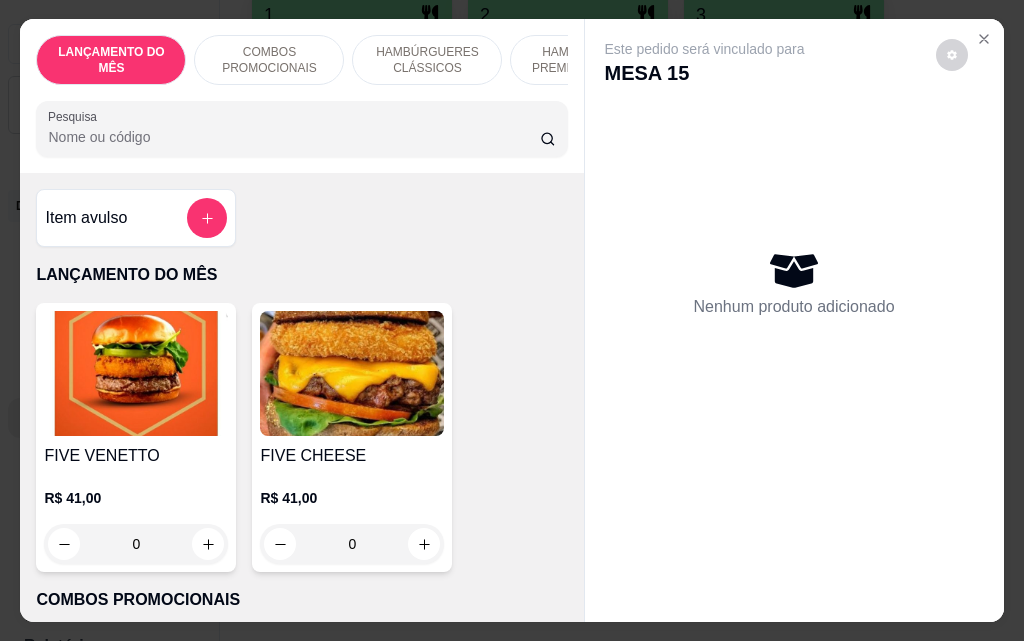 click at bounding box center (207, 218) 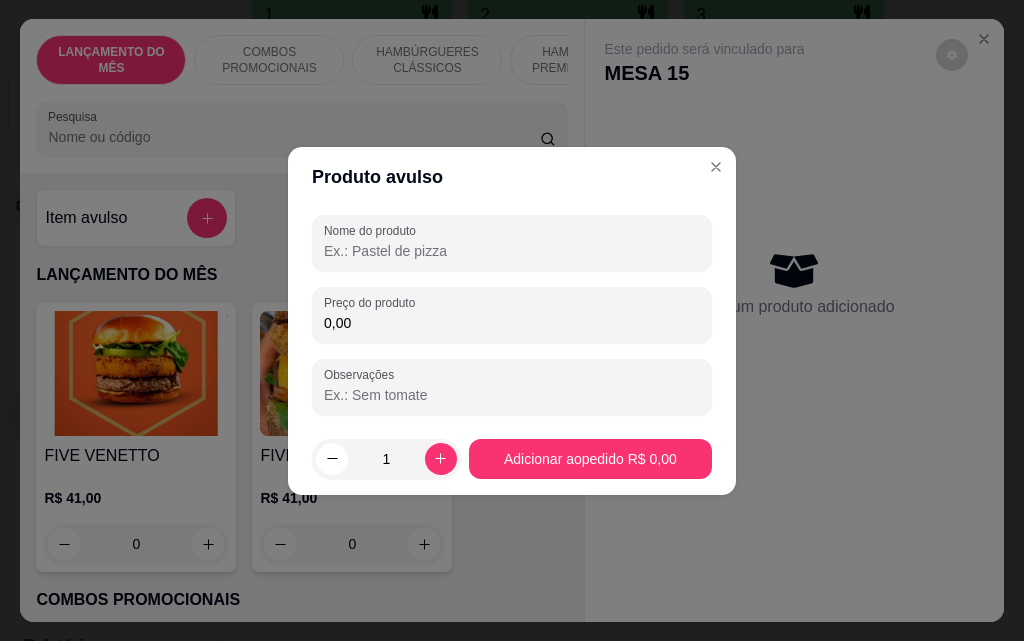 click on "0,00" at bounding box center [512, 323] 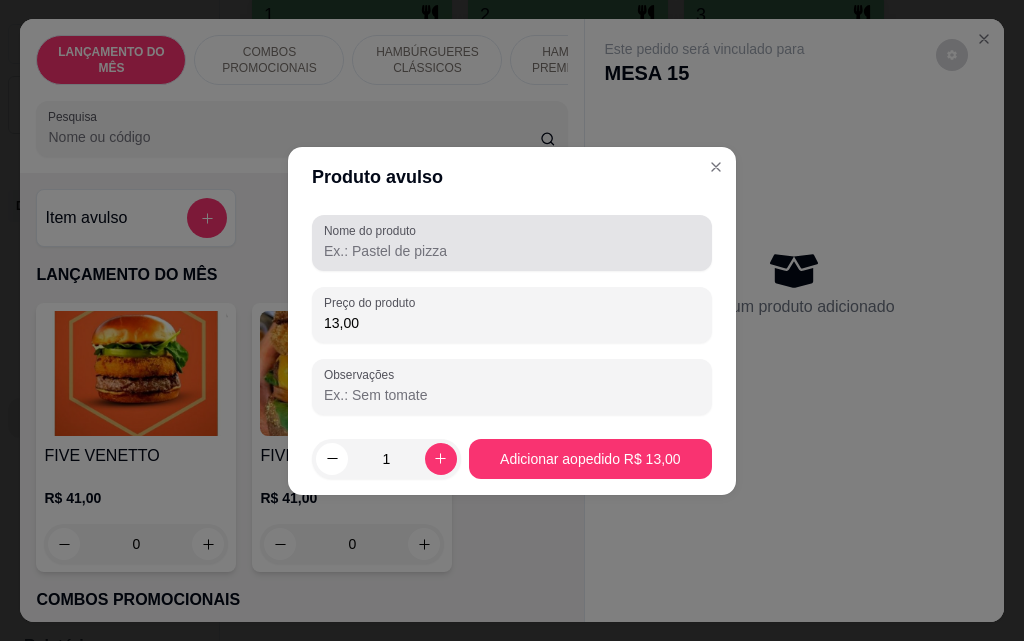 type on "13,00" 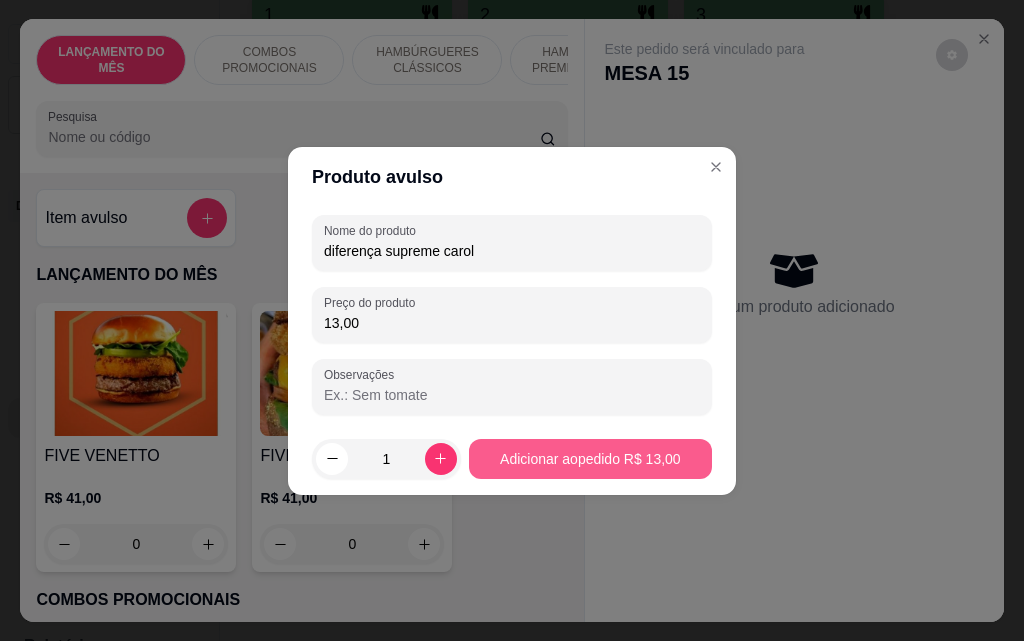 type on "diferença supreme carol" 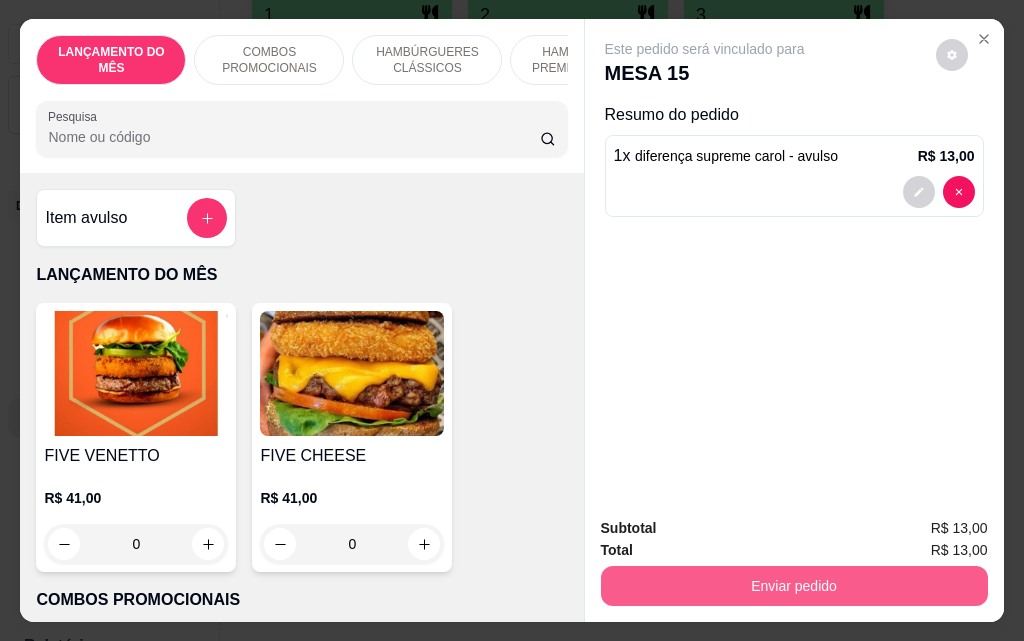 click on "Enviar pedido" at bounding box center [794, 586] 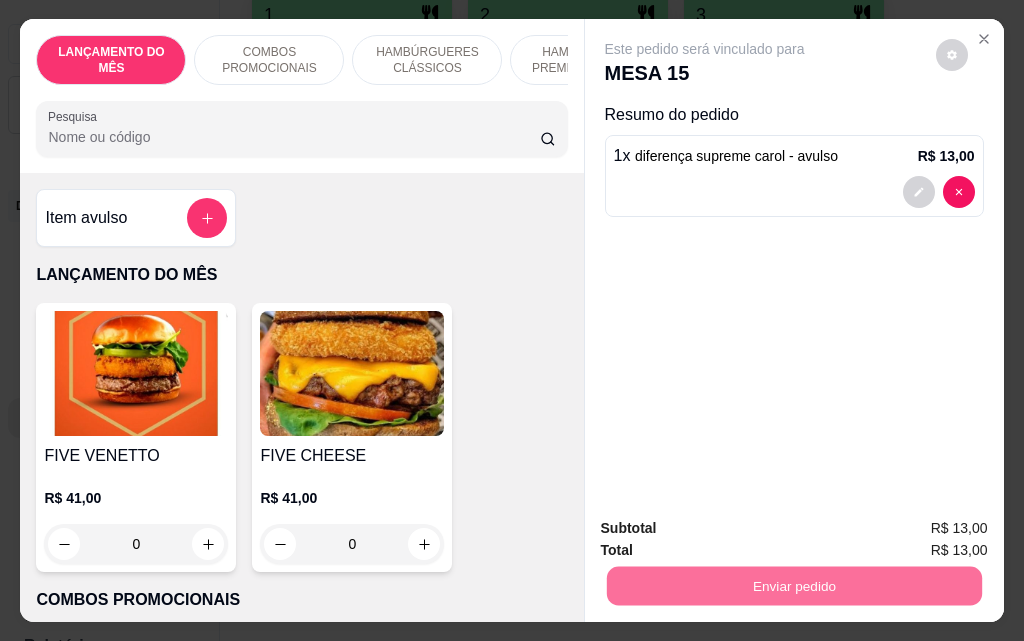 click on "Não registrar e enviar pedido" at bounding box center [728, 529] 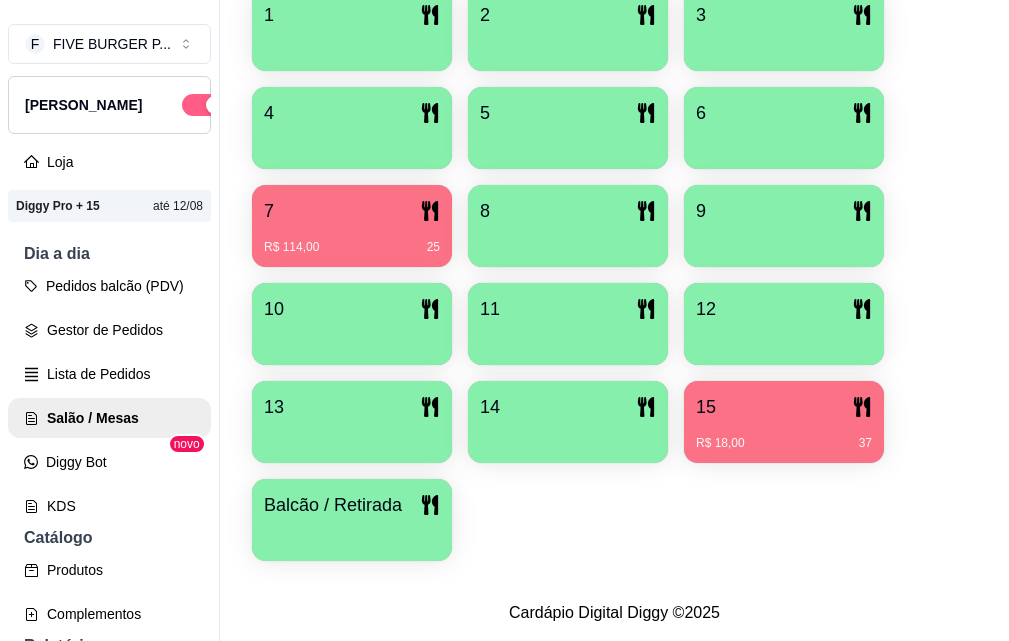 click at bounding box center [215, 105] 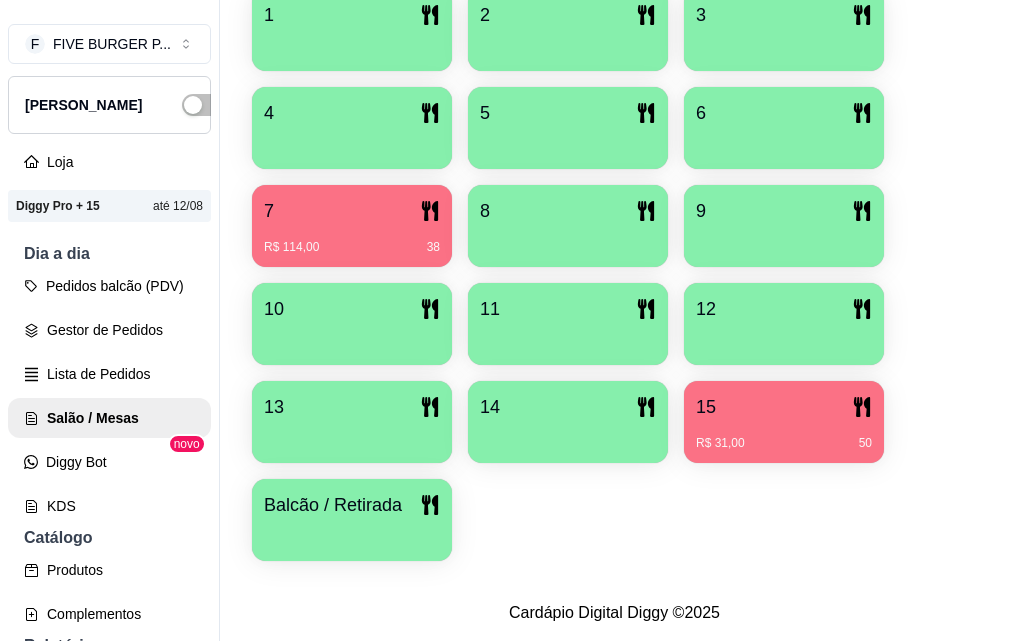 click on "R$ 114,00 38" at bounding box center (352, 240) 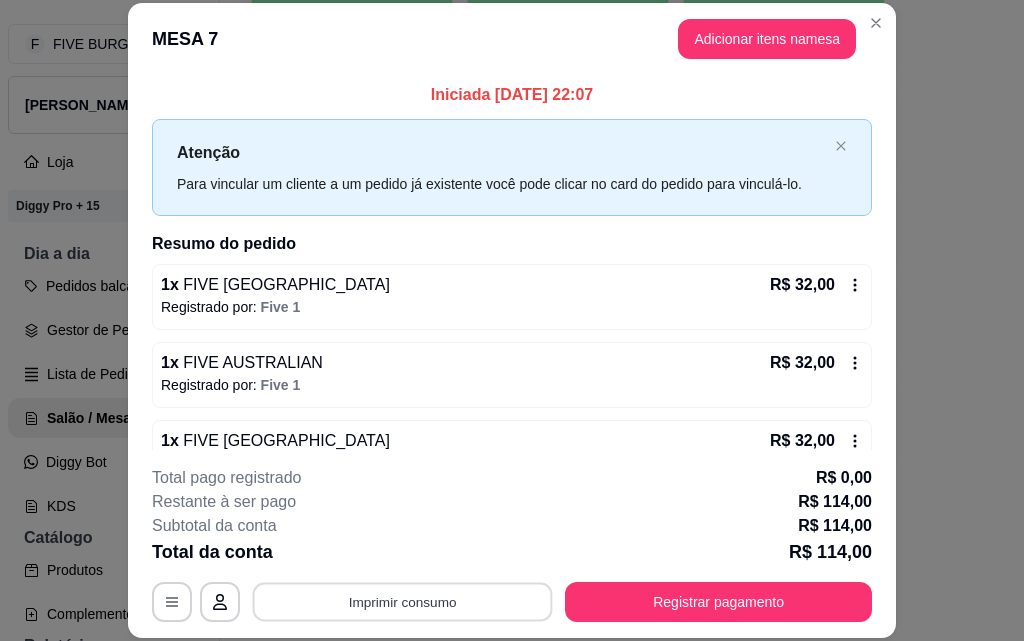 click on "Imprimir consumo" at bounding box center [403, 601] 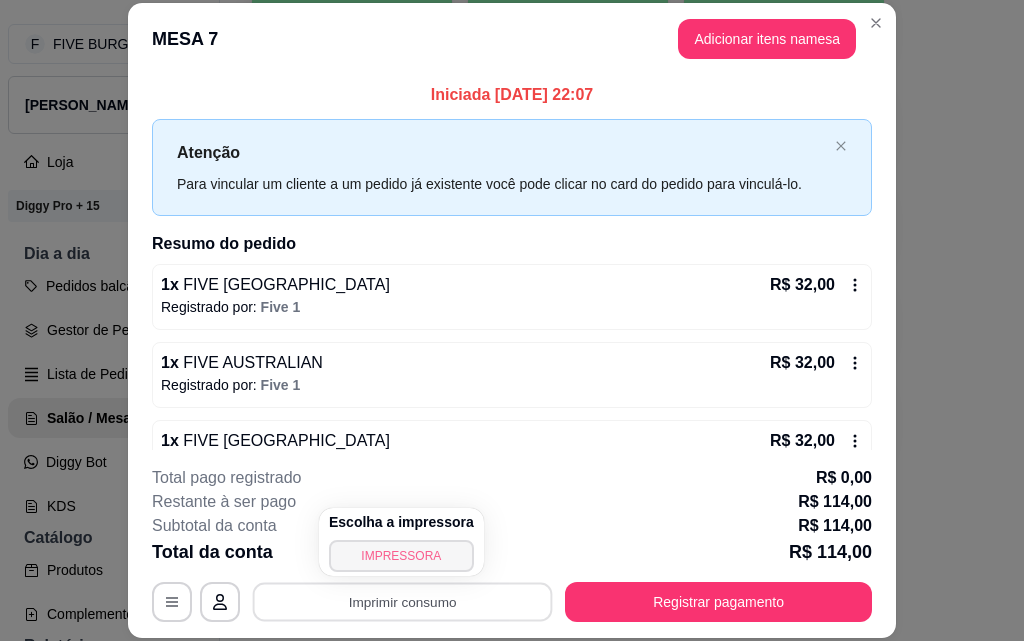 click on "IMPRESSORA" at bounding box center [401, 556] 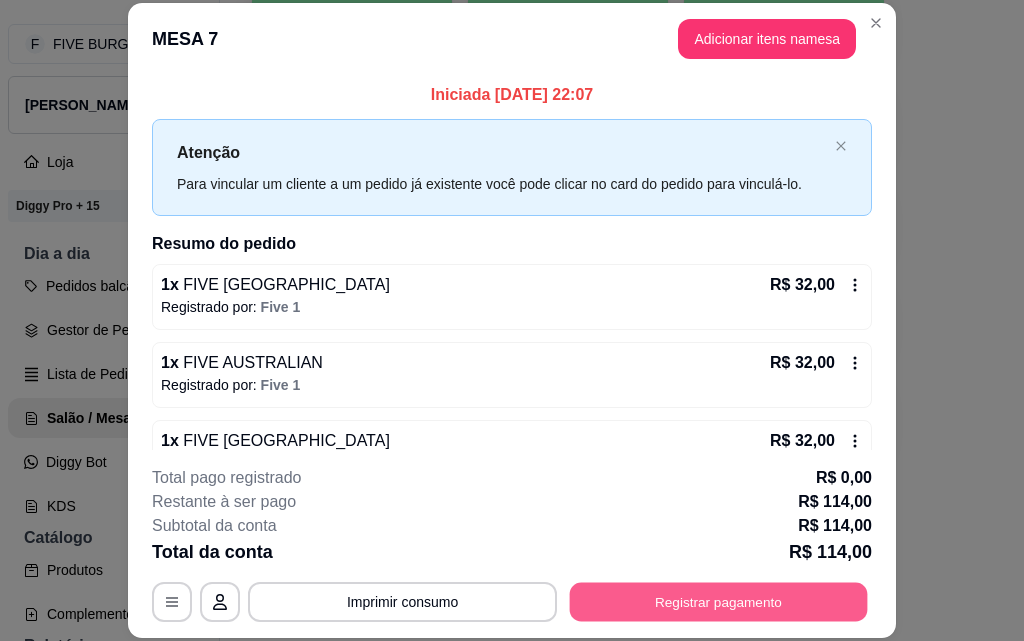 click on "Registrar pagamento" at bounding box center [719, 601] 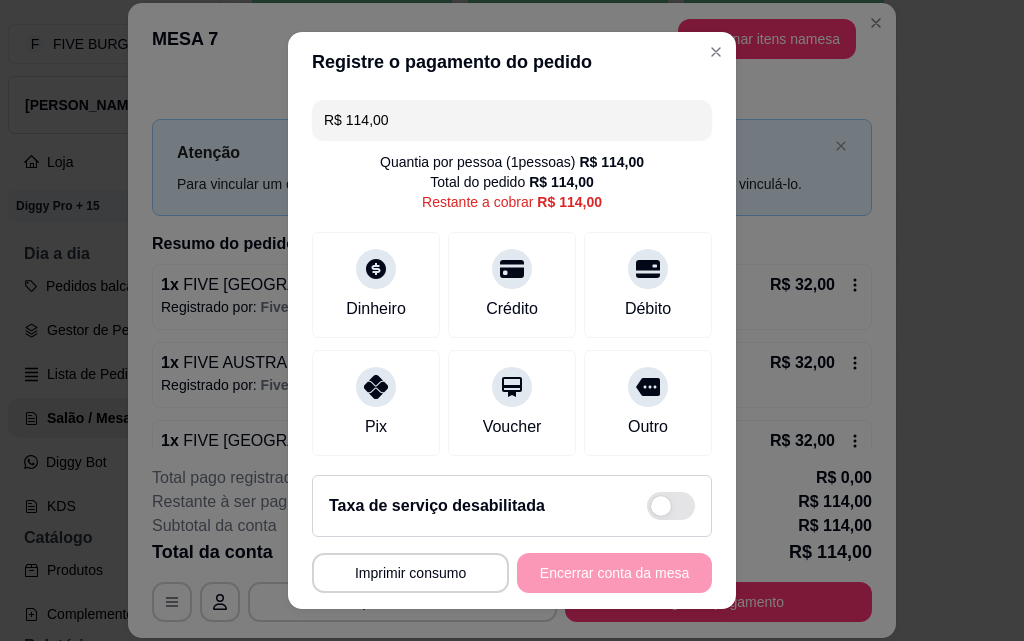 click on "R$ 114,00" at bounding box center (512, 120) 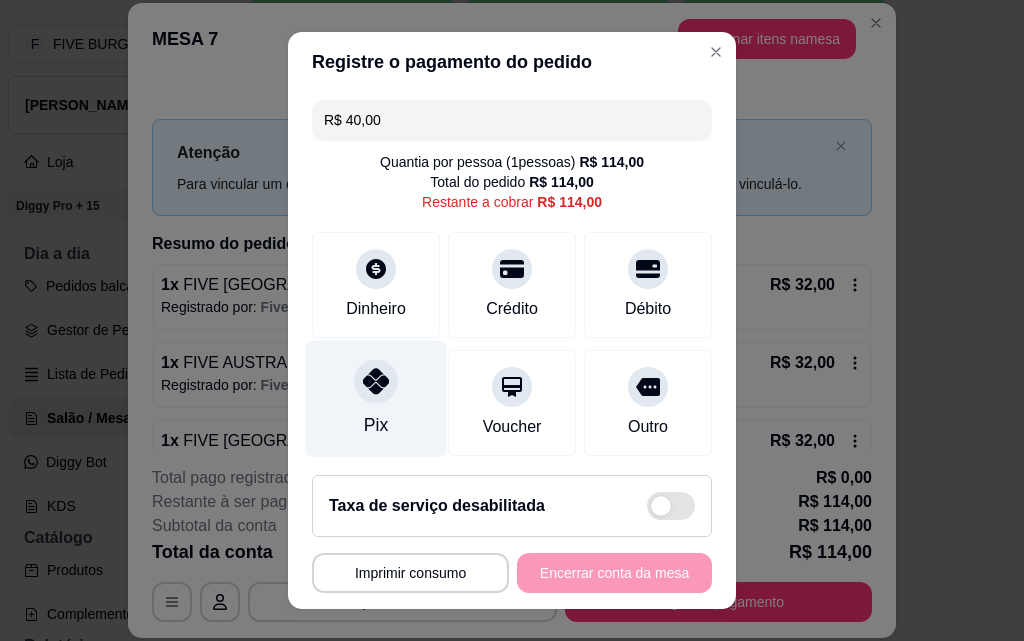 click on "Pix" at bounding box center [376, 399] 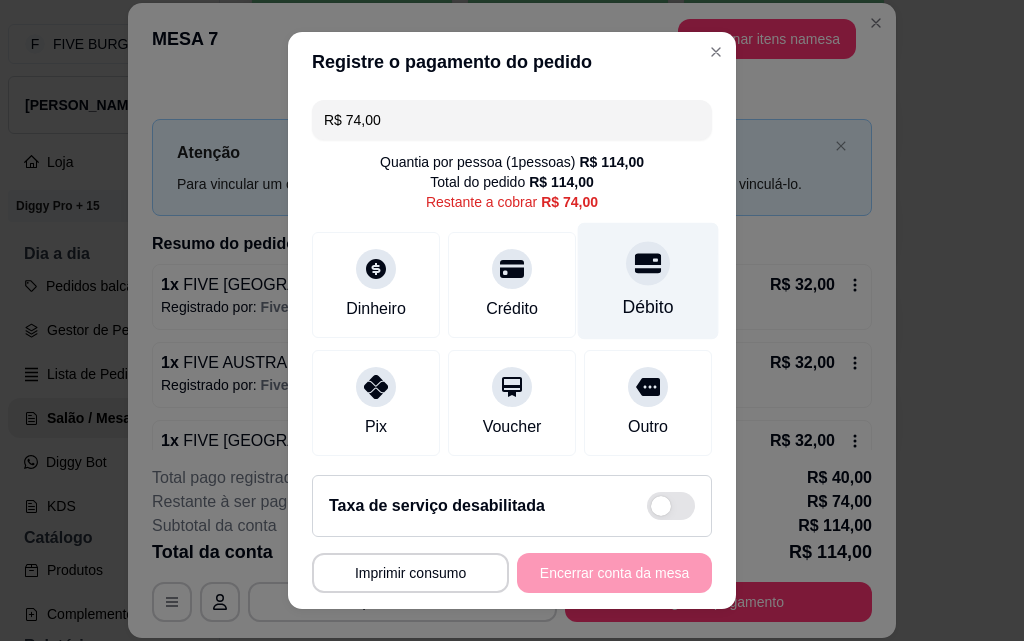 click on "Débito" at bounding box center [648, 281] 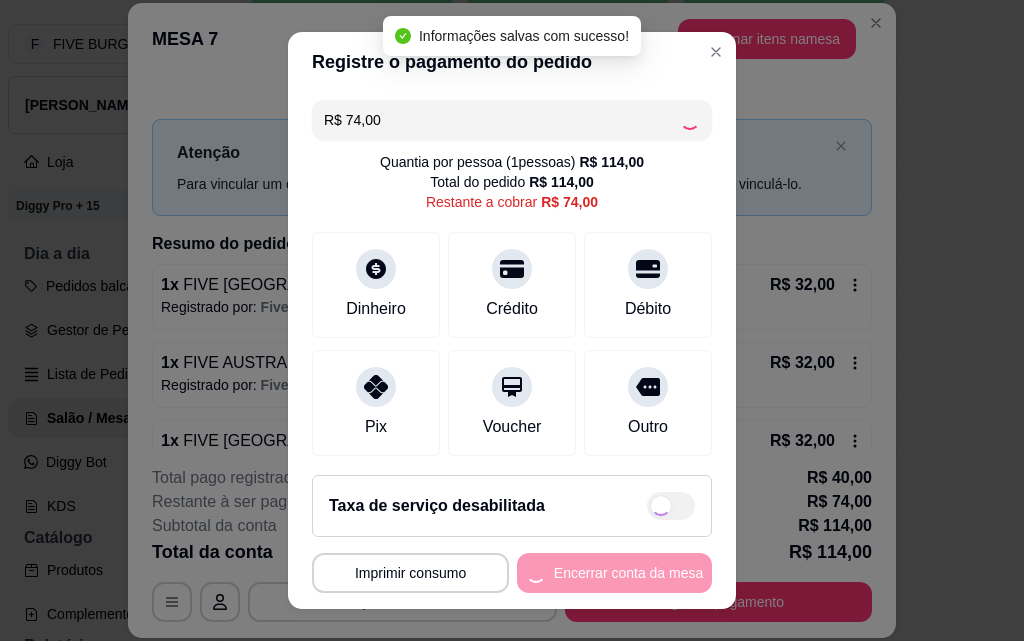 type on "R$ 0,00" 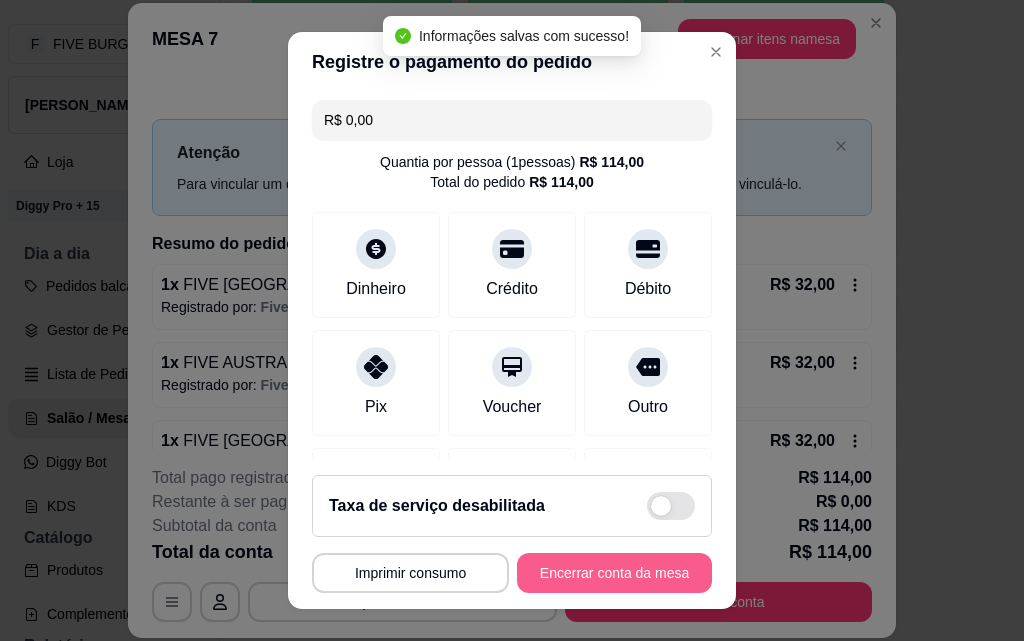 click on "Encerrar conta da mesa" at bounding box center [614, 573] 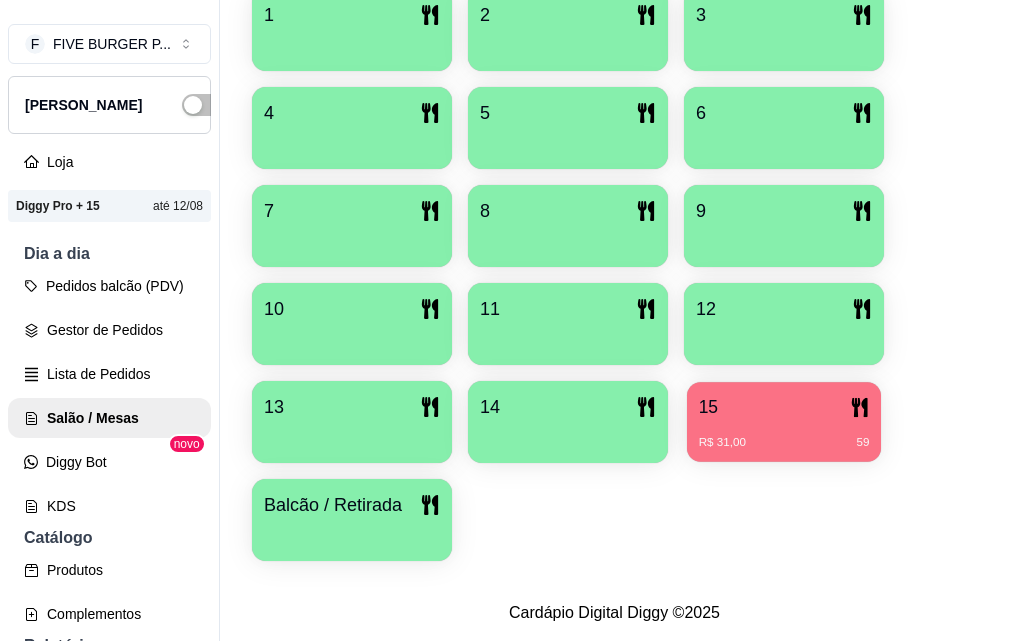 click on "15 R$ 31,00 59" at bounding box center [784, 422] 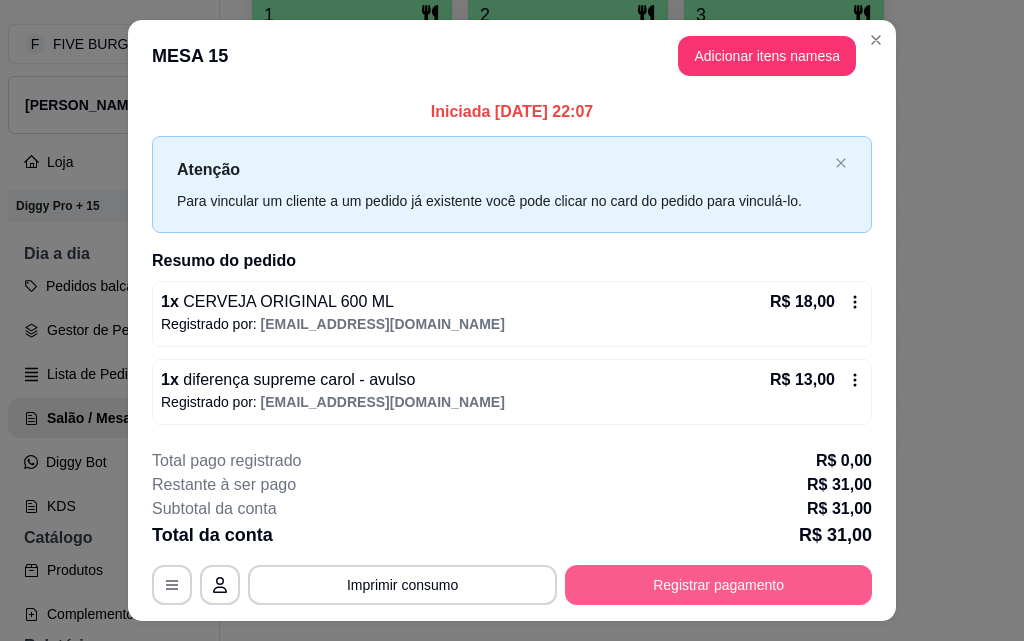 click on "Registrar pagamento" at bounding box center [718, 585] 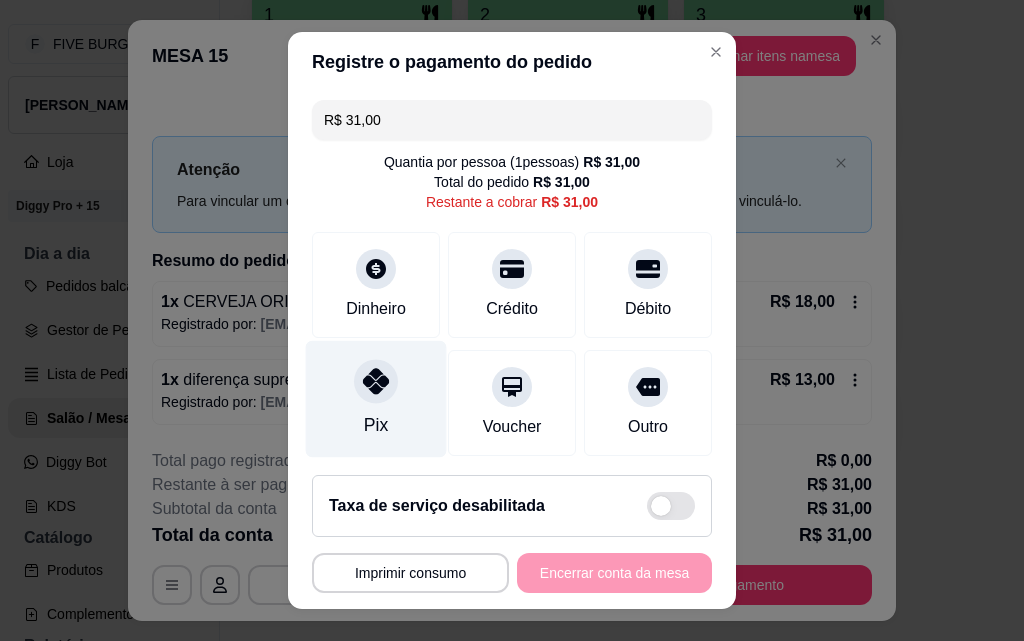 drag, startPoint x: 327, startPoint y: 402, endPoint x: 347, endPoint y: 413, distance: 22.825424 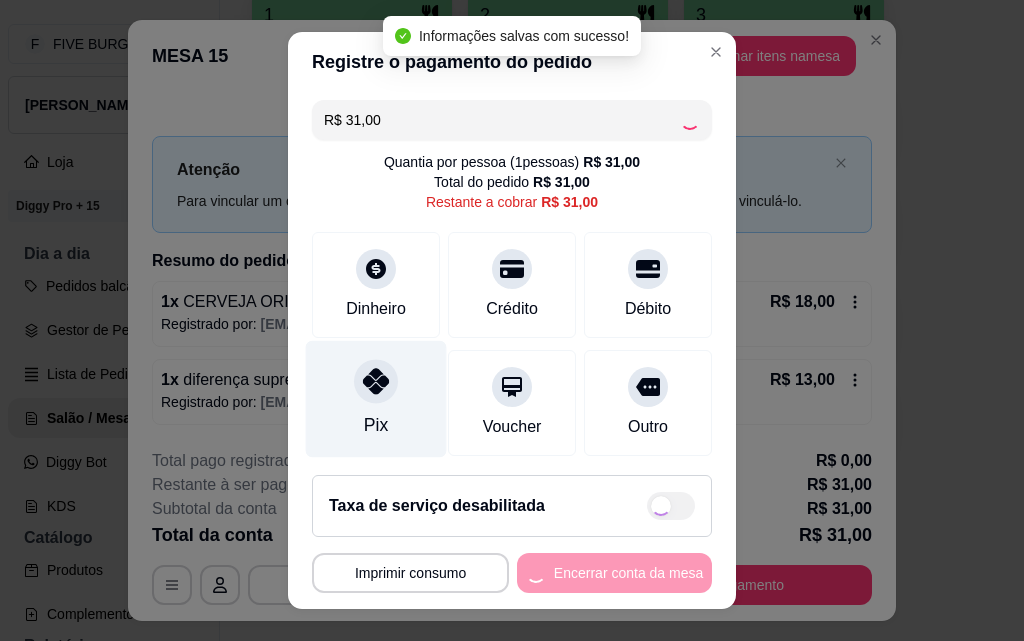 type on "R$ 0,00" 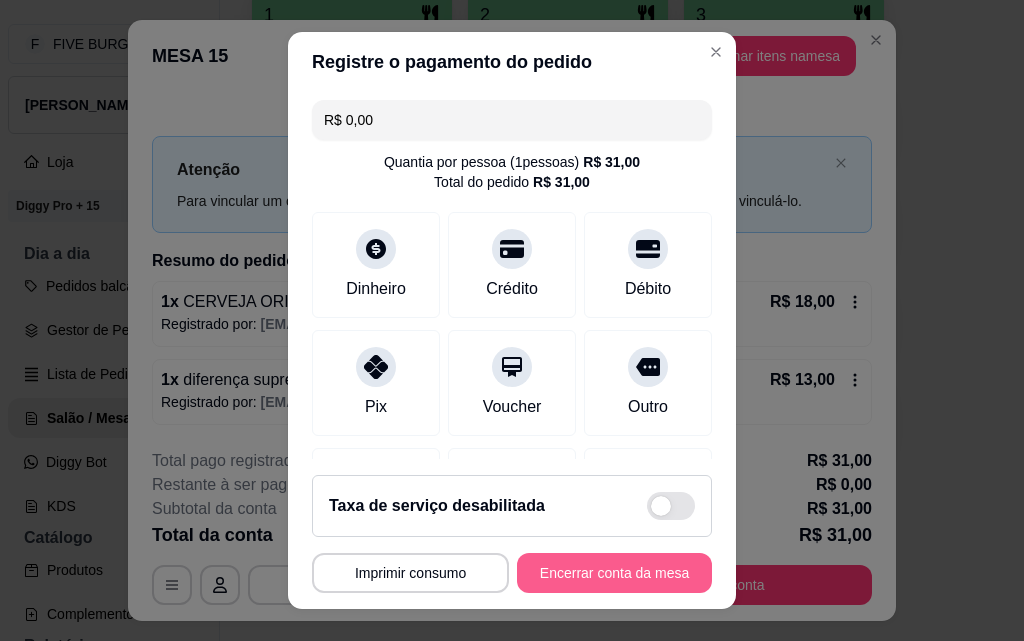 click on "Encerrar conta da mesa" at bounding box center (614, 573) 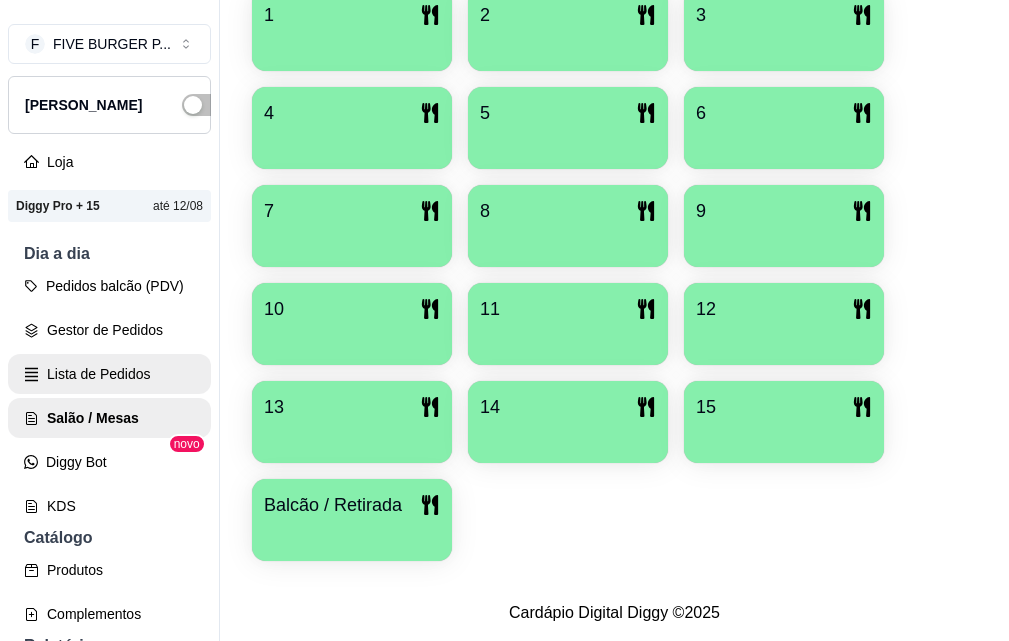 click on "Lista de Pedidos" at bounding box center (109, 374) 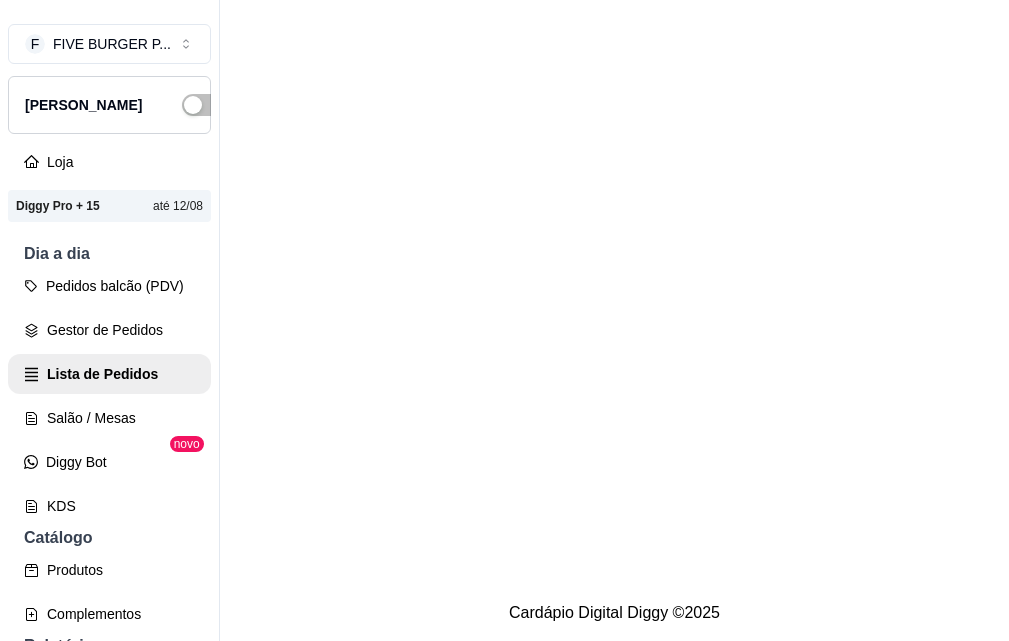 scroll, scrollTop: 0, scrollLeft: 0, axis: both 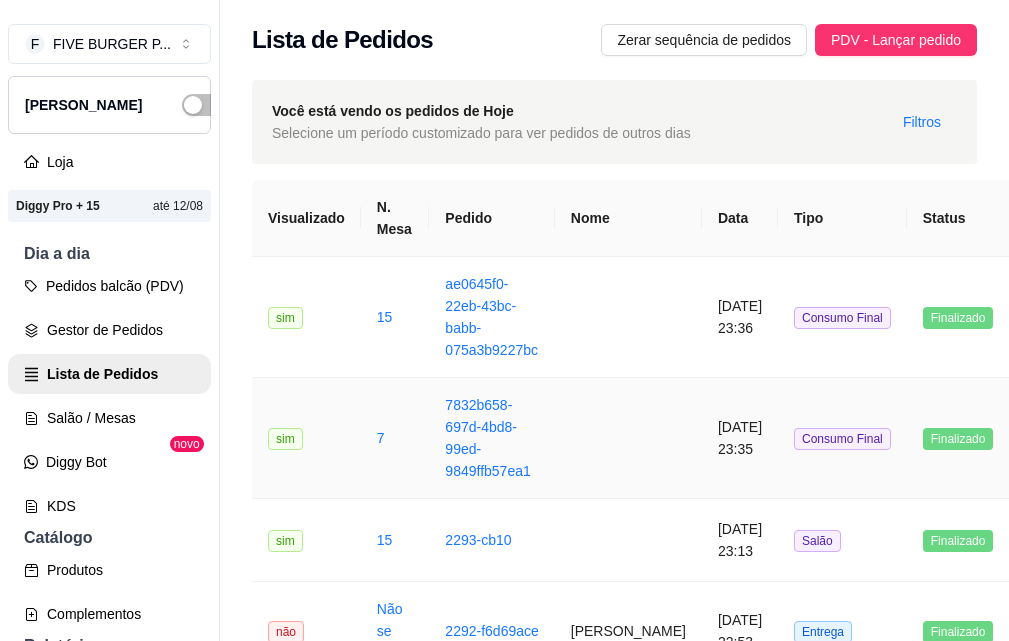 click on "Consumo Final" at bounding box center [842, 438] 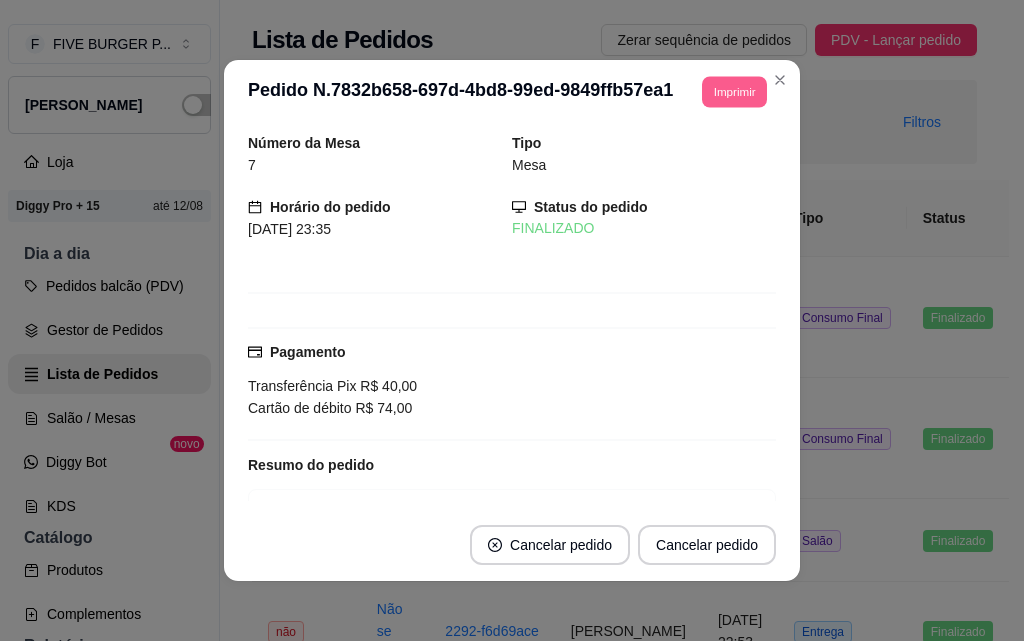 click on "Imprimir" at bounding box center [734, 91] 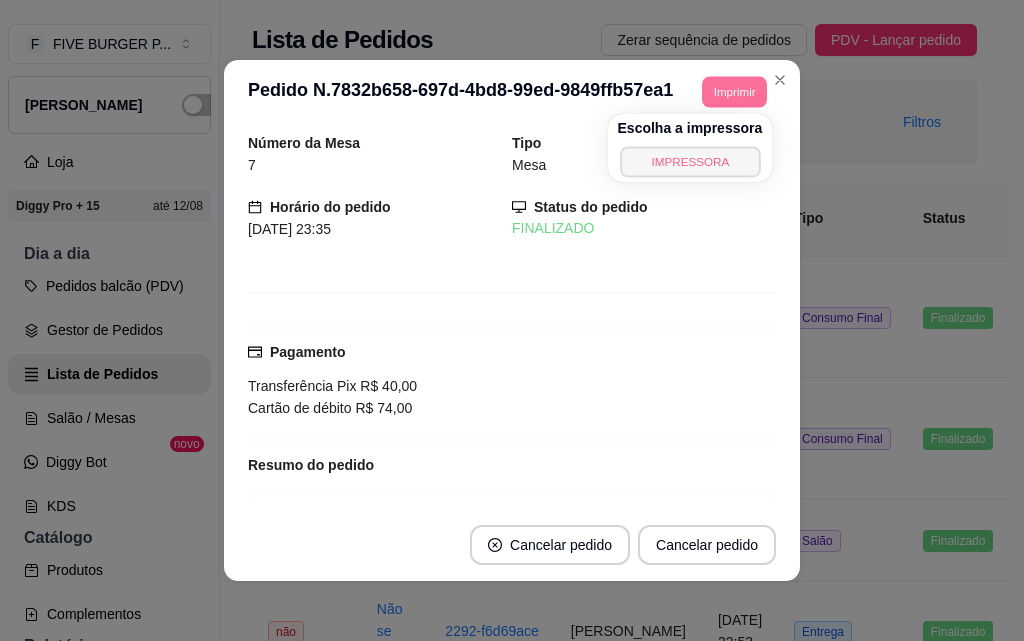 click on "IMPRESSORA" at bounding box center (690, 161) 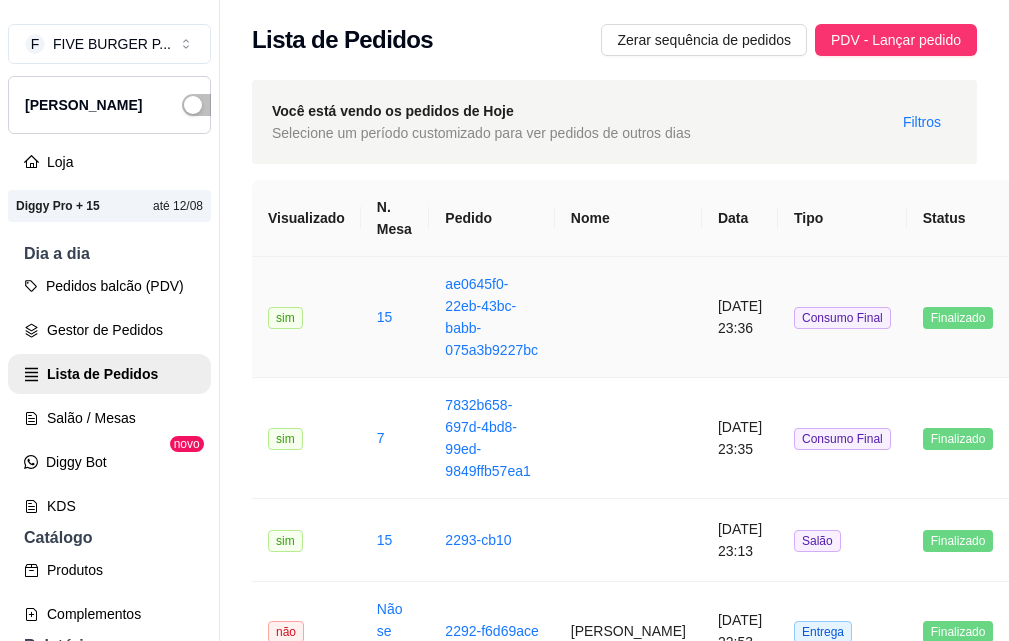 click on "[DATE] 23:36" at bounding box center (740, 317) 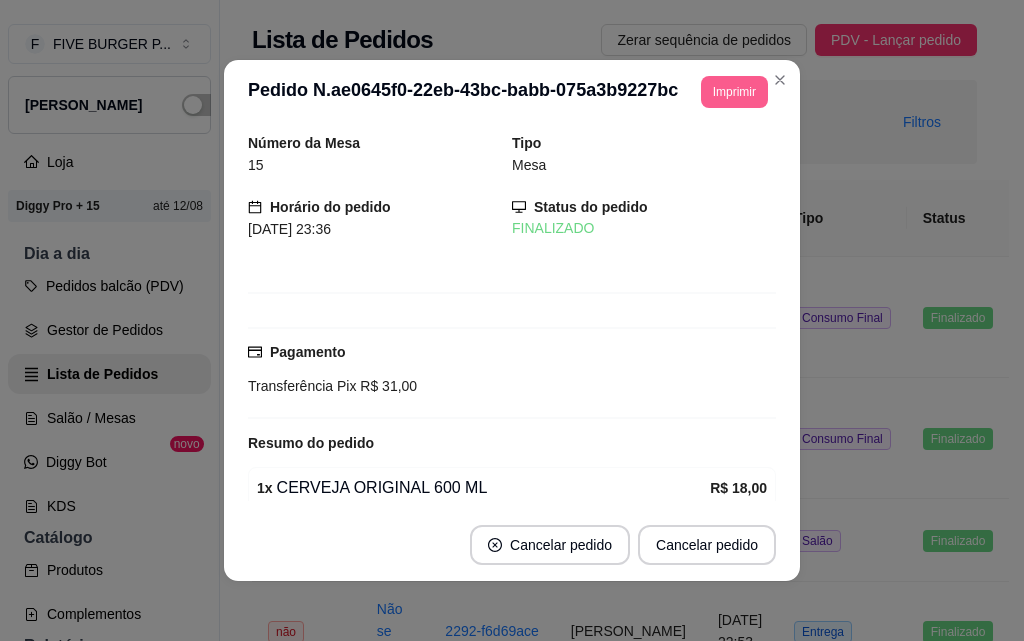 click on "Imprimir" at bounding box center [734, 92] 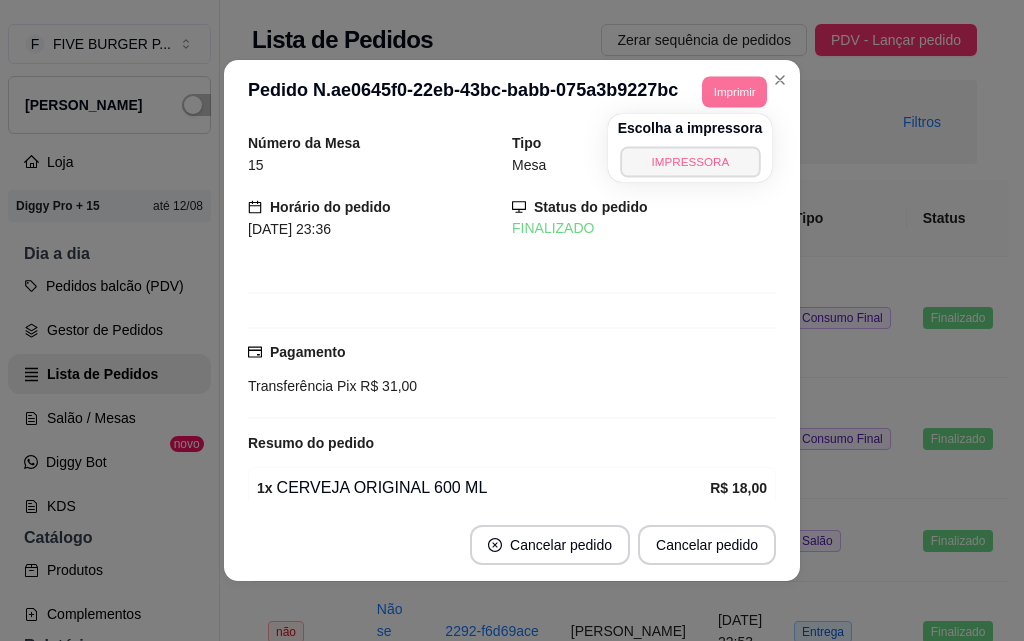 click on "IMPRESSORA" at bounding box center (690, 161) 